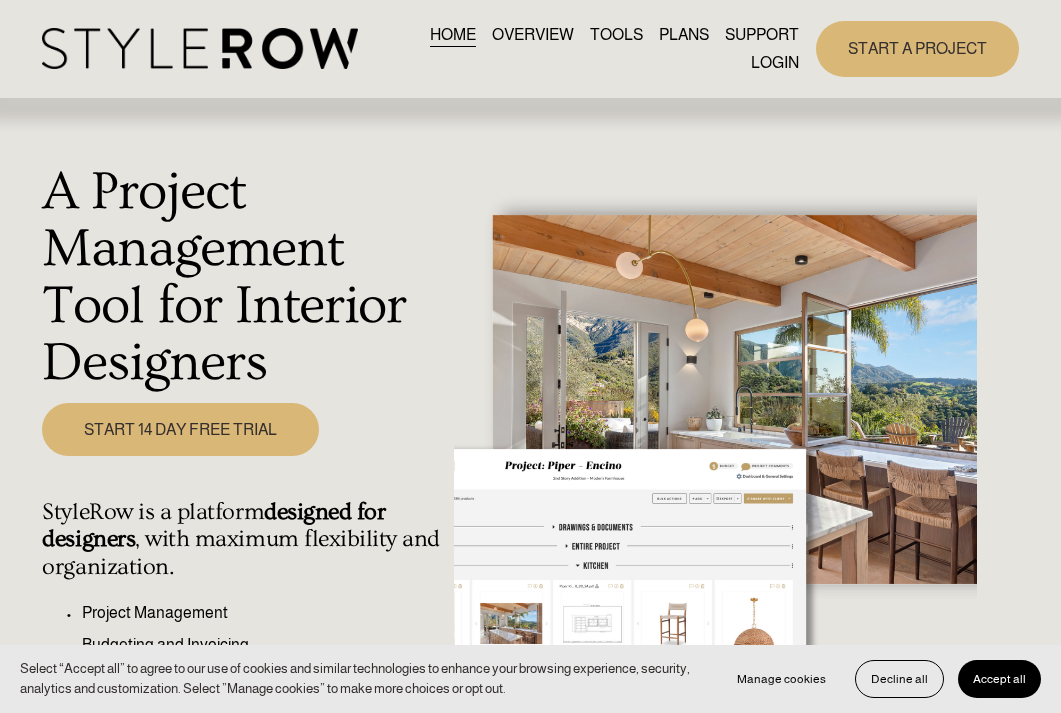 click on "LOGIN" at bounding box center [775, 62] 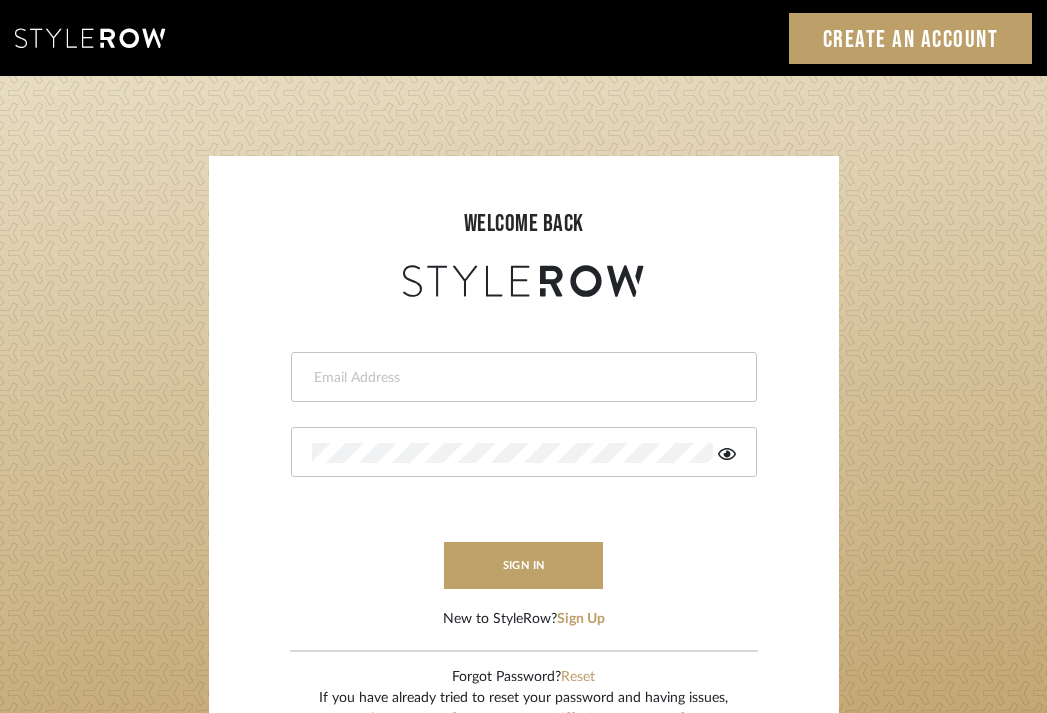 scroll, scrollTop: 0, scrollLeft: 0, axis: both 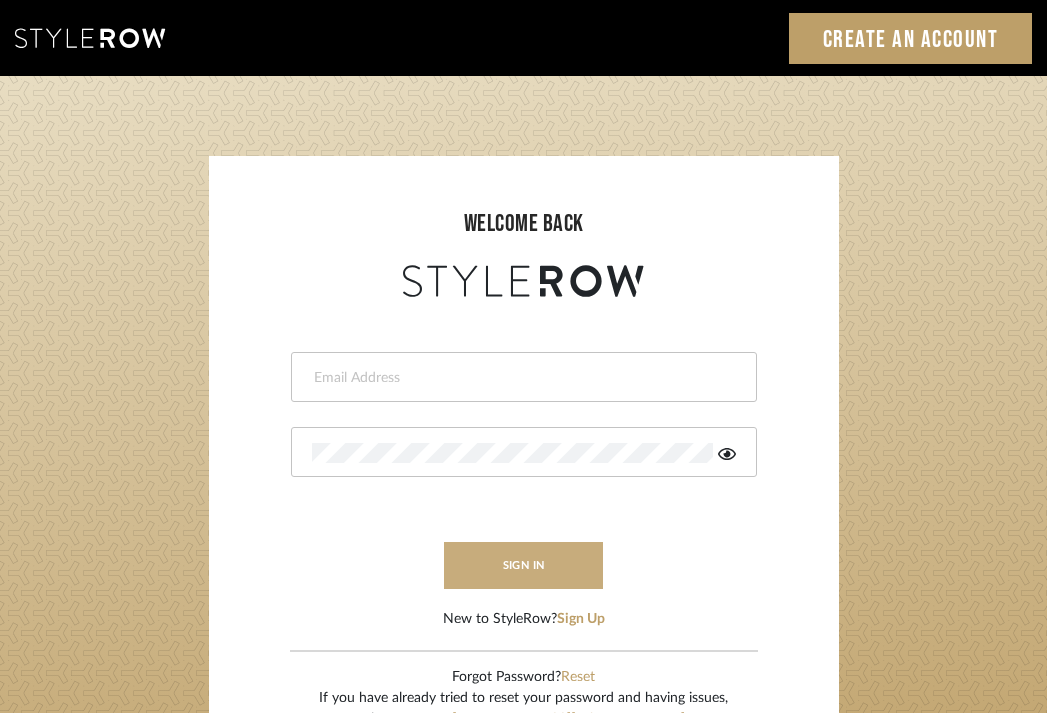 type on "emmakent04@gmail.com" 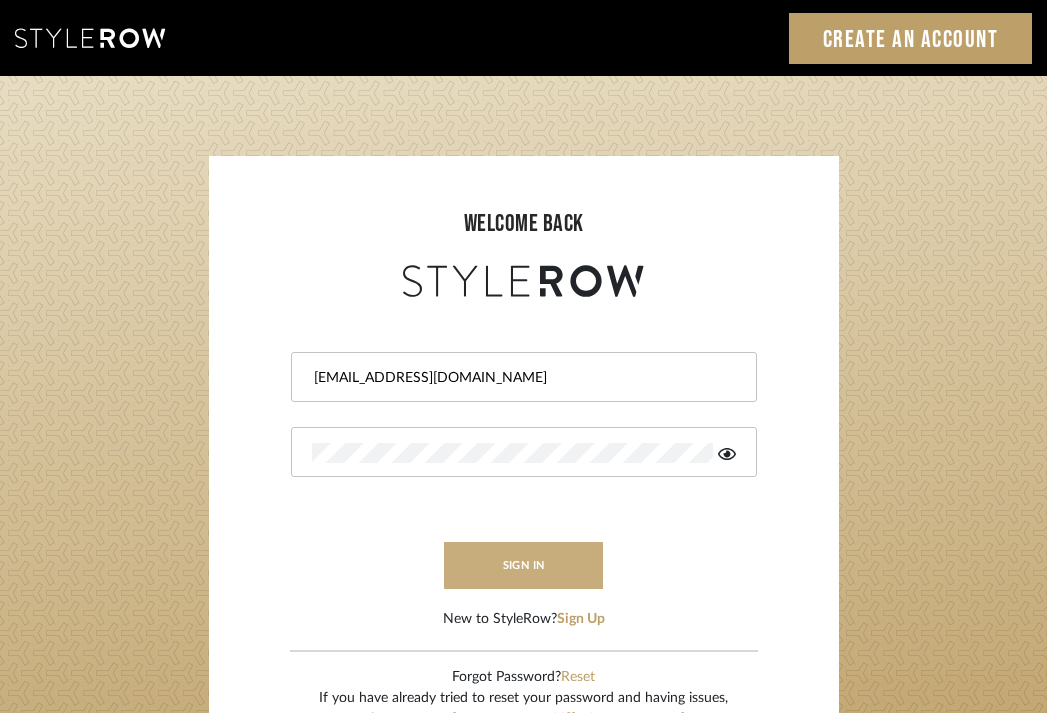click on "sign in" at bounding box center (524, 565) 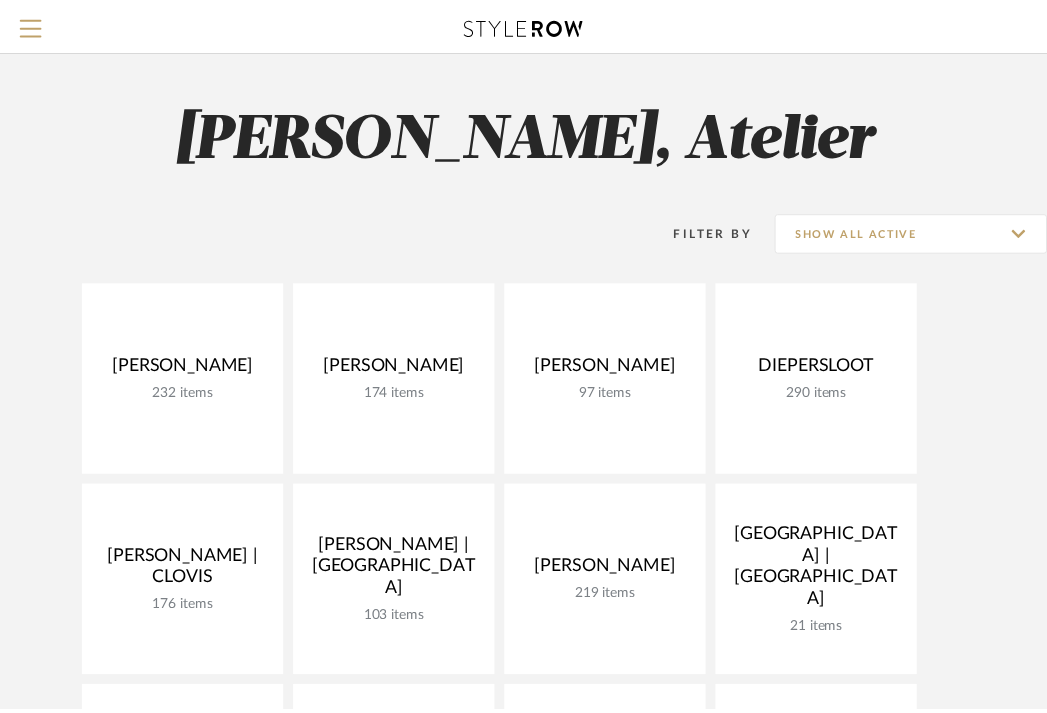 scroll, scrollTop: 0, scrollLeft: 0, axis: both 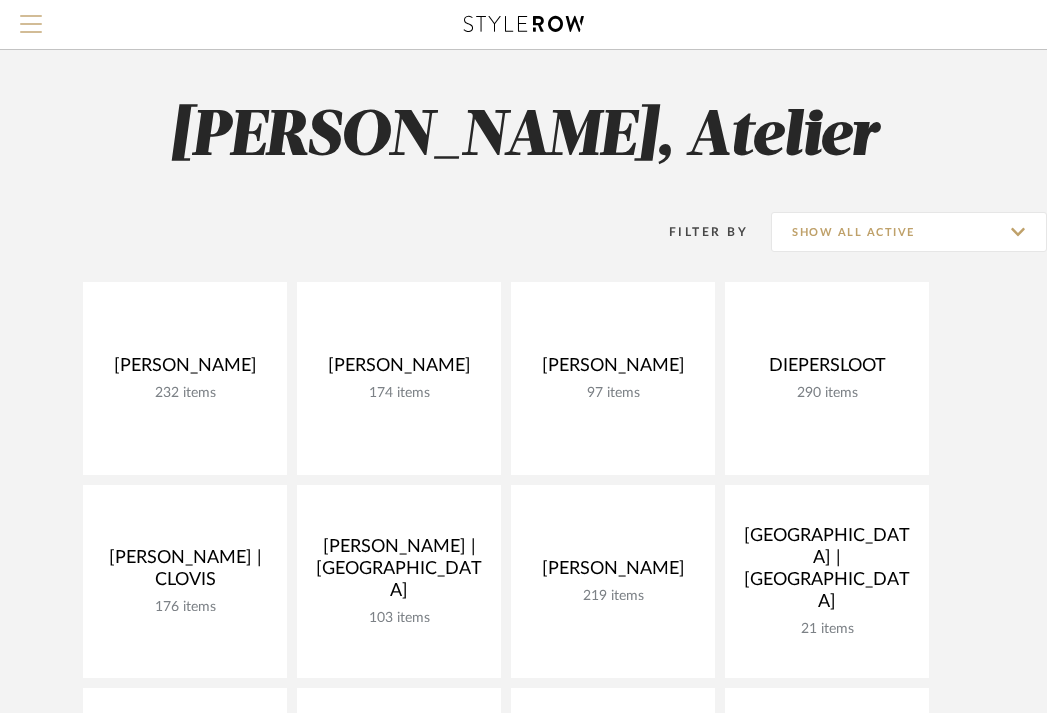 click at bounding box center (31, 30) 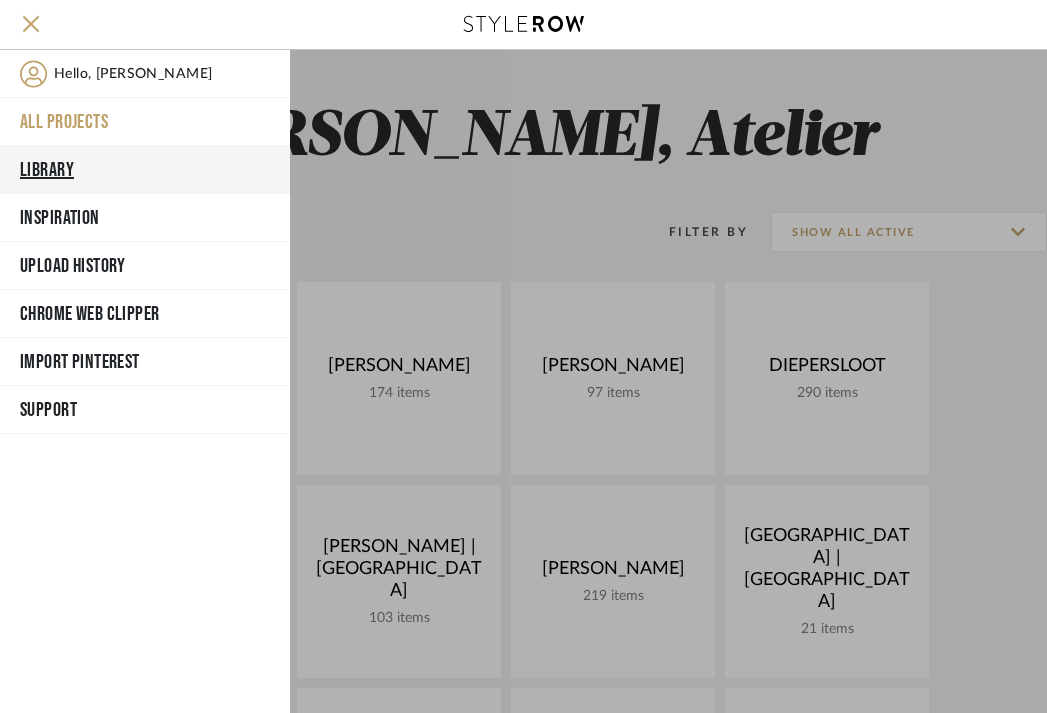 click on "Library" at bounding box center [145, 170] 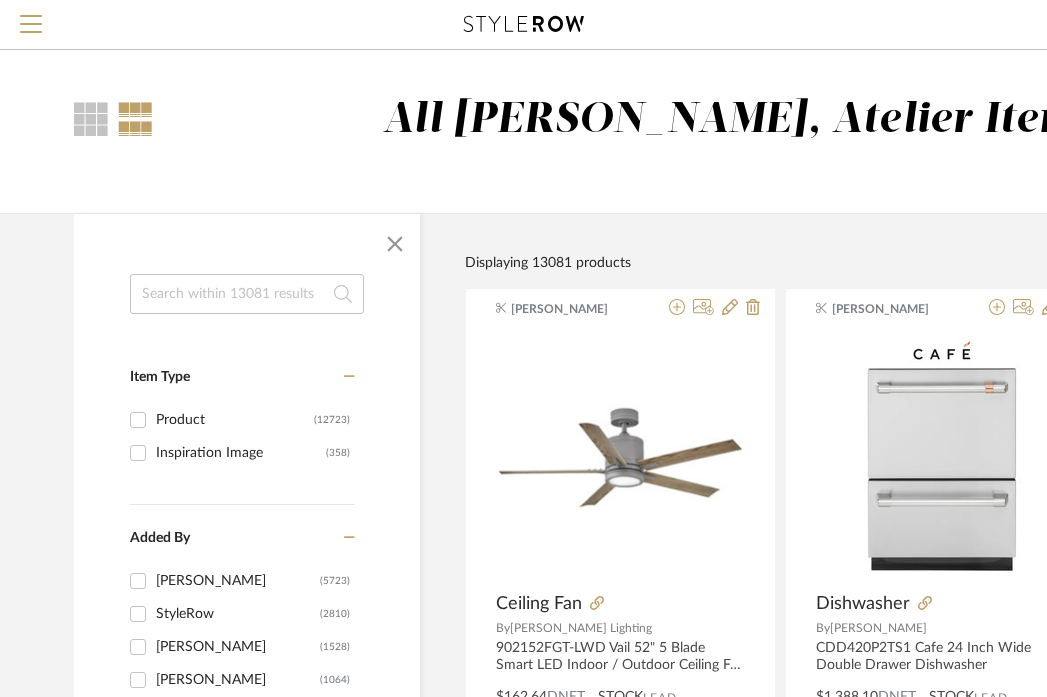 click 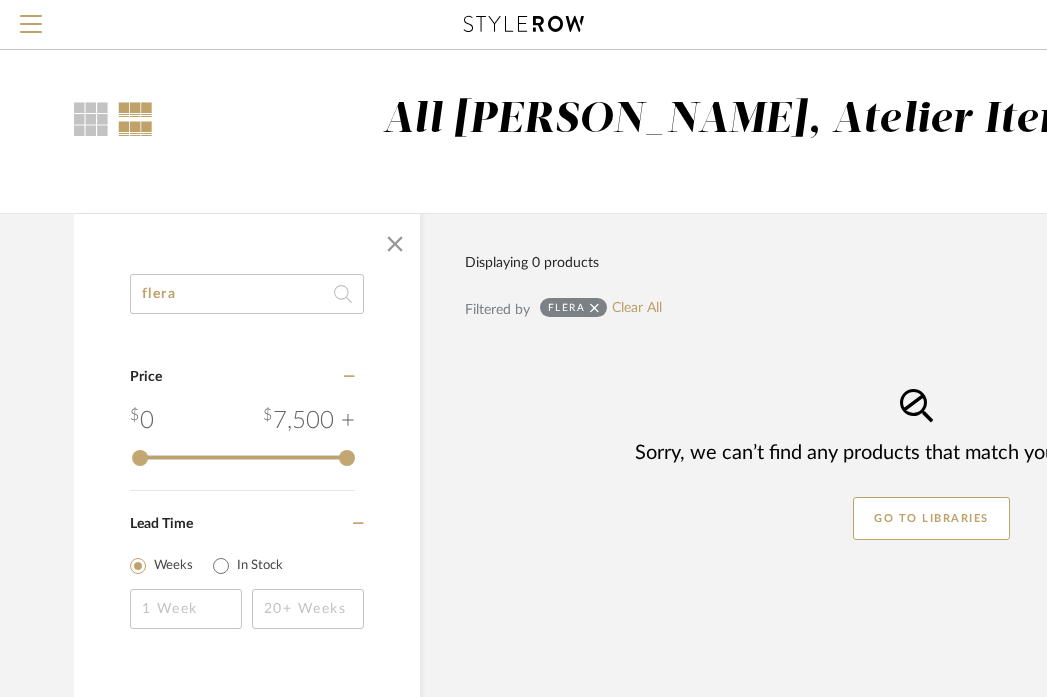 click on "flera" 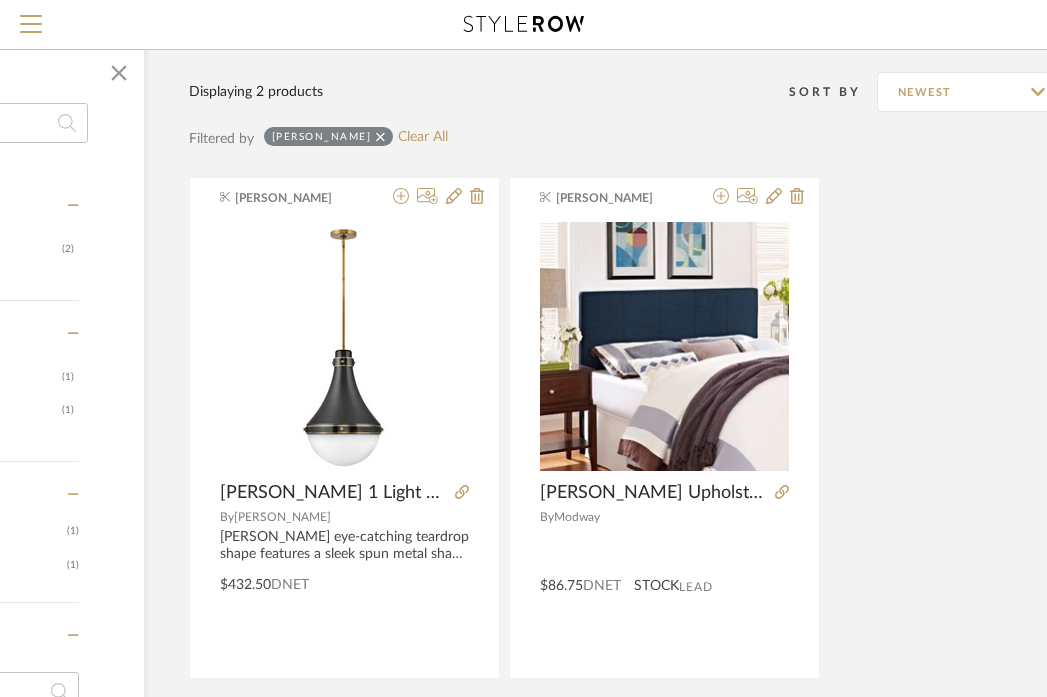 scroll, scrollTop: 408, scrollLeft: 276, axis: both 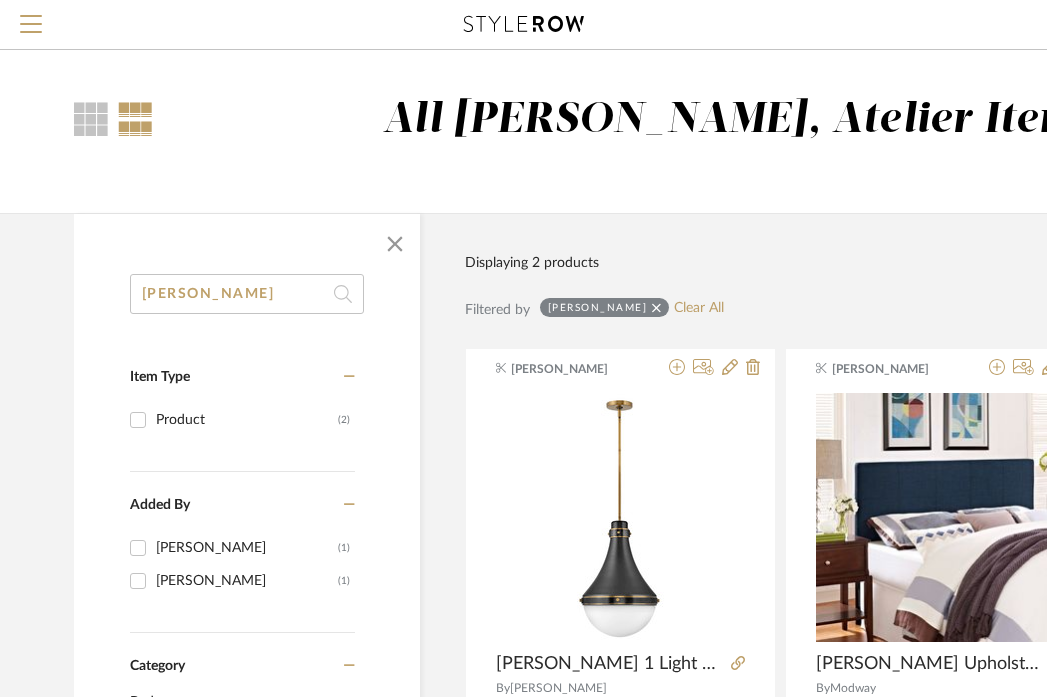 click on "[PERSON_NAME]" 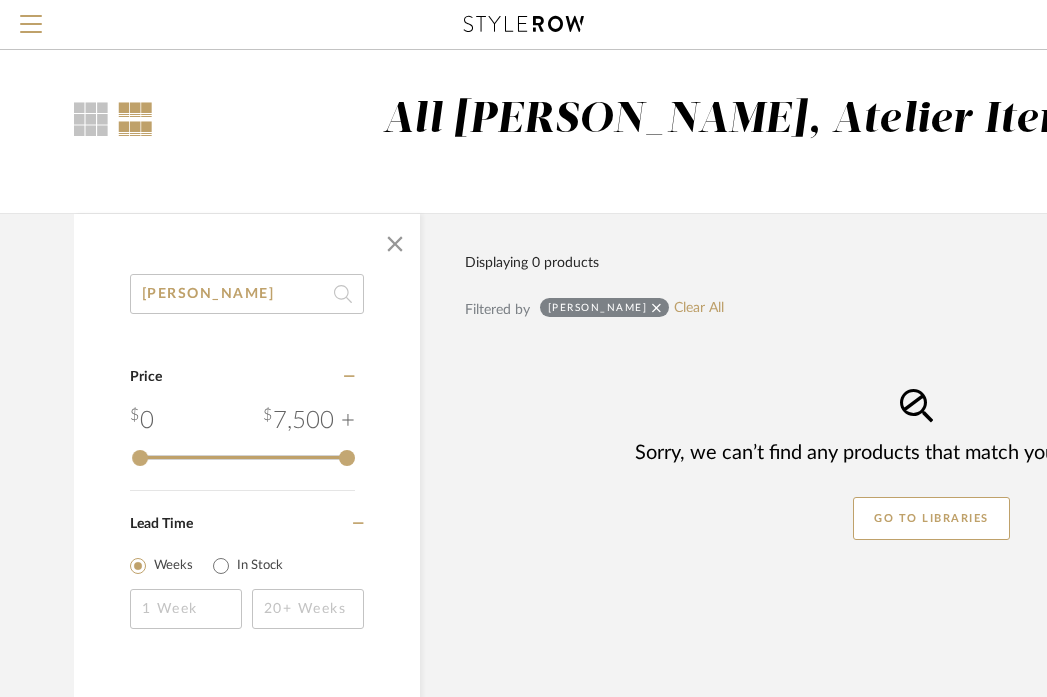 click on "[PERSON_NAME]" 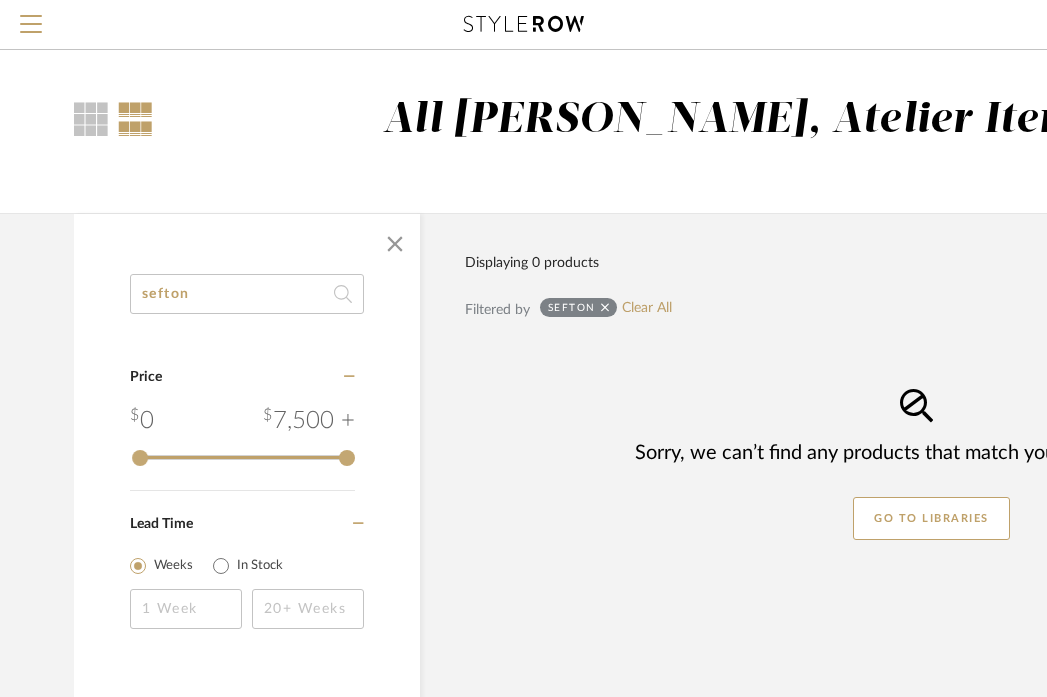 type on "sefton" 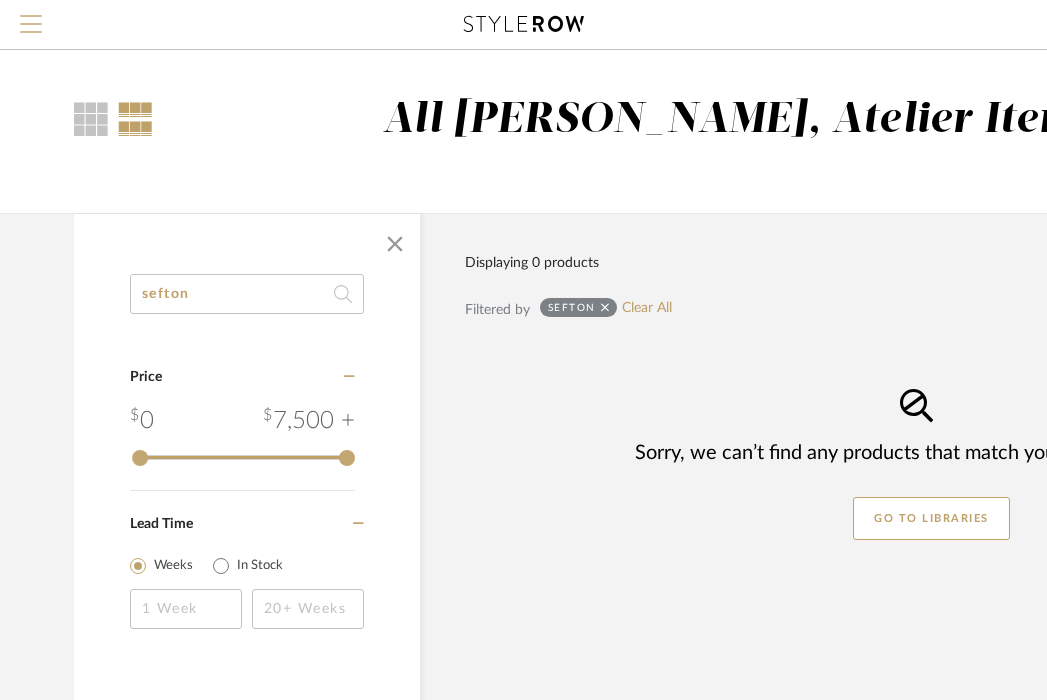 click at bounding box center [31, 24] 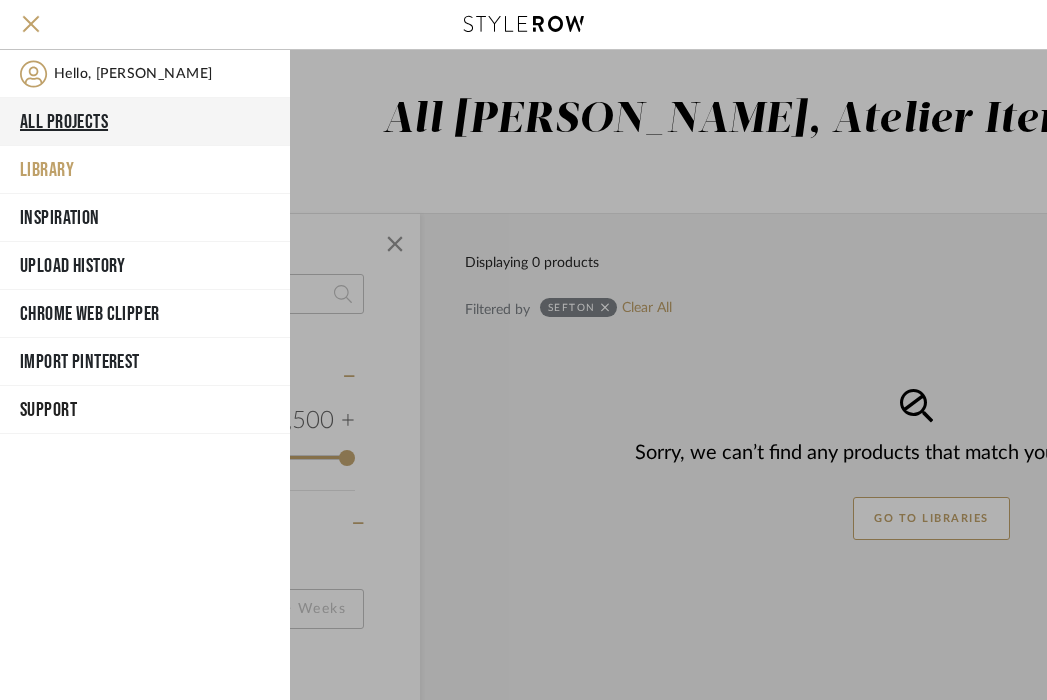 click on "All Projects" at bounding box center [145, 122] 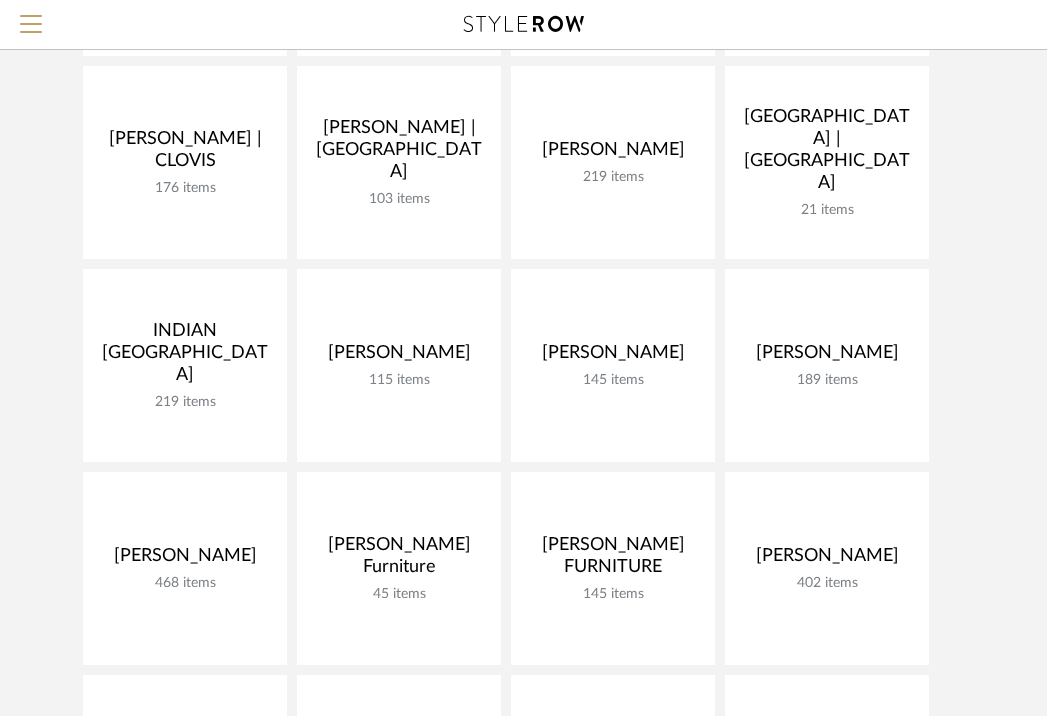 scroll, scrollTop: 462, scrollLeft: 0, axis: vertical 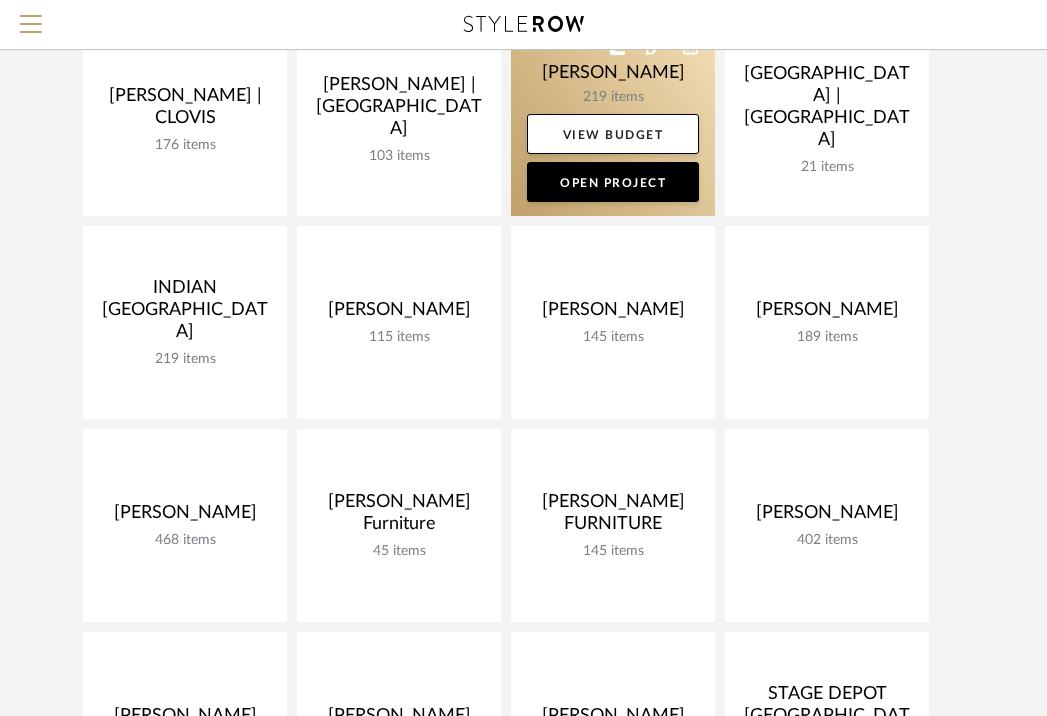 click 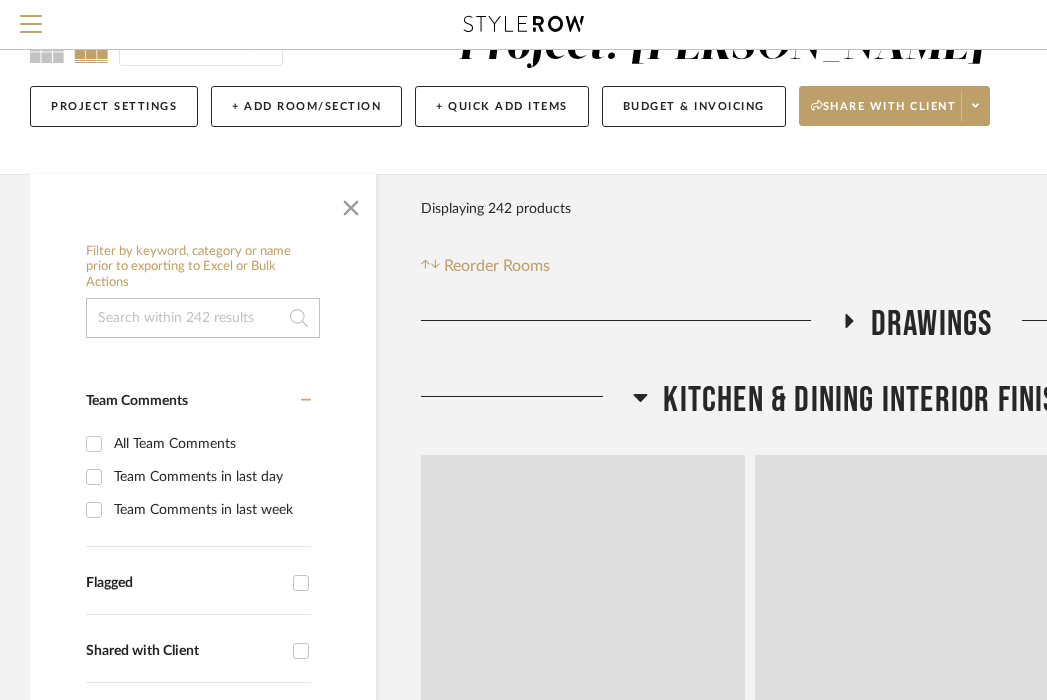 scroll, scrollTop: 0, scrollLeft: 0, axis: both 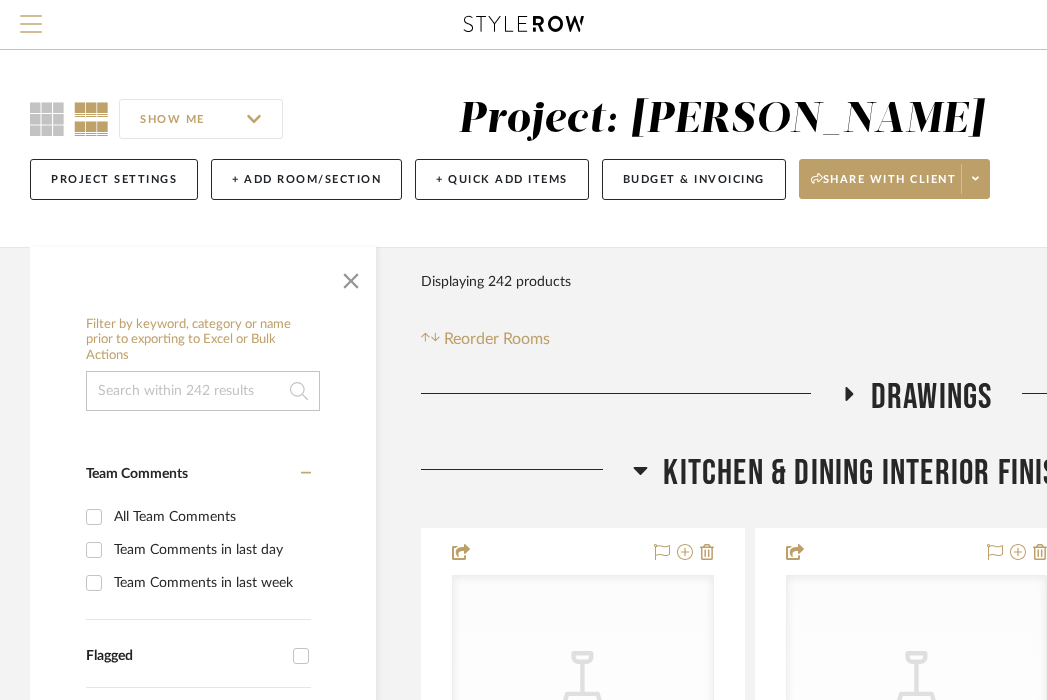 click at bounding box center [31, 16] 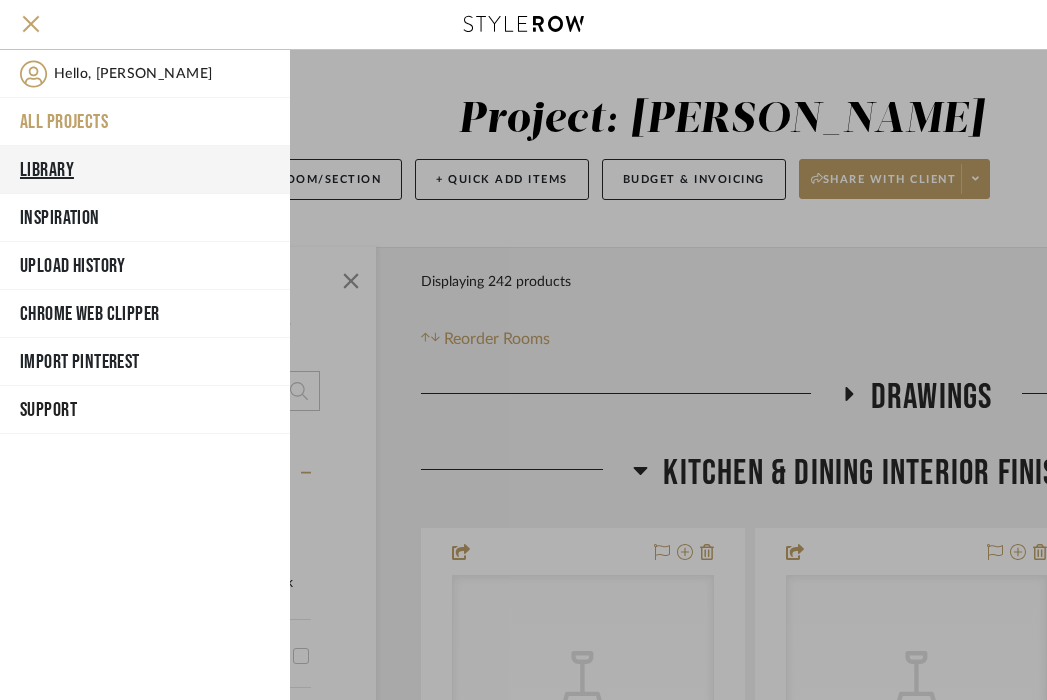 click on "Library" at bounding box center [145, 170] 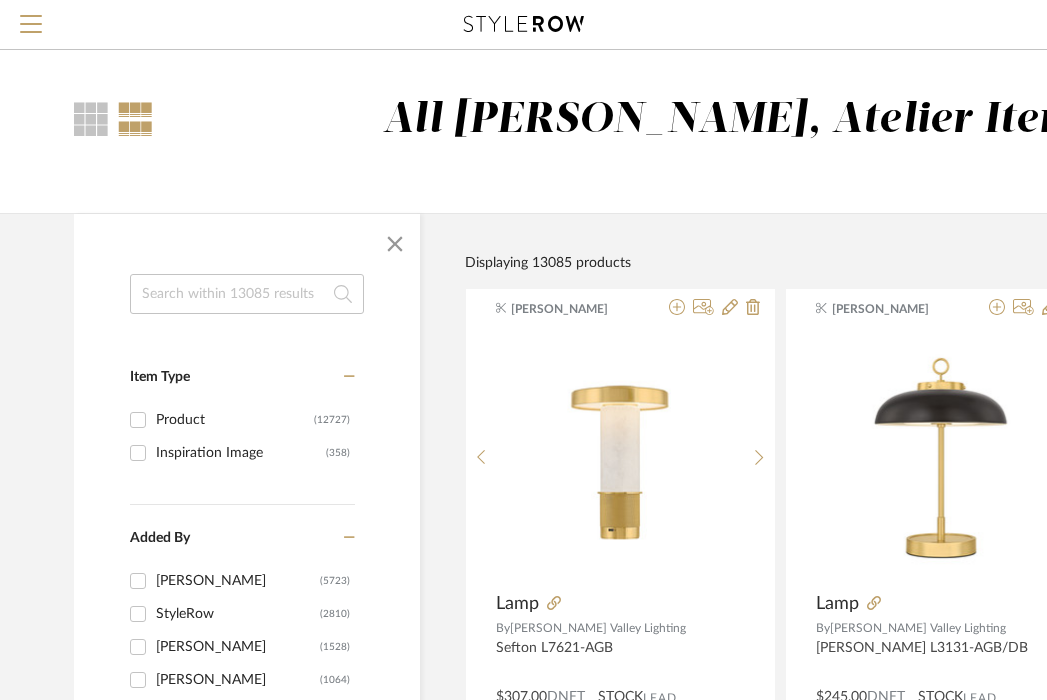 click 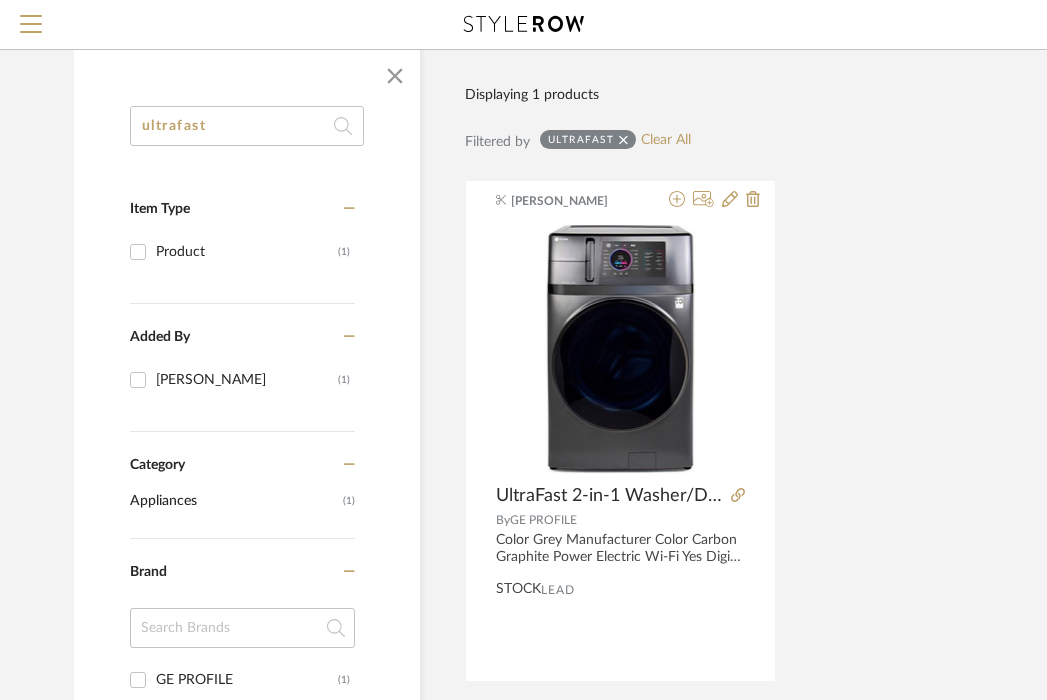 scroll, scrollTop: 170, scrollLeft: 0, axis: vertical 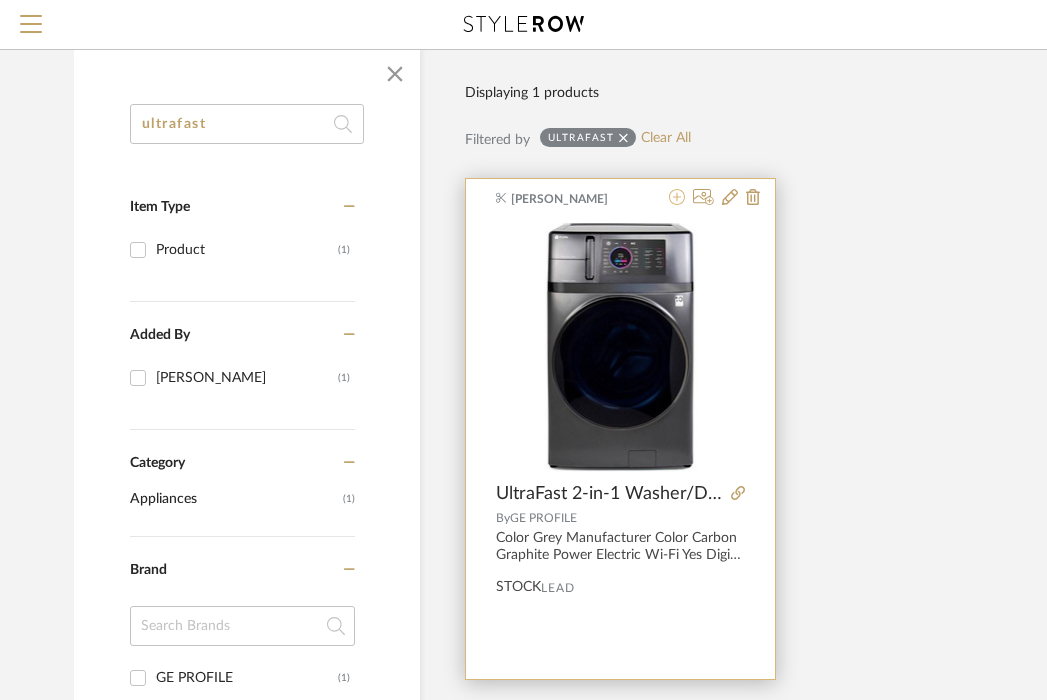 click 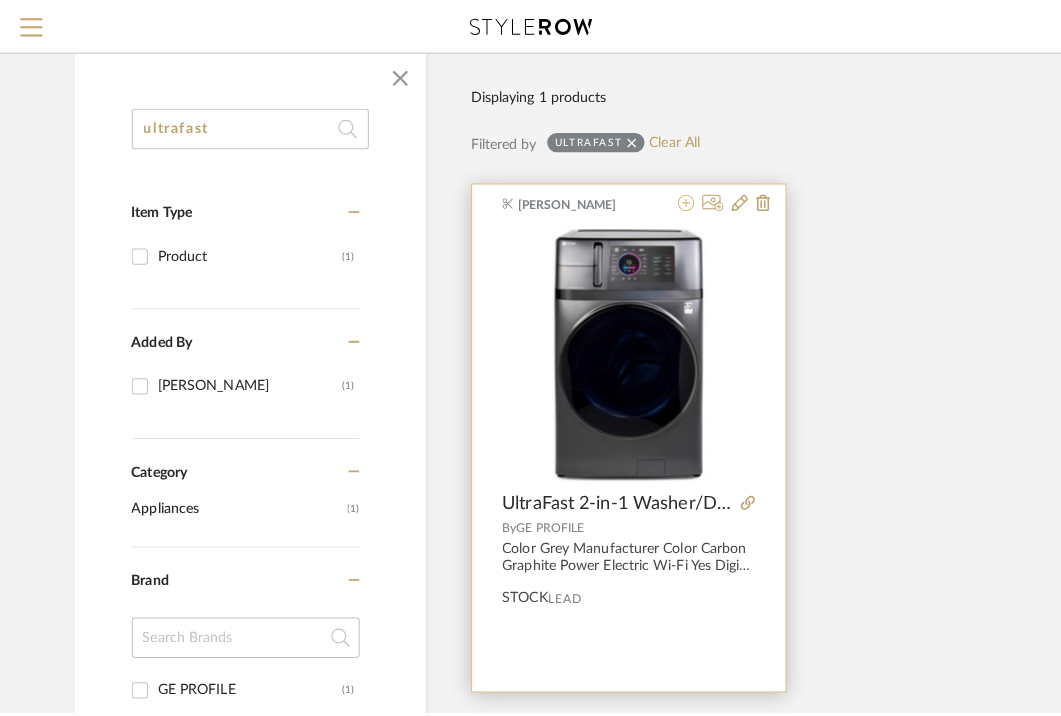 scroll, scrollTop: 0, scrollLeft: 0, axis: both 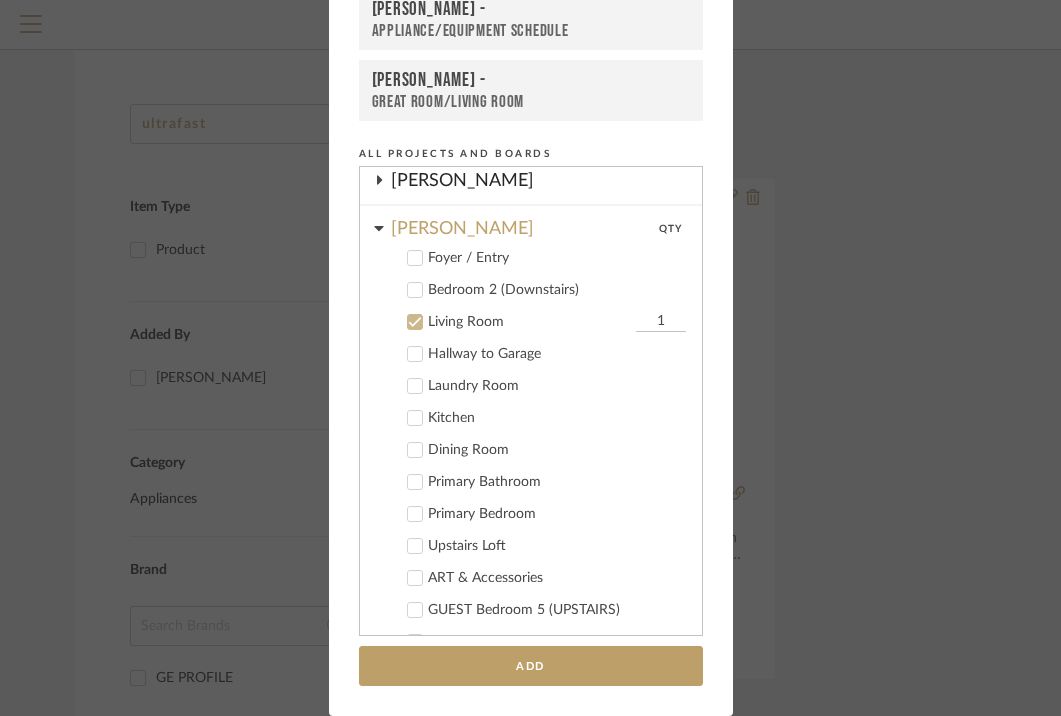 click at bounding box center [415, 322] 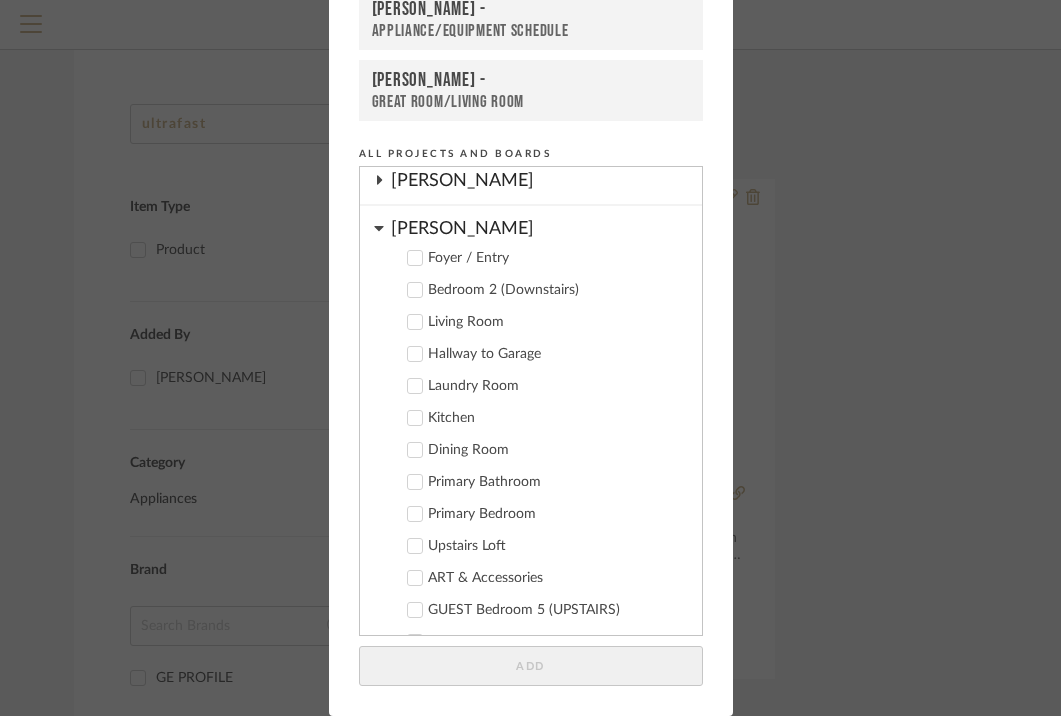click on "[PERSON_NAME]" at bounding box center [546, 223] 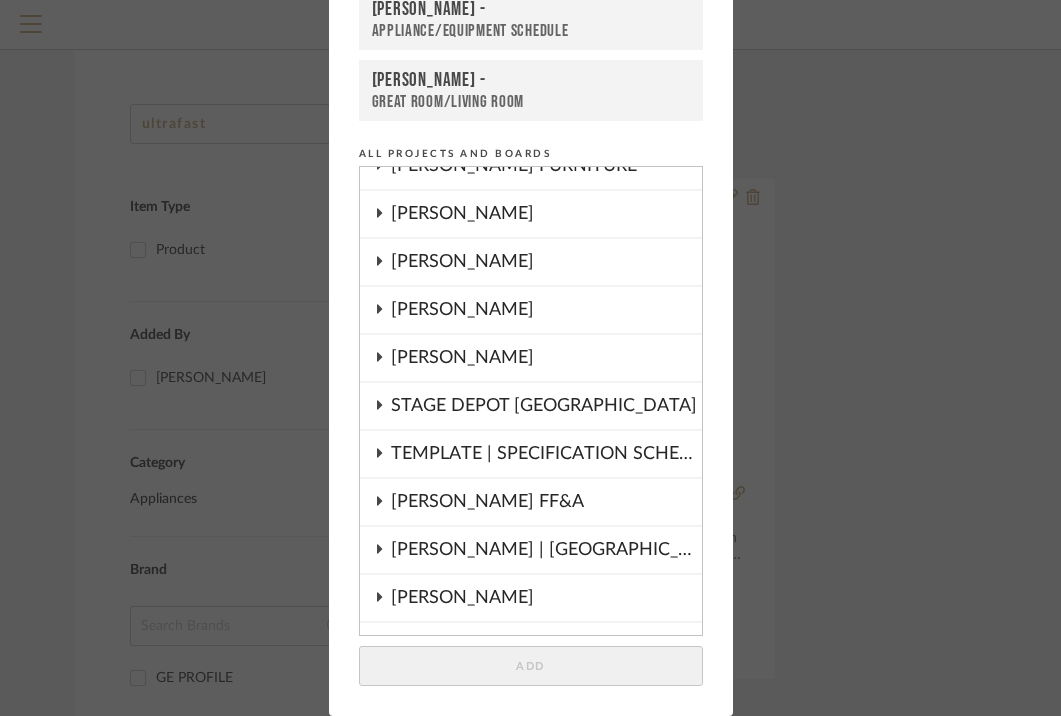 scroll, scrollTop: 744, scrollLeft: 0, axis: vertical 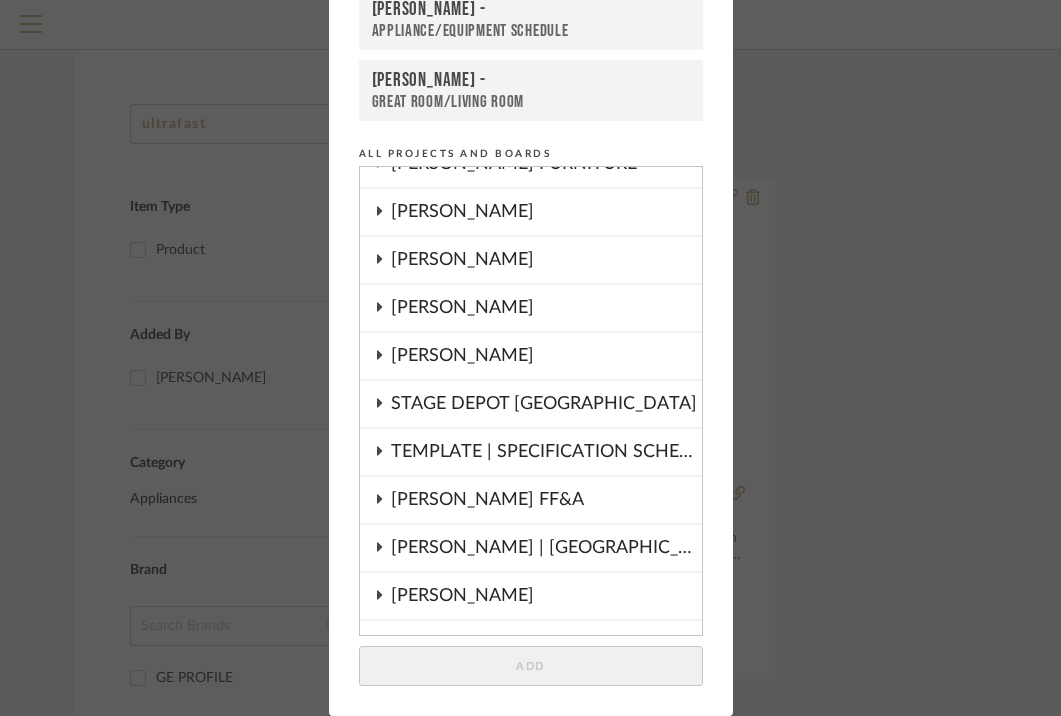 click on "[PERSON_NAME] | [GEOGRAPHIC_DATA]" at bounding box center [546, 548] 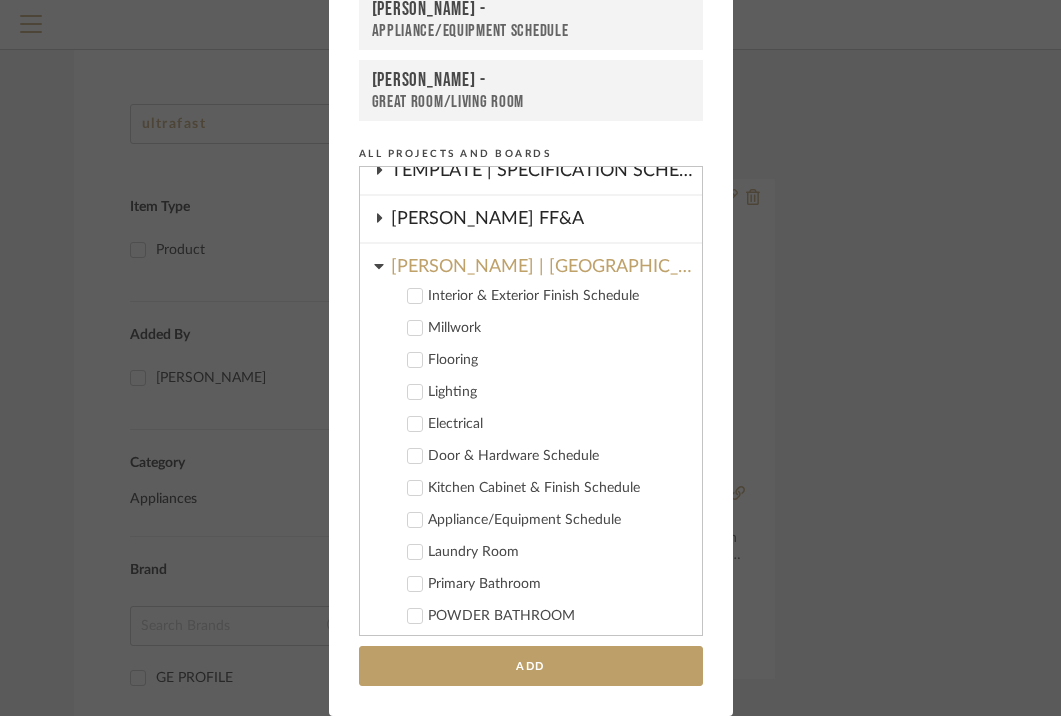 scroll, scrollTop: 1043, scrollLeft: 0, axis: vertical 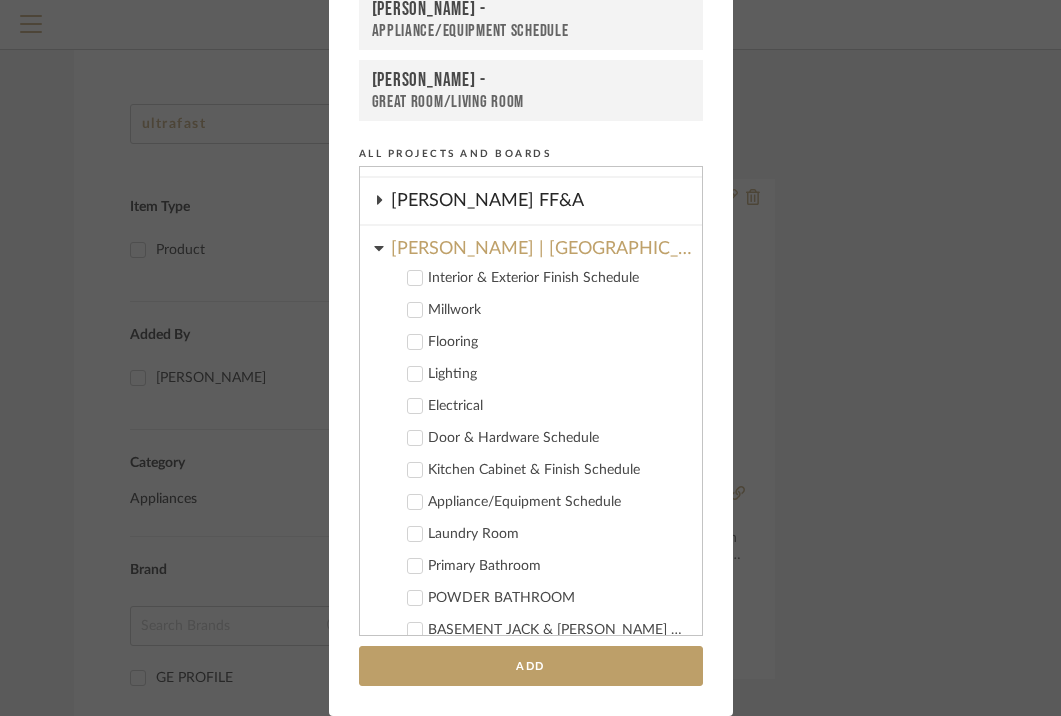 click on "Laundry Room" at bounding box center (557, 534) 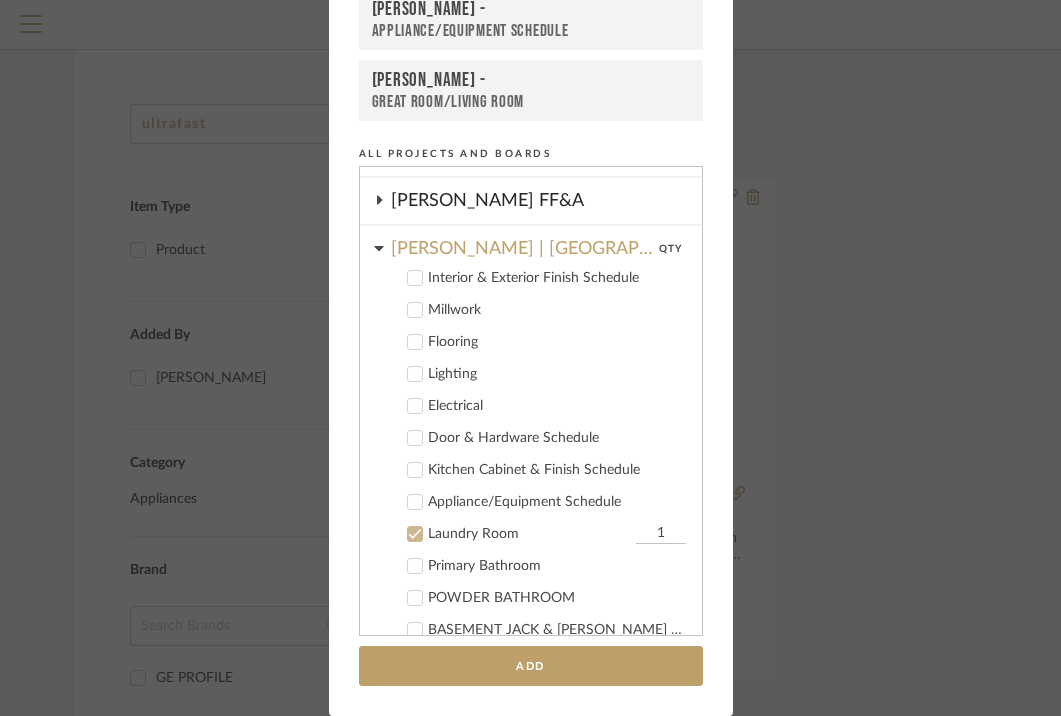 click on "Appliance/Equipment Schedule" at bounding box center (557, 502) 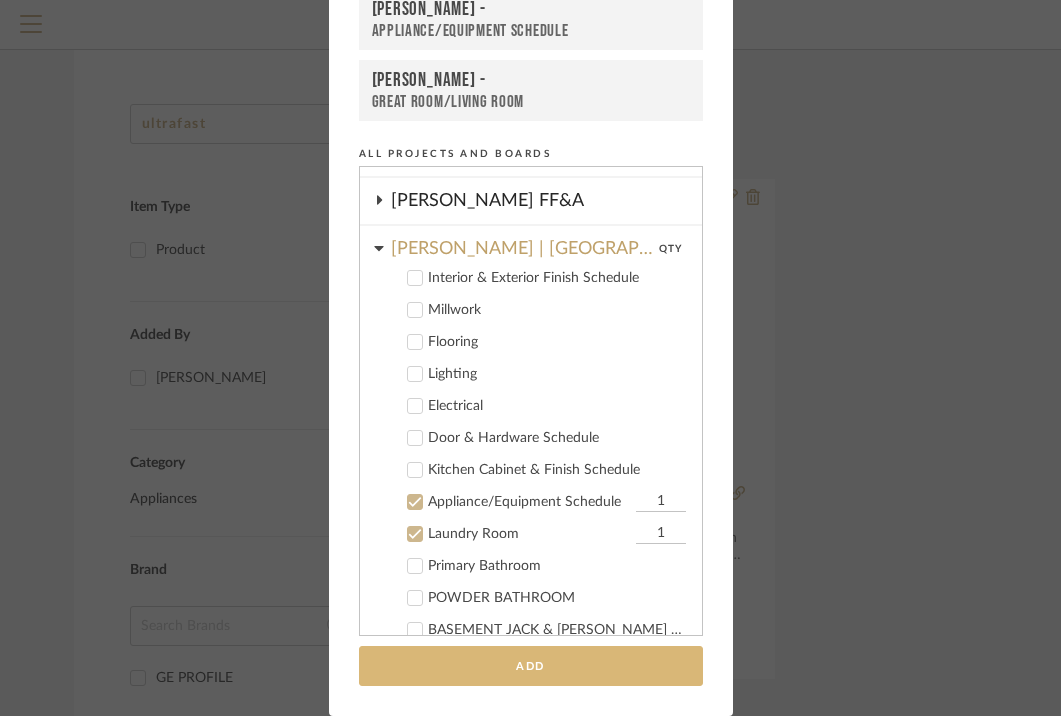 click on "Add" at bounding box center (531, 666) 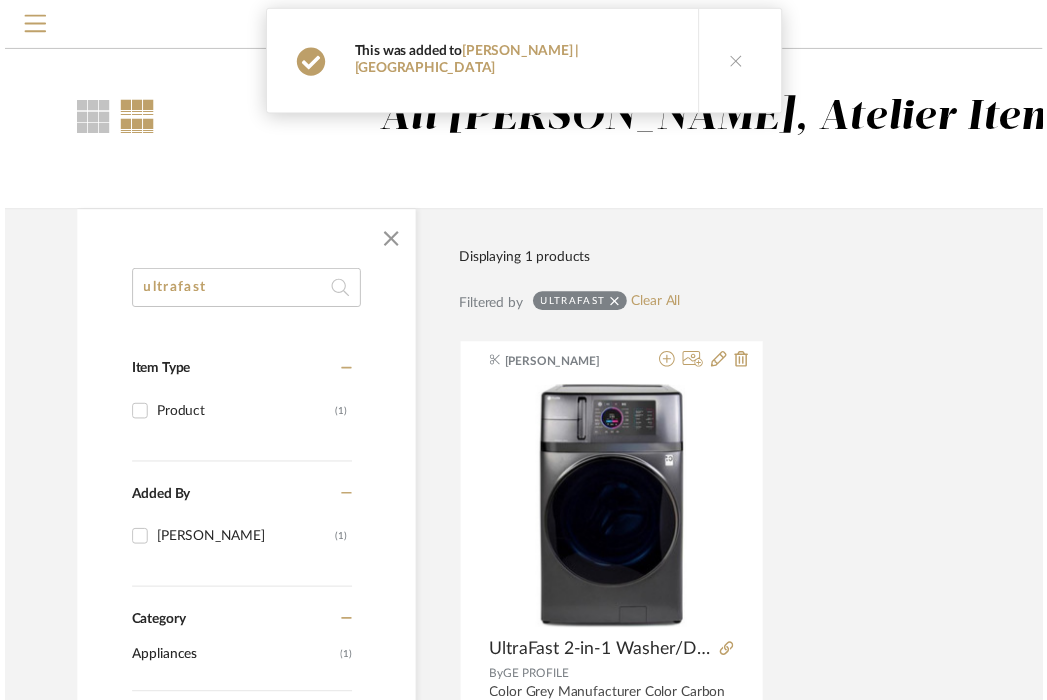 scroll, scrollTop: 170, scrollLeft: 0, axis: vertical 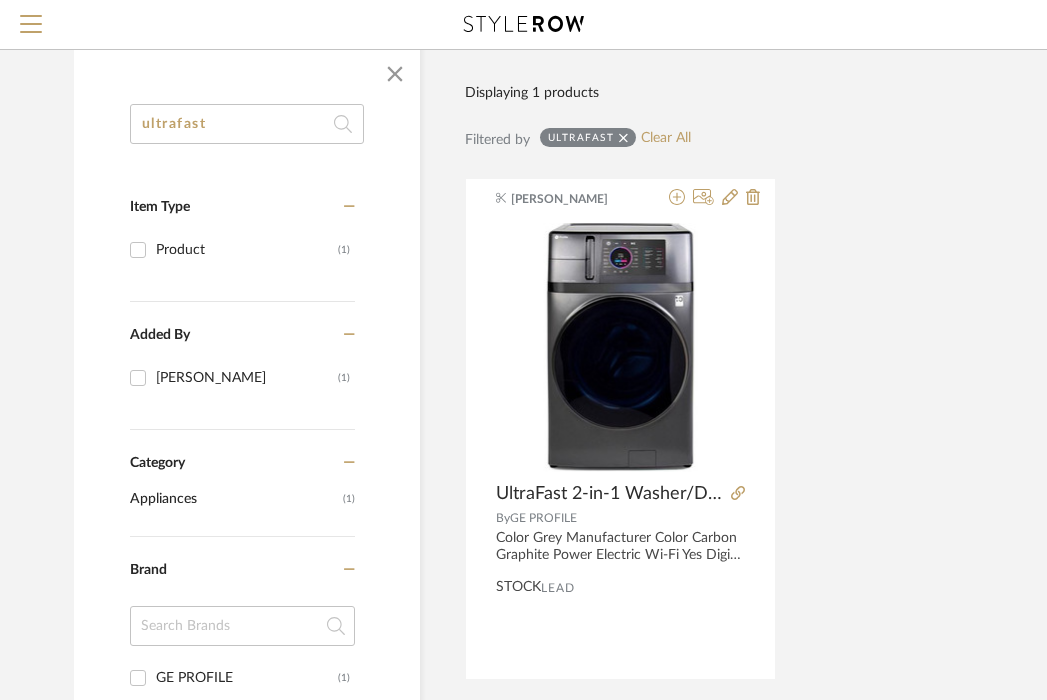 click on "ultrafast" 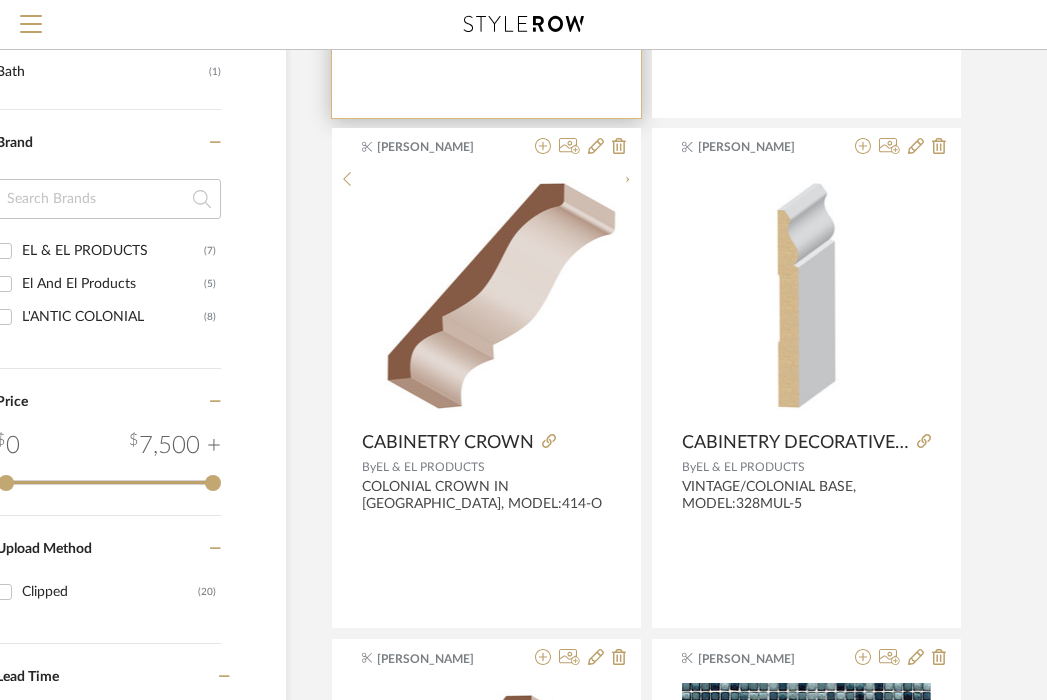 scroll, scrollTop: 776, scrollLeft: 134, axis: both 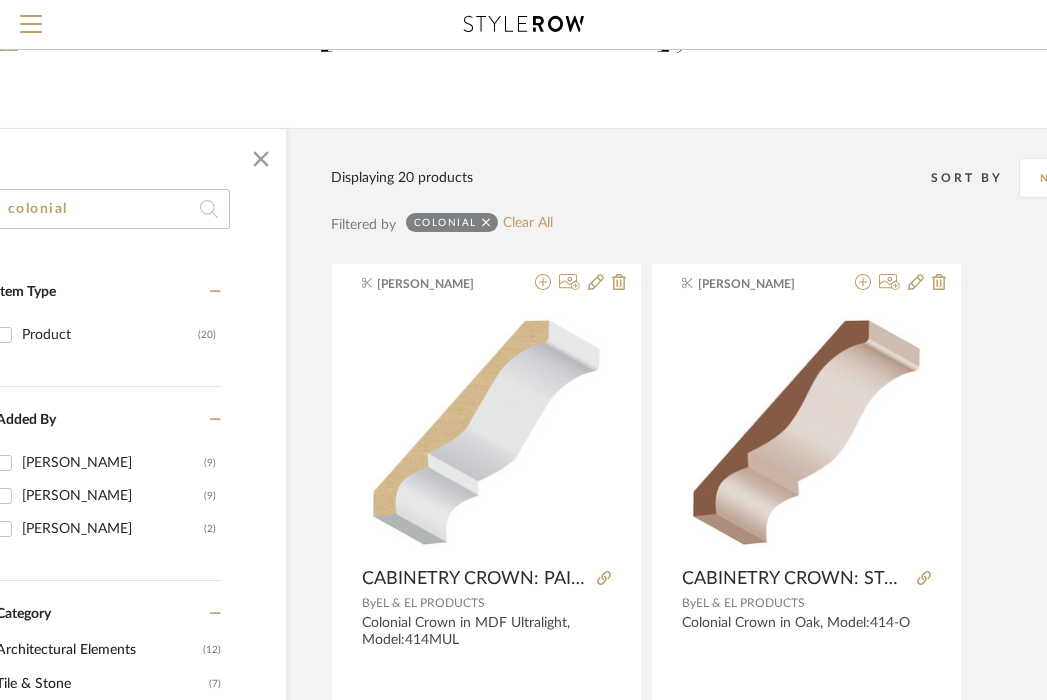 click on "colonial" 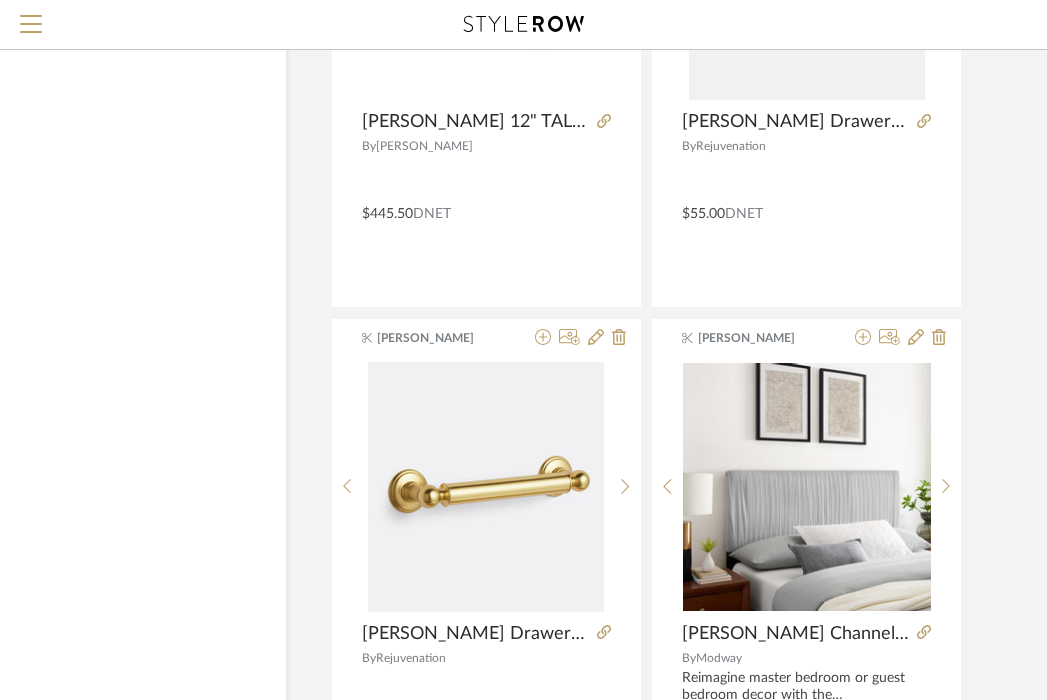 scroll, scrollTop: 2414, scrollLeft: 134, axis: both 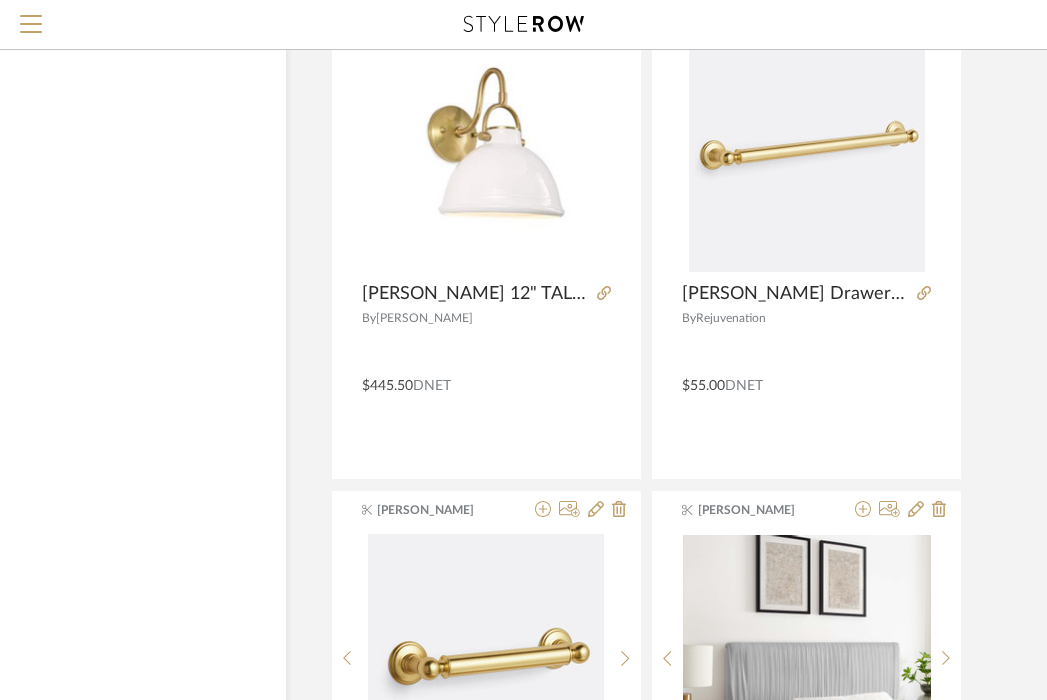 type on "[PERSON_NAME]" 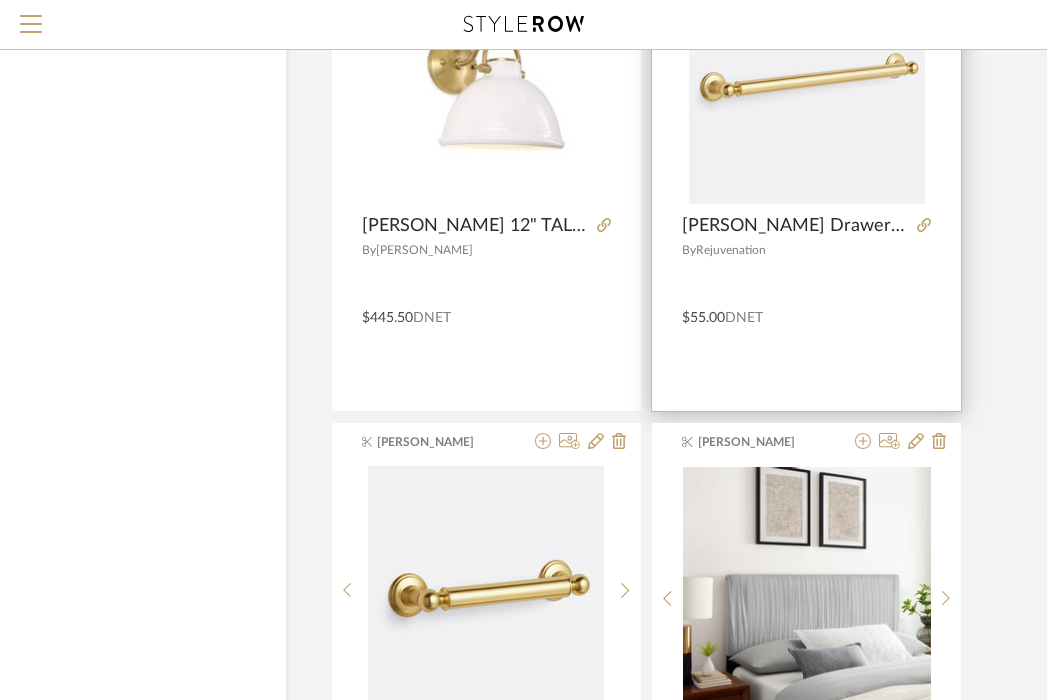 scroll, scrollTop: 2425, scrollLeft: 134, axis: both 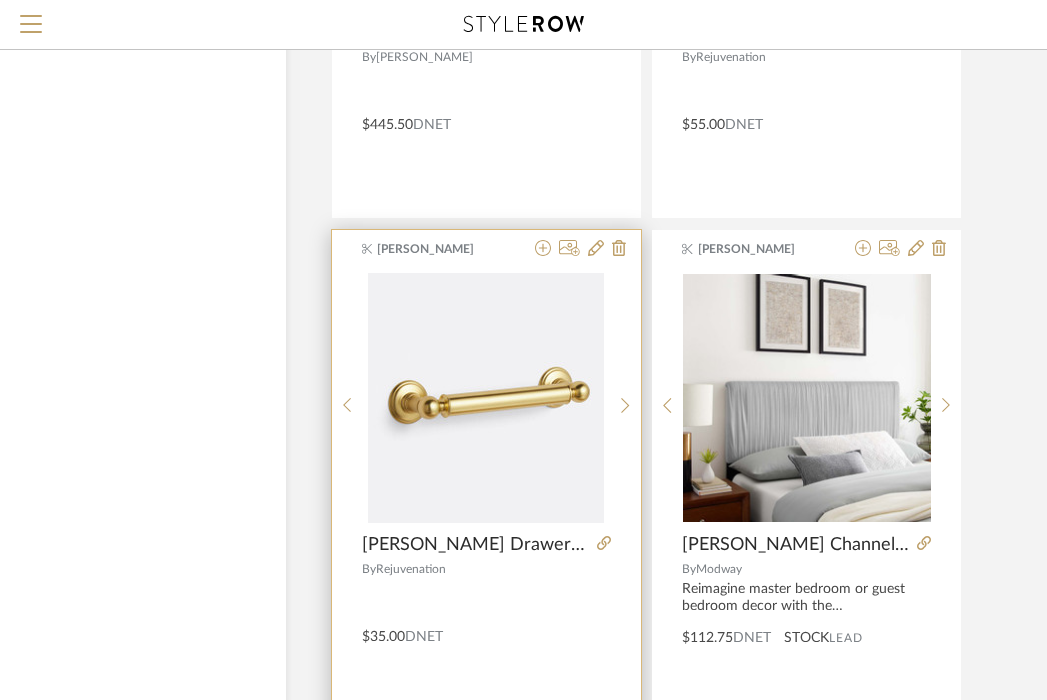 click at bounding box center (486, 598) 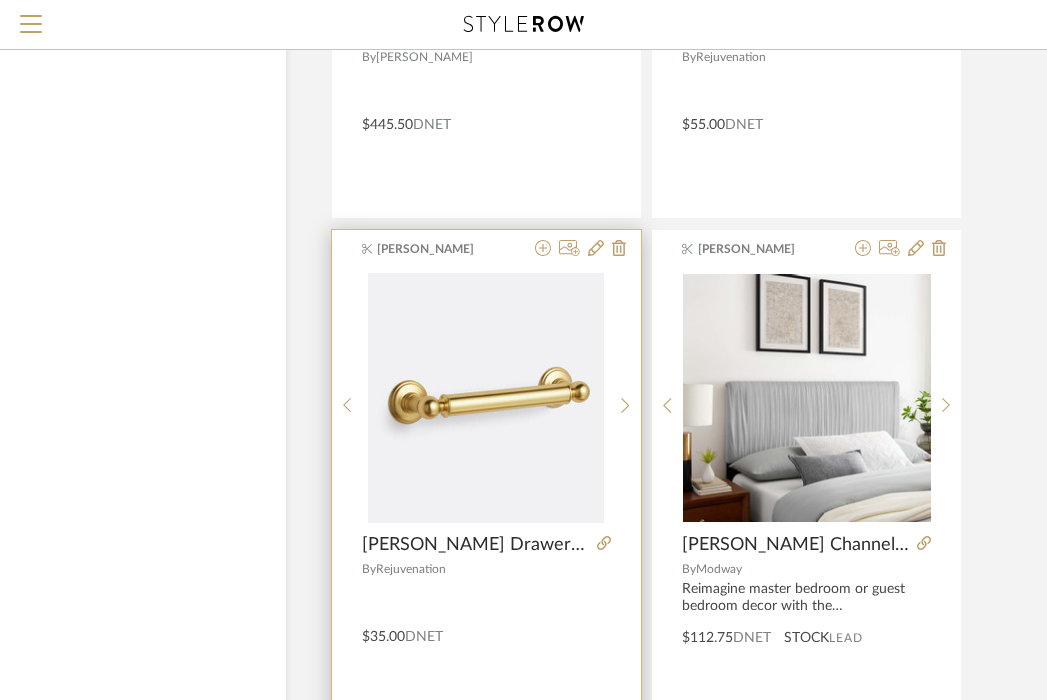 click at bounding box center (486, 598) 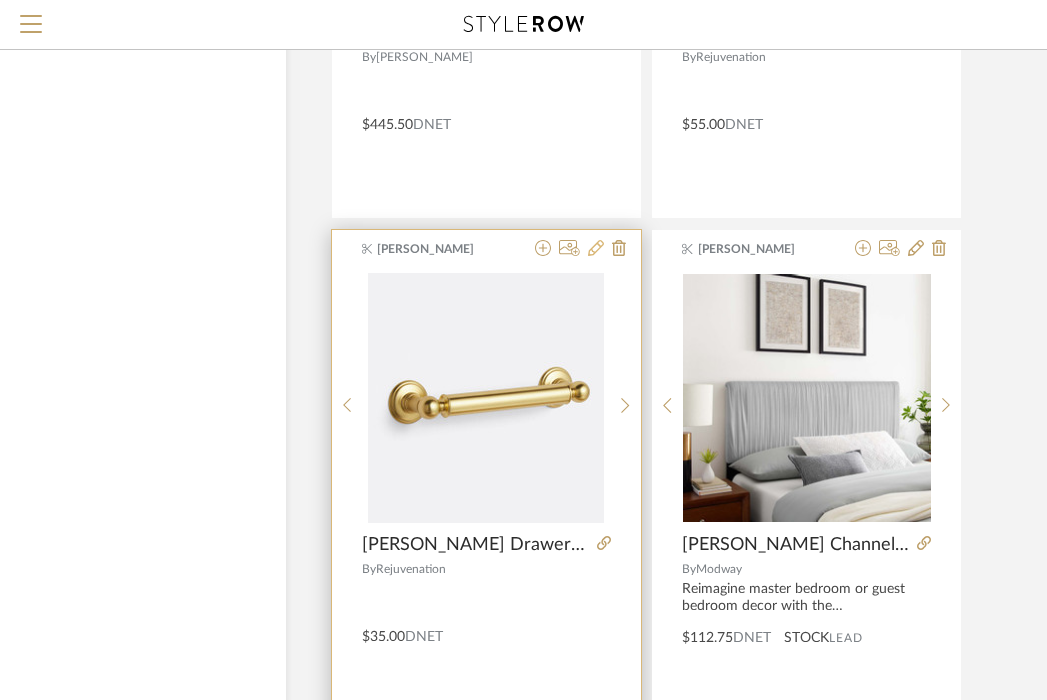 click 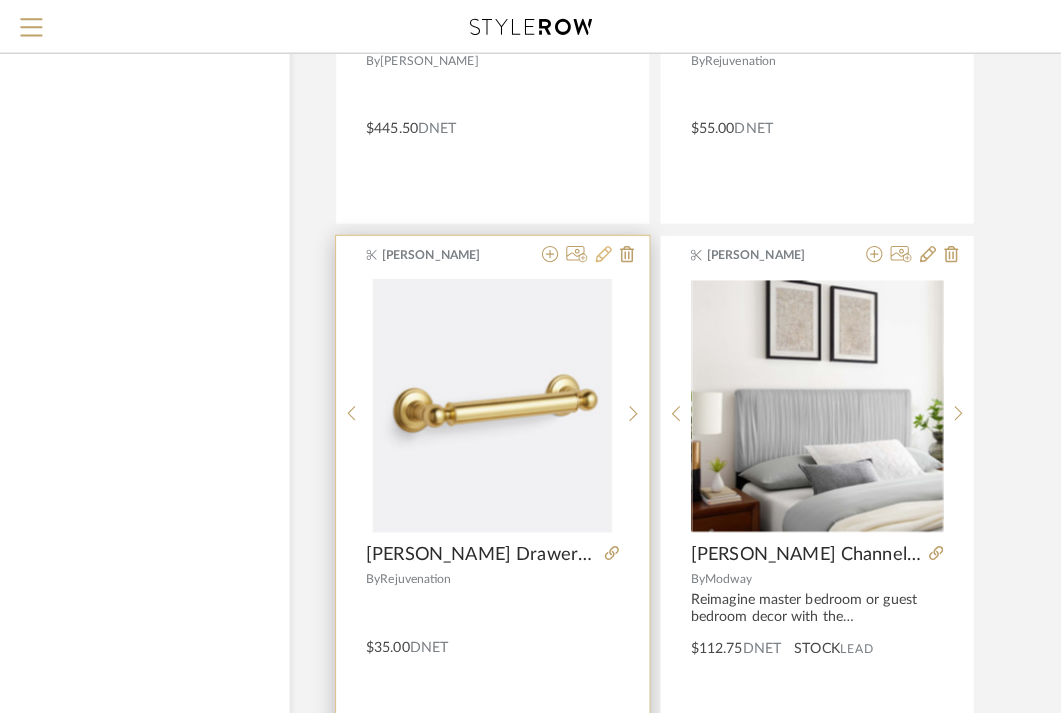 scroll, scrollTop: 0, scrollLeft: 0, axis: both 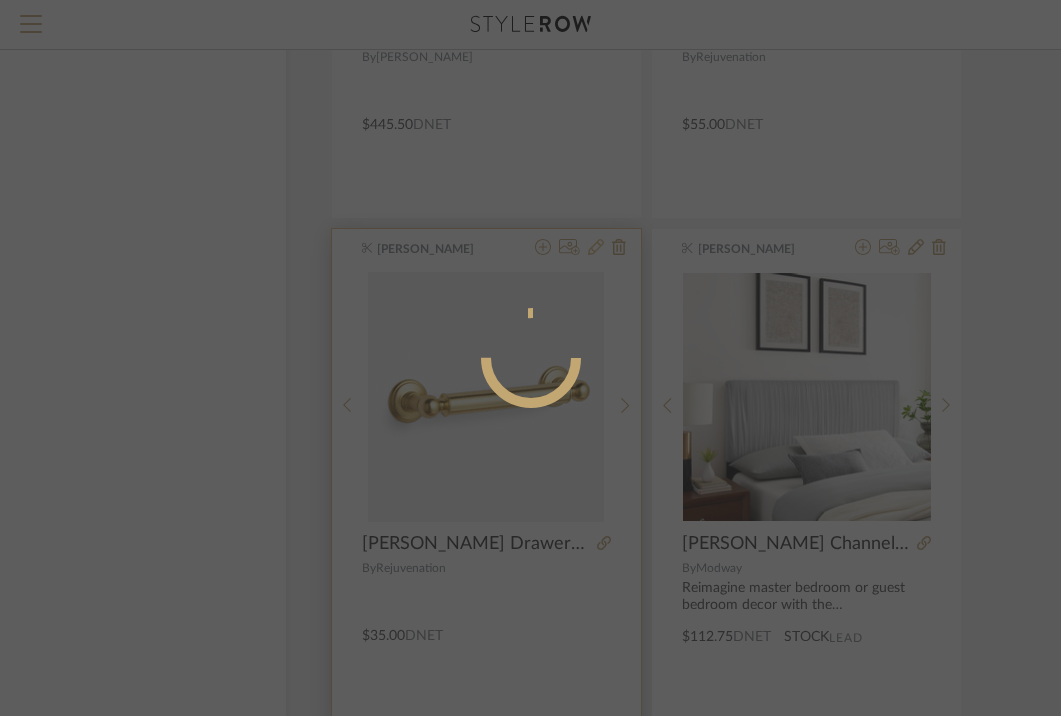 radio on "true" 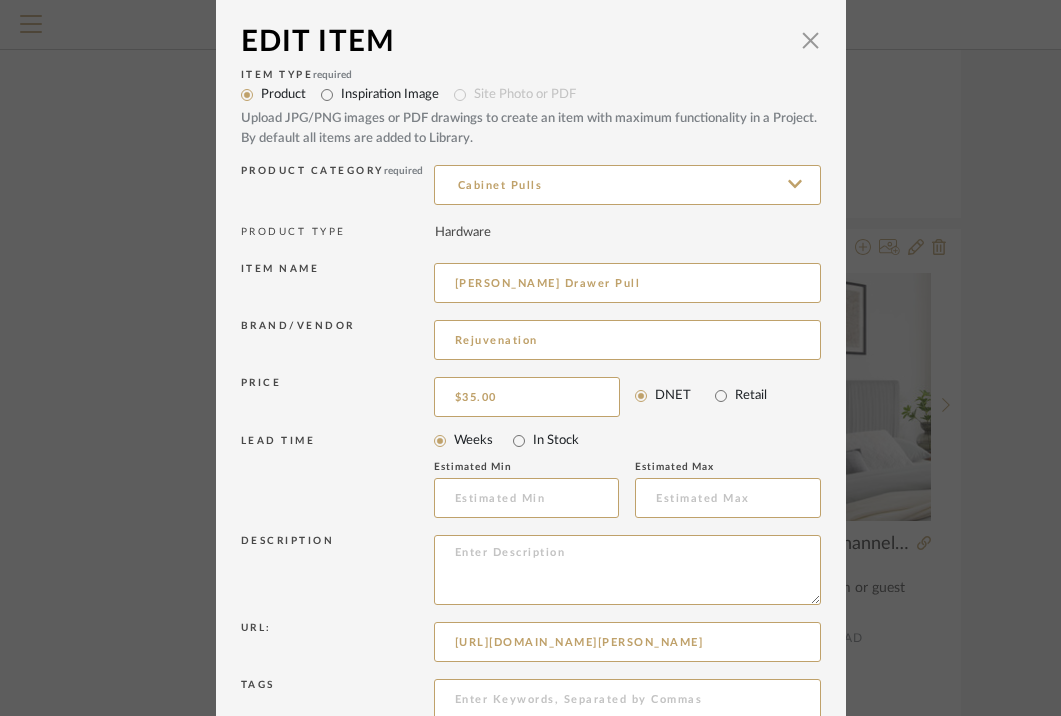 scroll, scrollTop: 0, scrollLeft: 0, axis: both 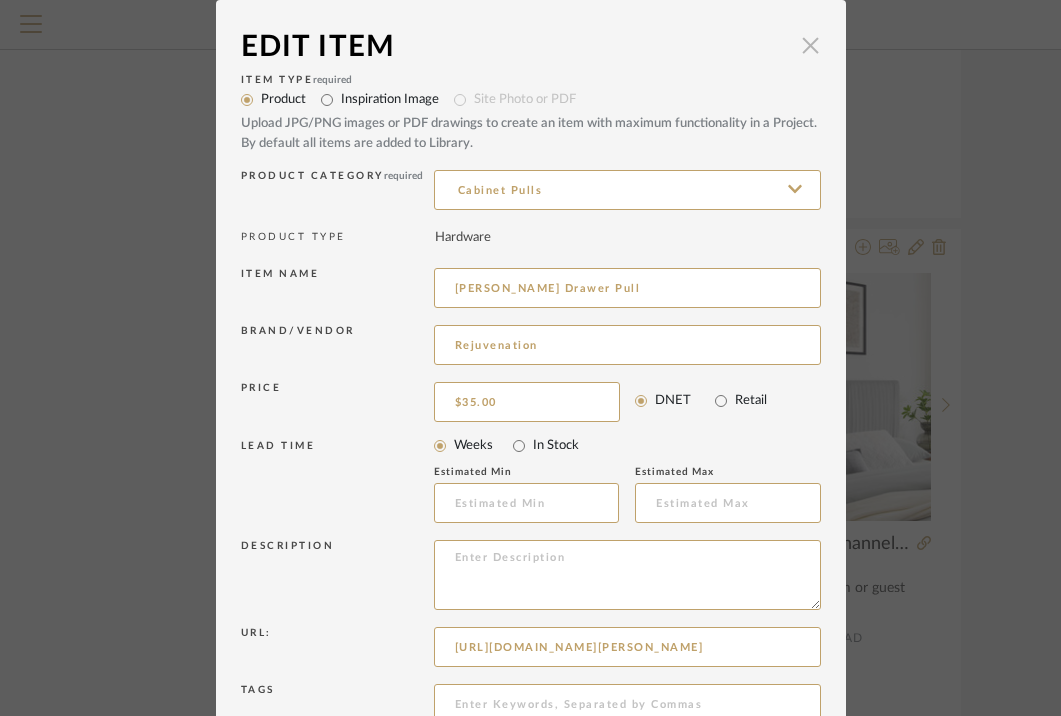 click at bounding box center [811, 45] 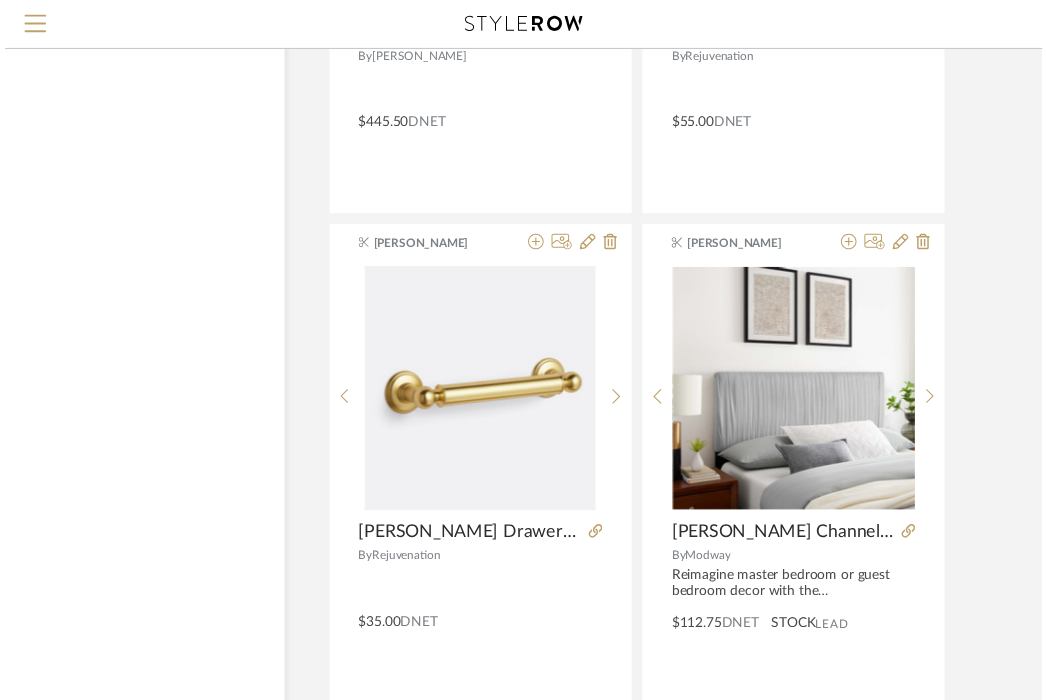 scroll, scrollTop: 2675, scrollLeft: 134, axis: both 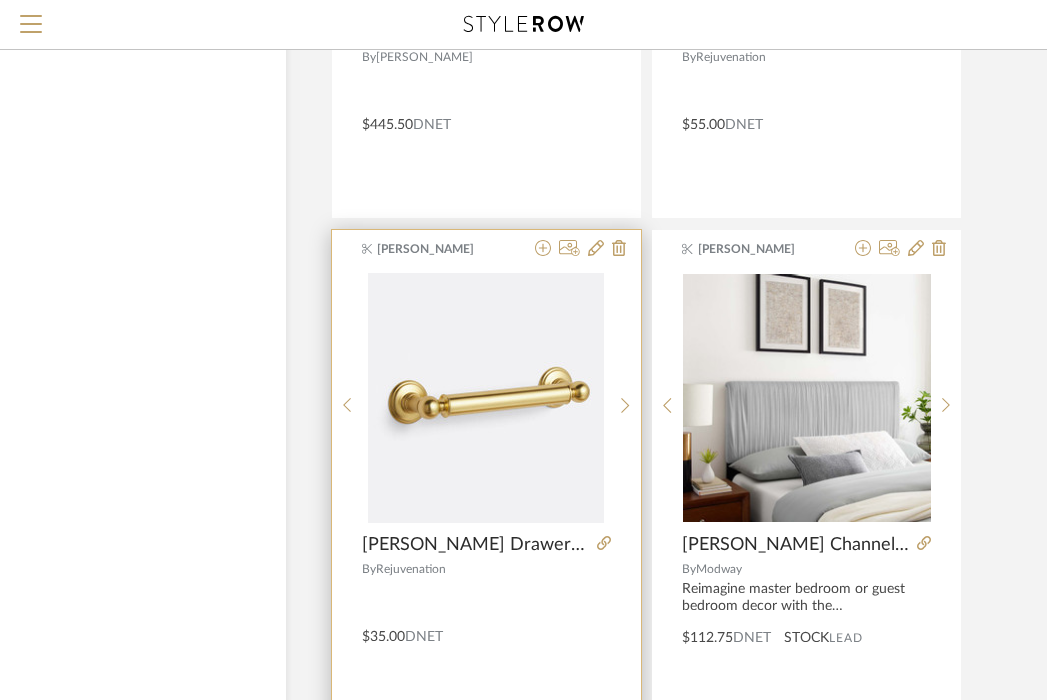 click on "[PERSON_NAME]" 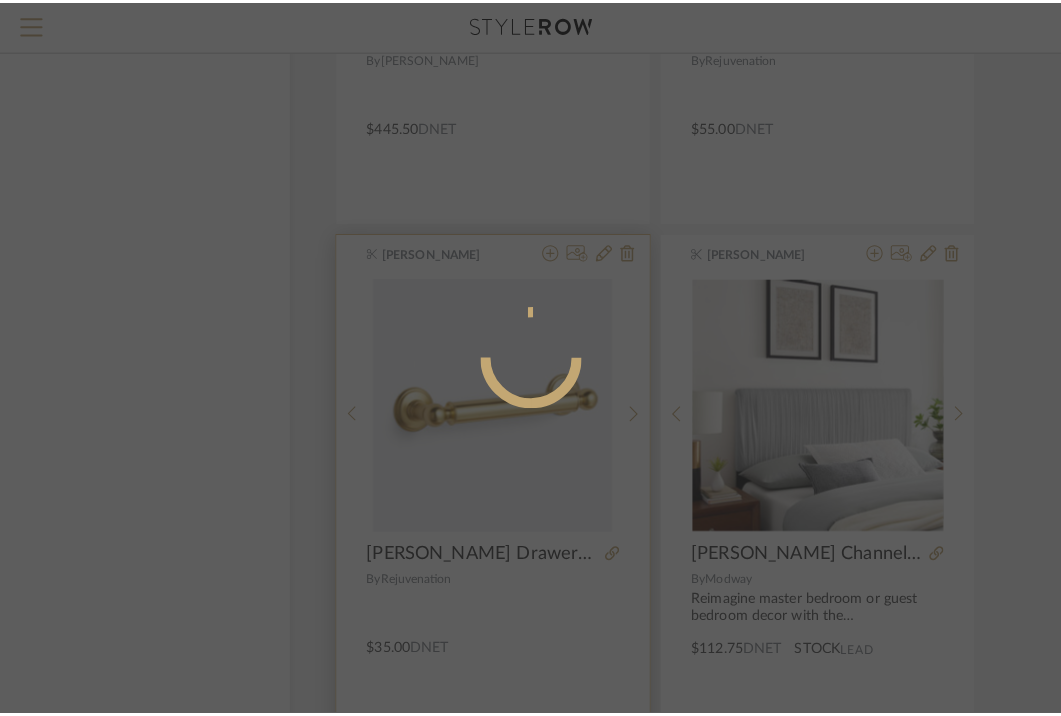 scroll, scrollTop: 0, scrollLeft: 0, axis: both 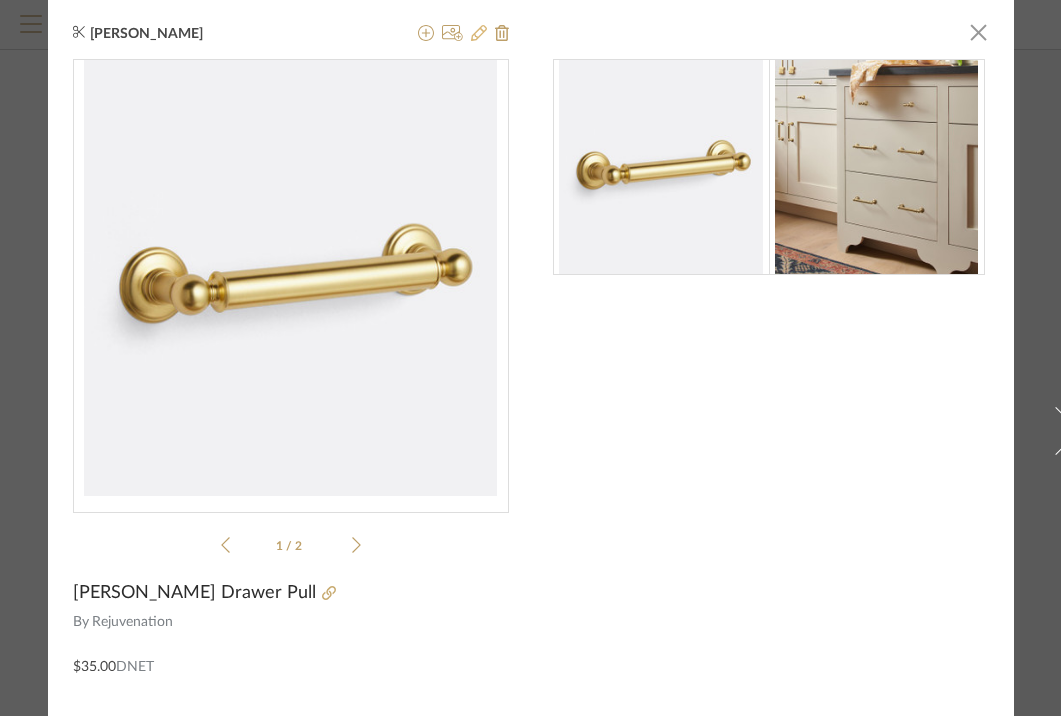 click 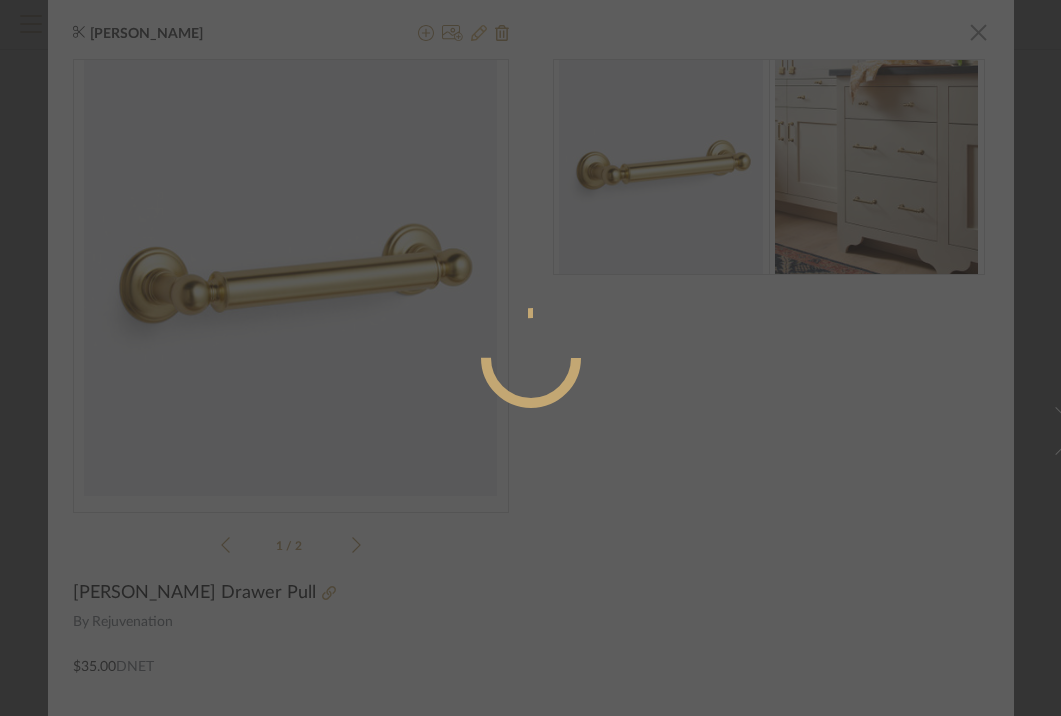 radio on "true" 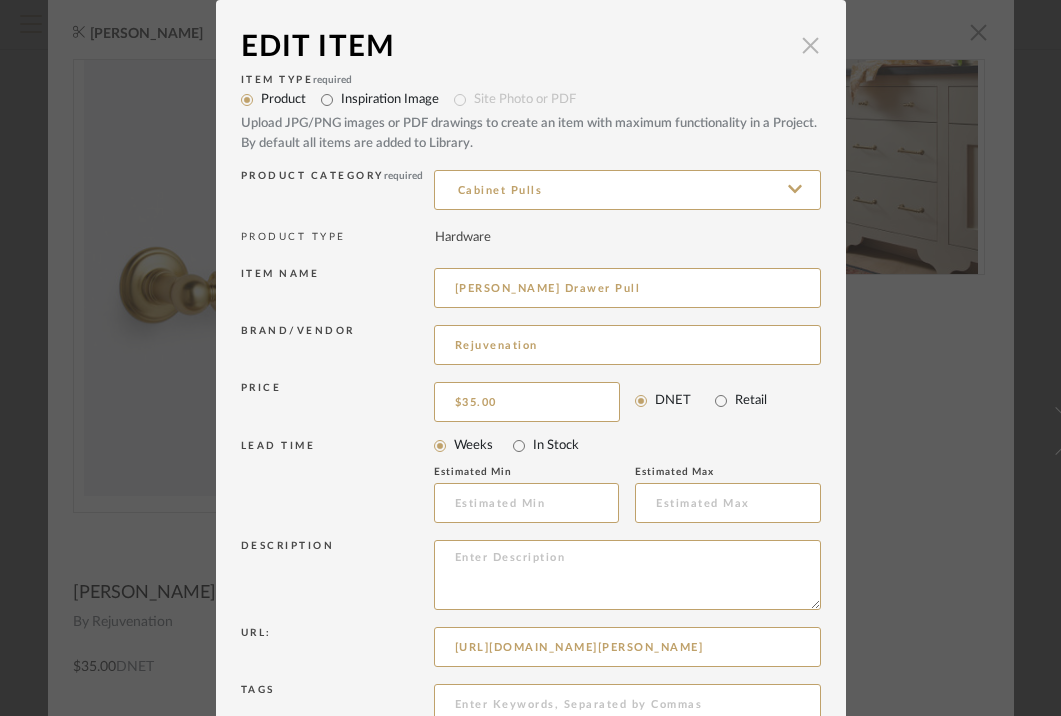 click at bounding box center [811, 45] 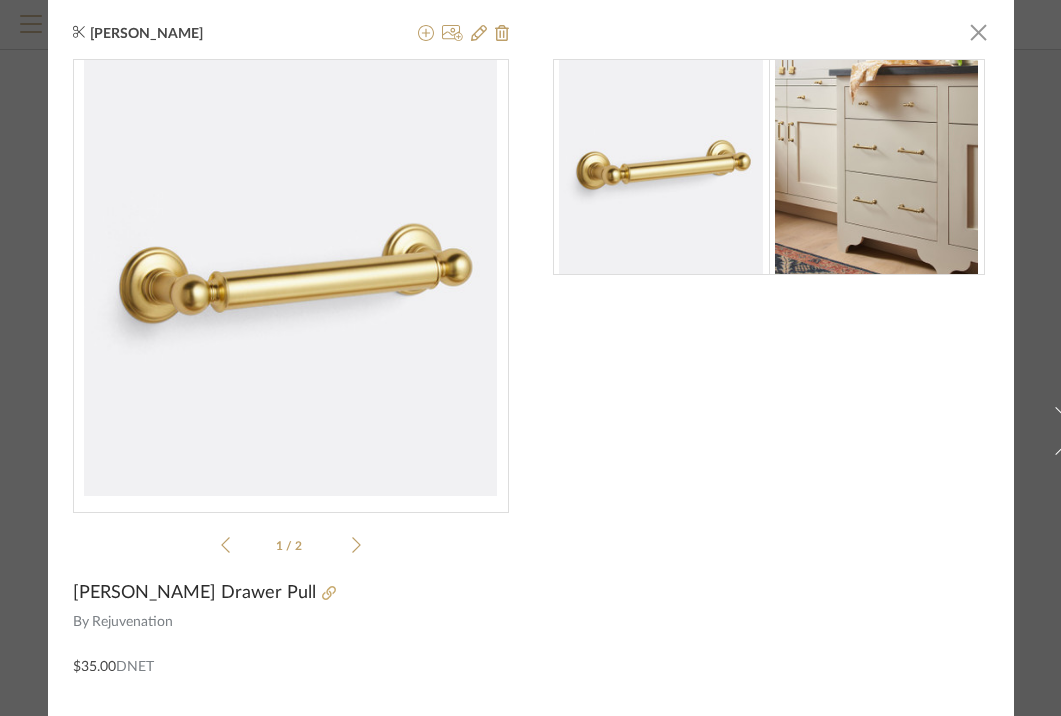 click on "[PERSON_NAME] × 1 / 2 [PERSON_NAME] Drawer Pull By Rejuvenation $35.00  DNET" at bounding box center (531, 430) 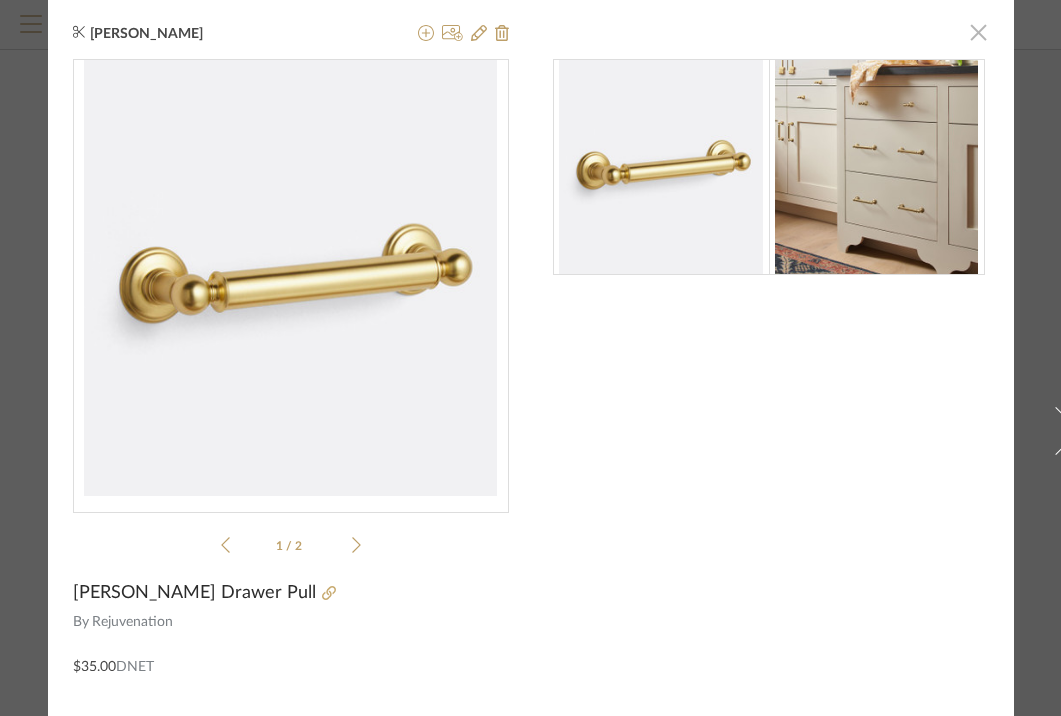 click 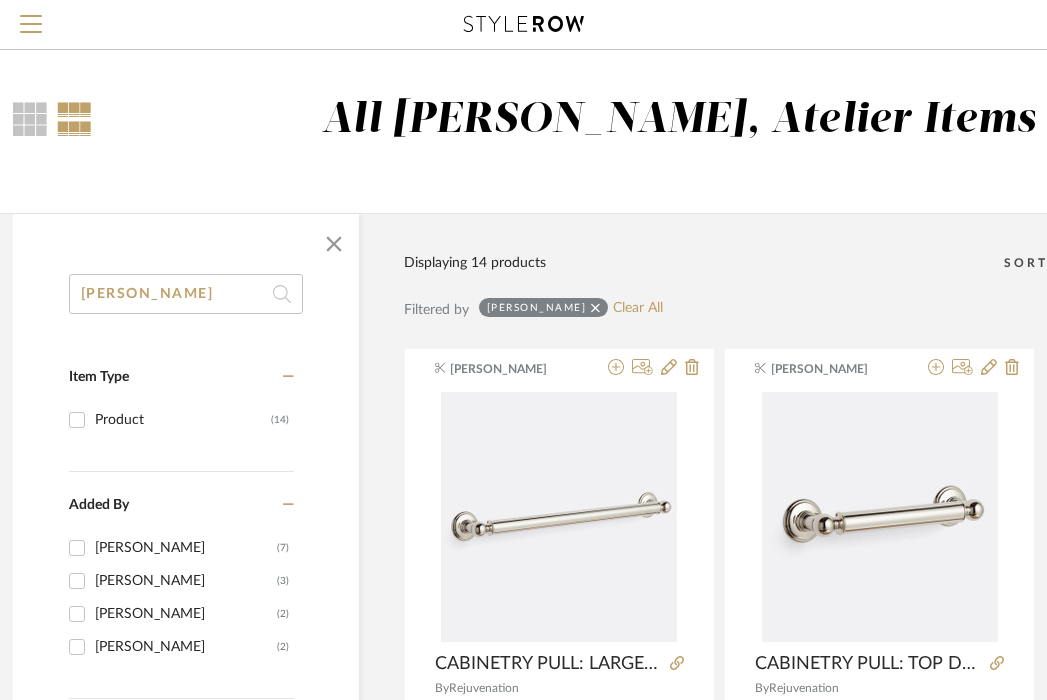 scroll, scrollTop: 0, scrollLeft: 0, axis: both 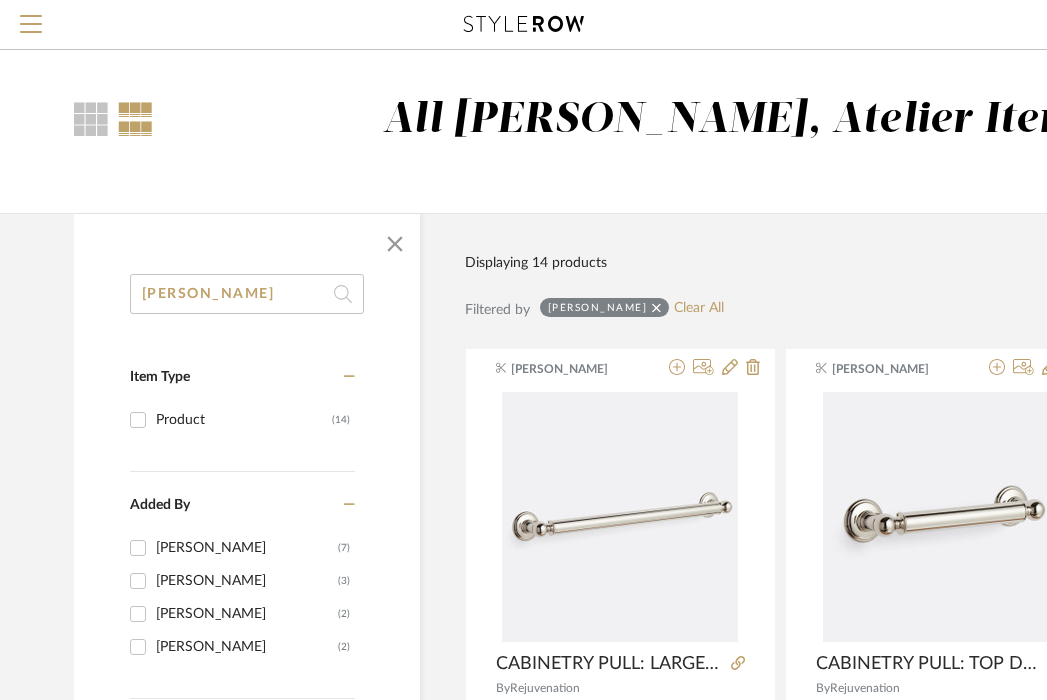 click on "[PERSON_NAME]" 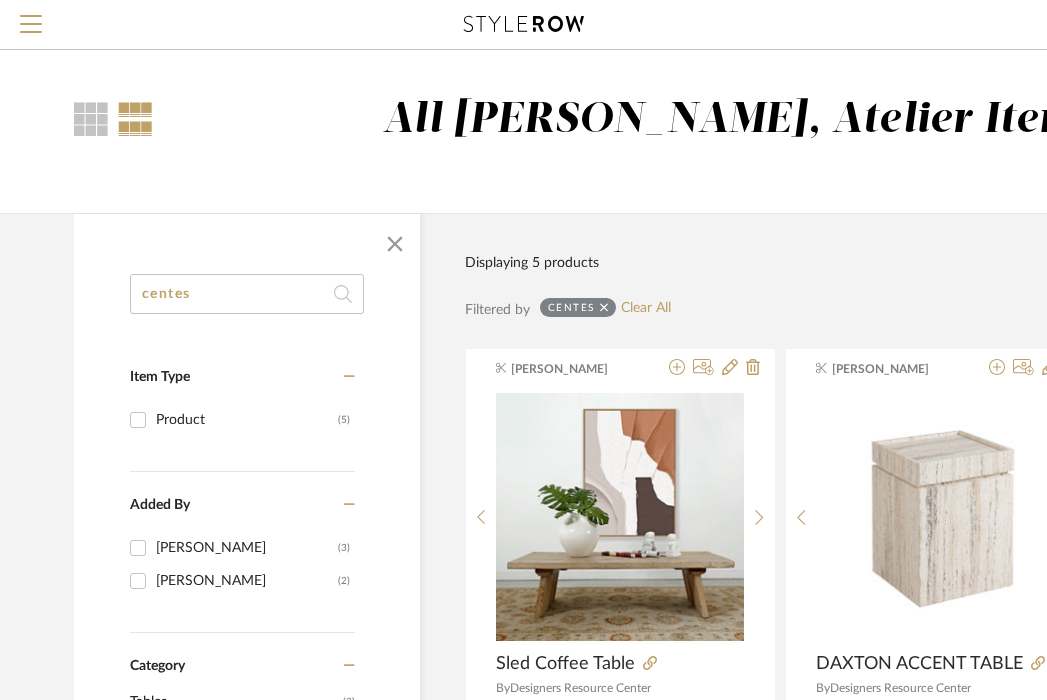 type on "centes" 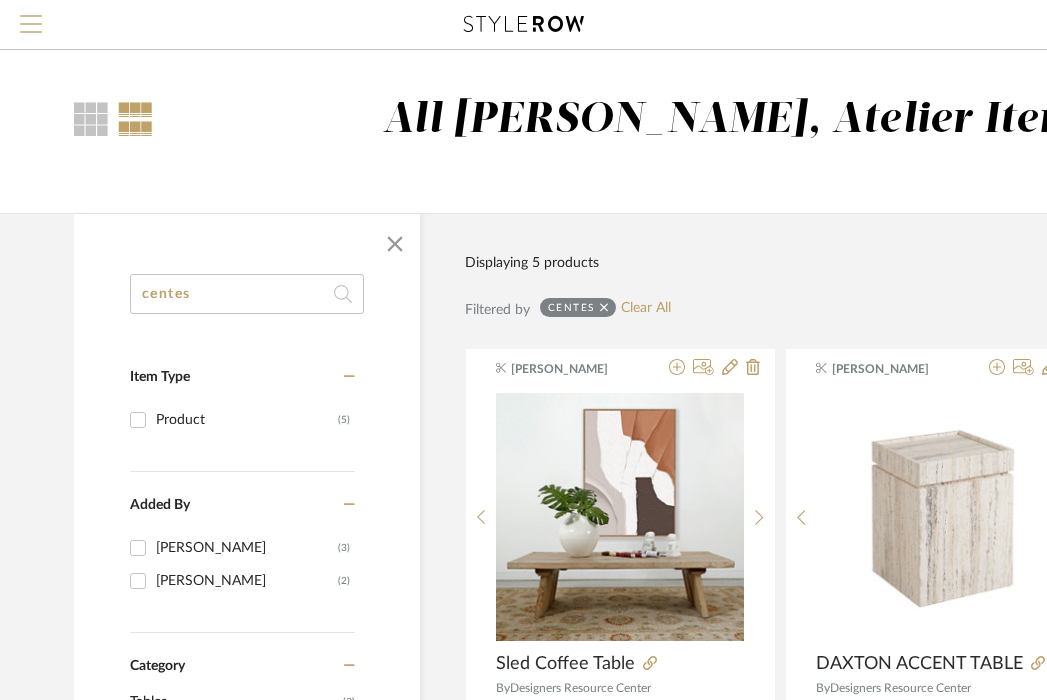 click at bounding box center (31, 16) 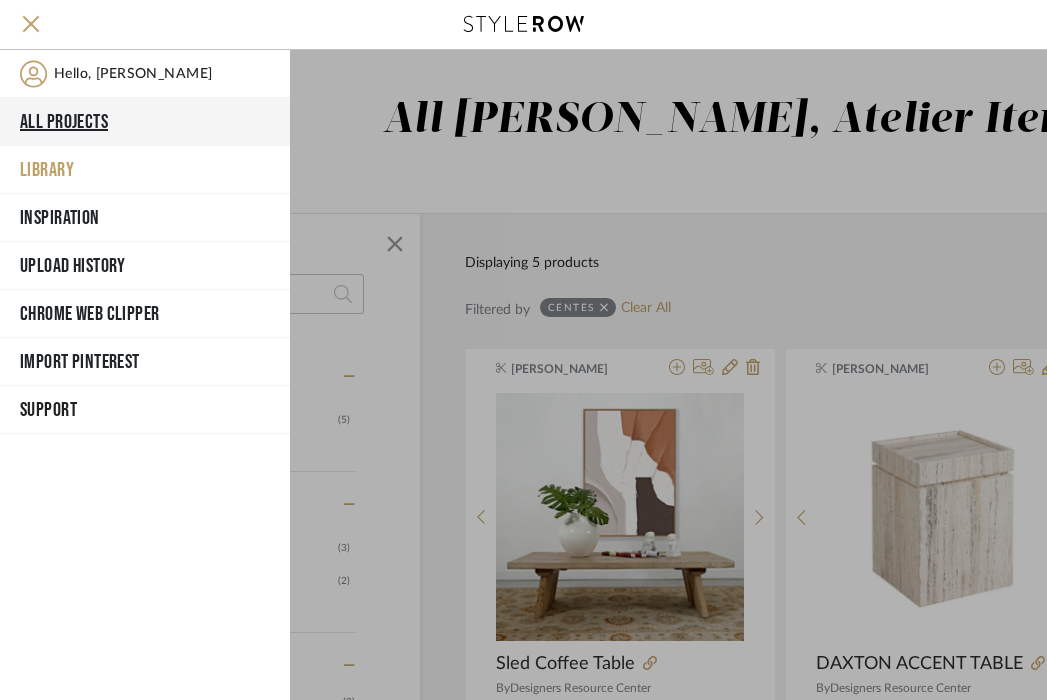 click on "All Projects" at bounding box center (145, 122) 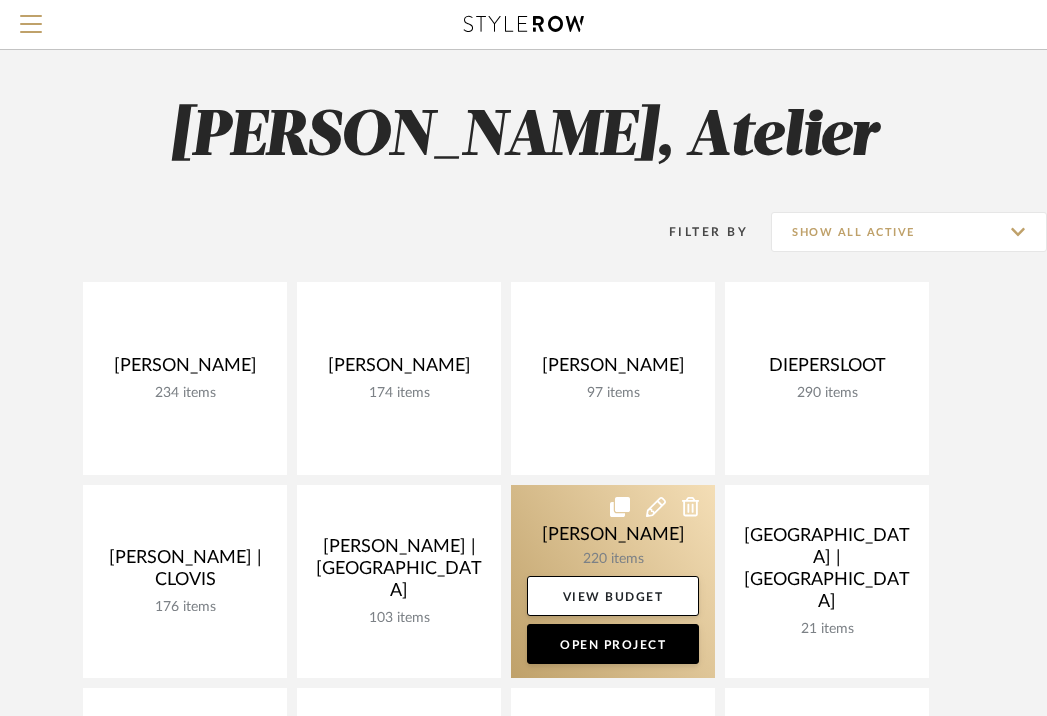 click 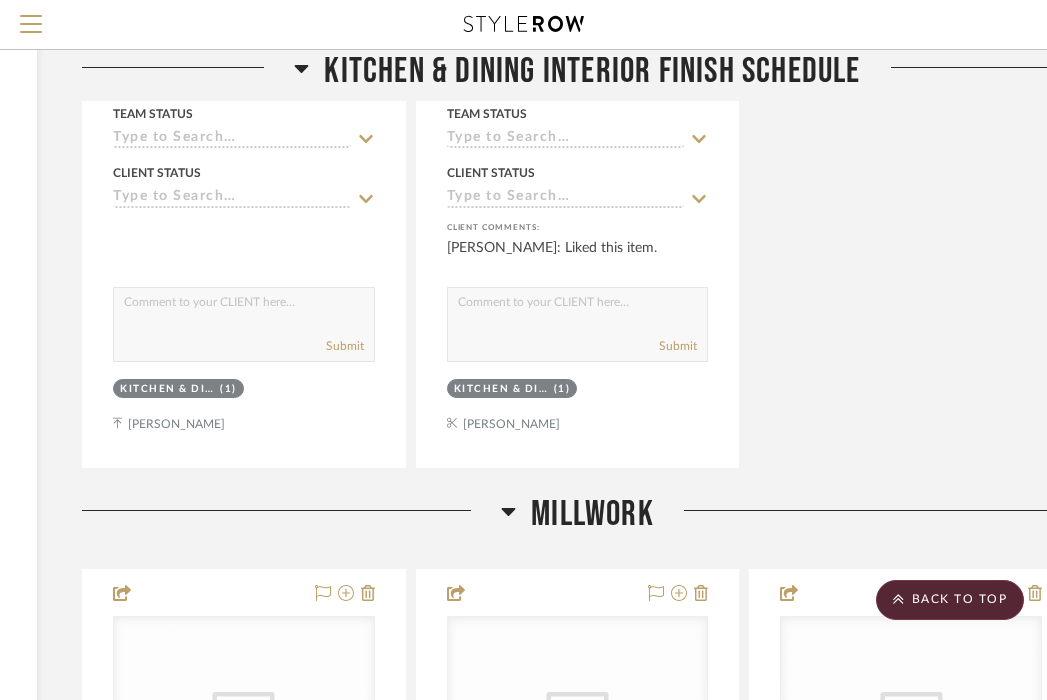 scroll, scrollTop: 1839, scrollLeft: 339, axis: both 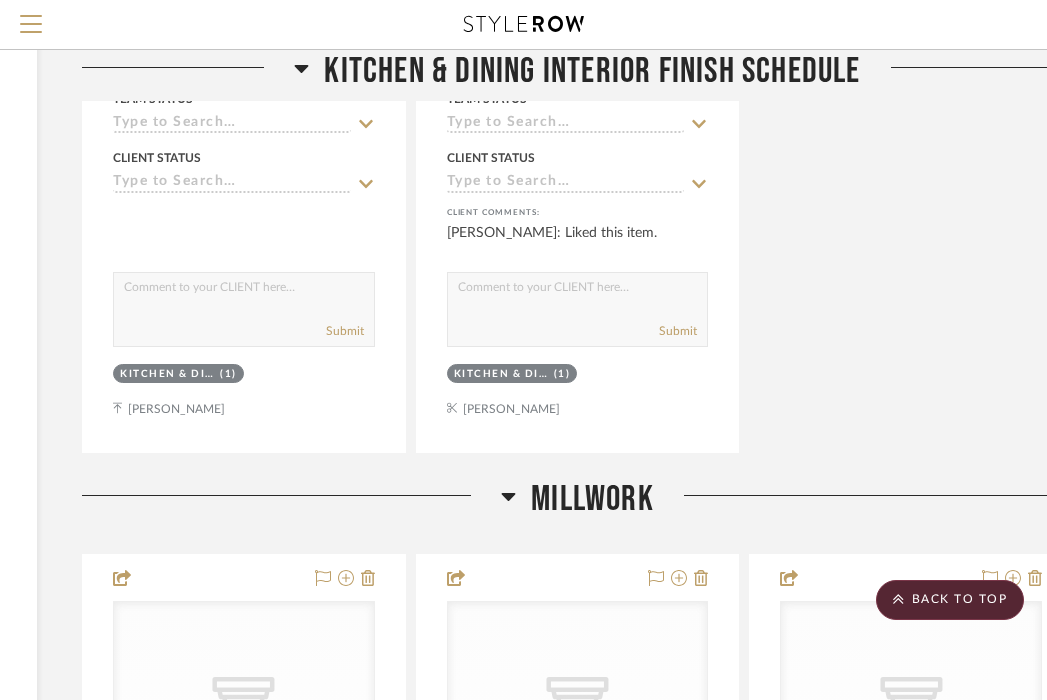 click on "KITCHEN & DINING INTERIOR FINISH SCHEDULE" 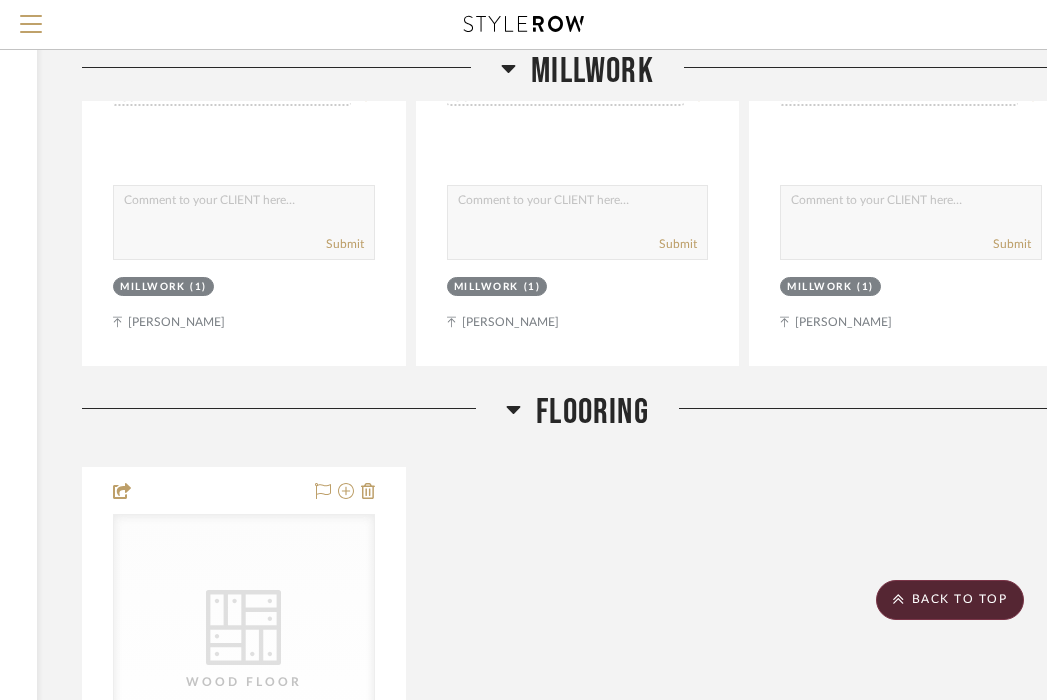 scroll, scrollTop: 1120, scrollLeft: 339, axis: both 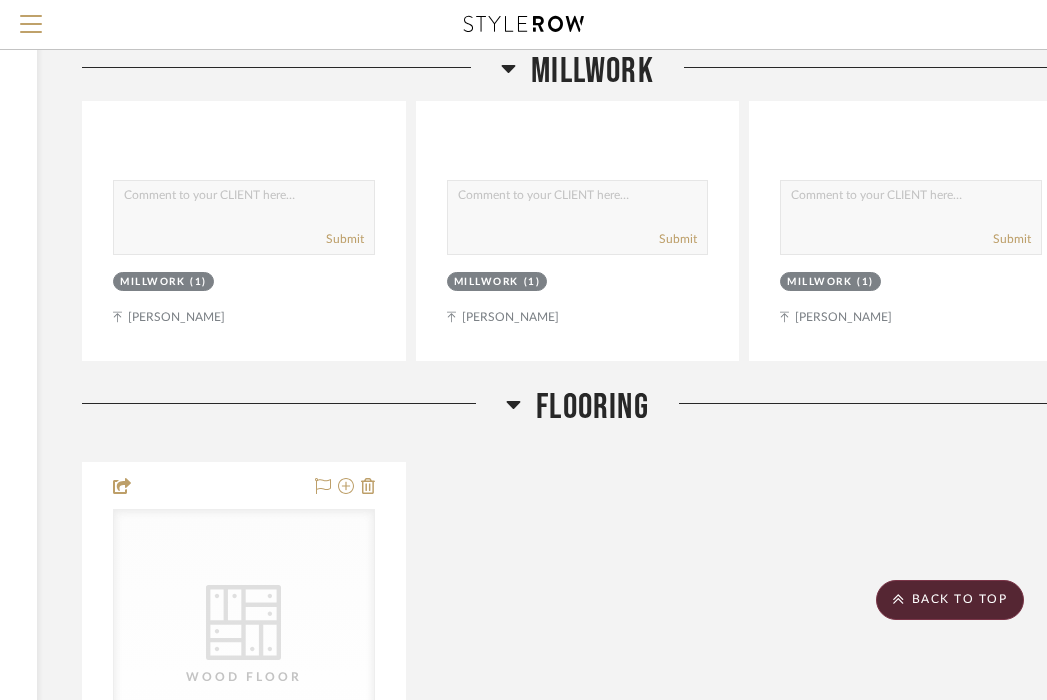 click at bounding box center [523, 24] 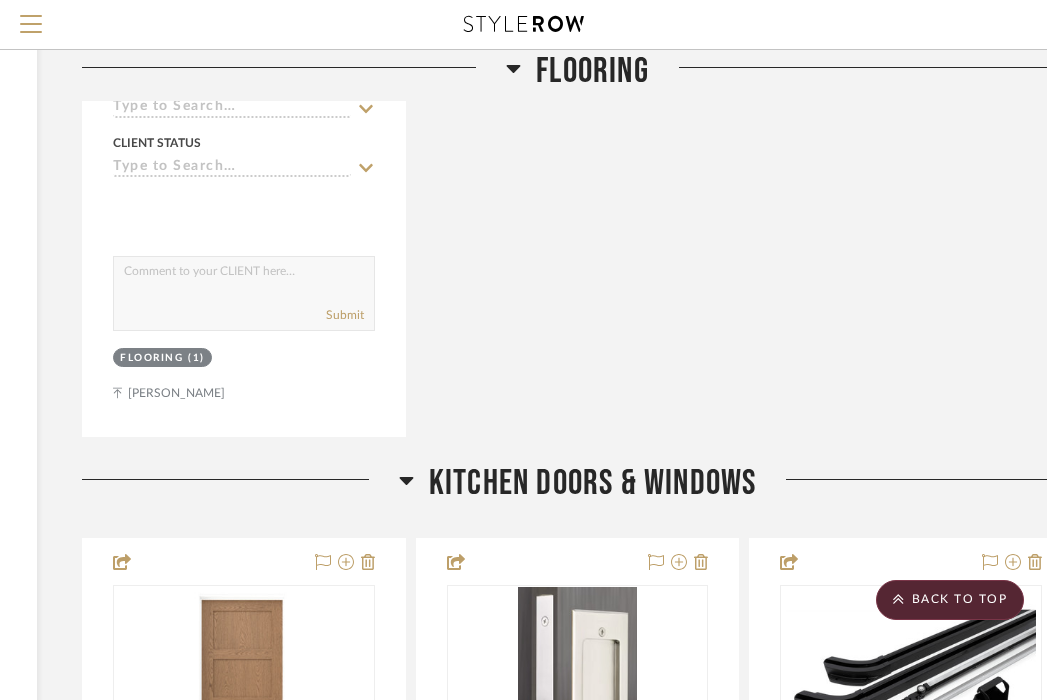click on "FLOORING" 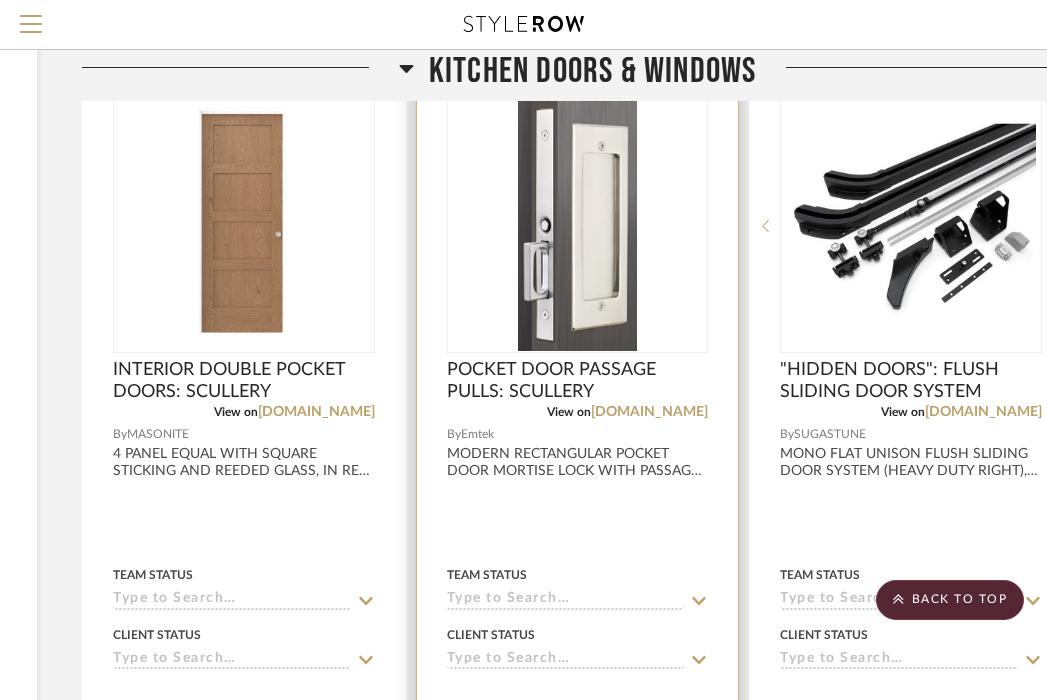 scroll, scrollTop: 698, scrollLeft: 339, axis: both 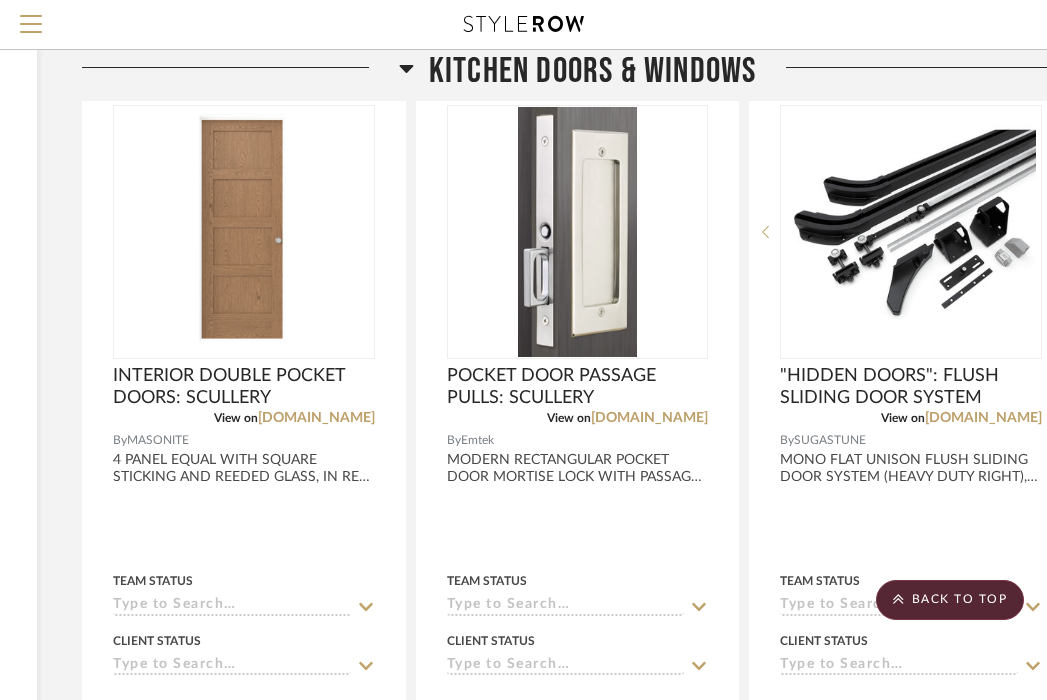 click on "KITCHEN DOORS & WINDOWS" 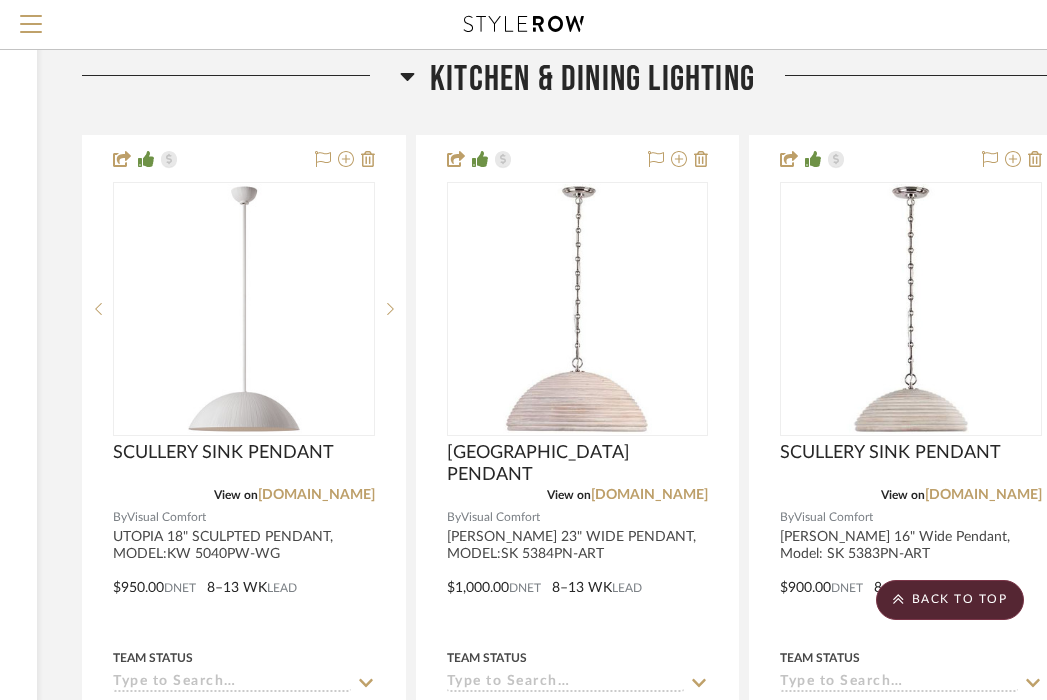 click on "KITCHEN & DINING LIGHTING" 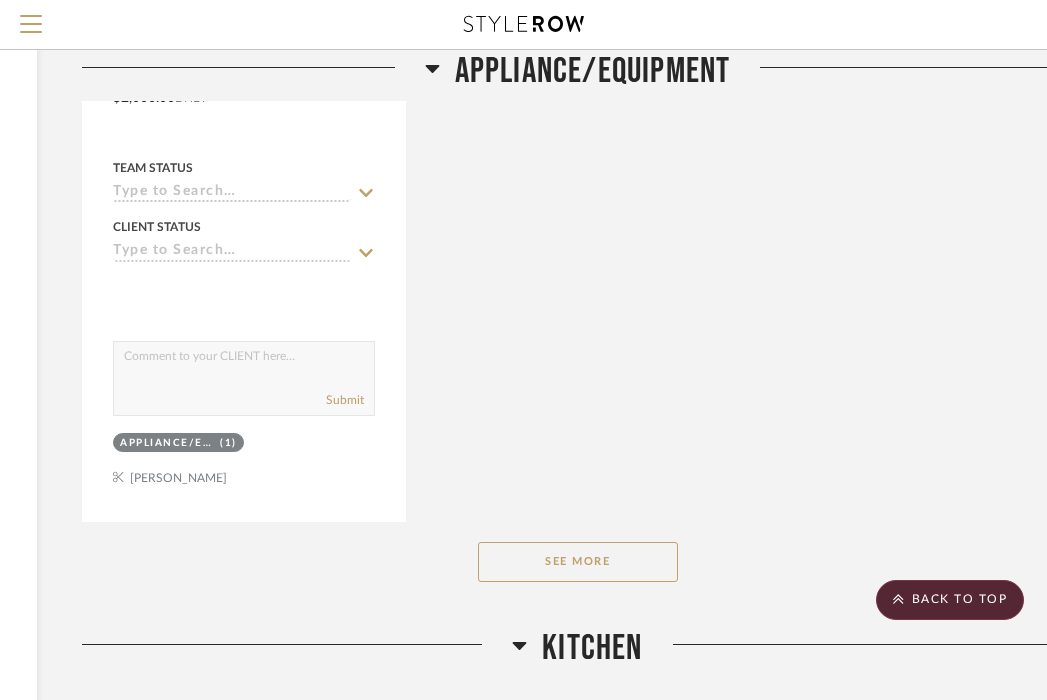 scroll, scrollTop: 3174, scrollLeft: 339, axis: both 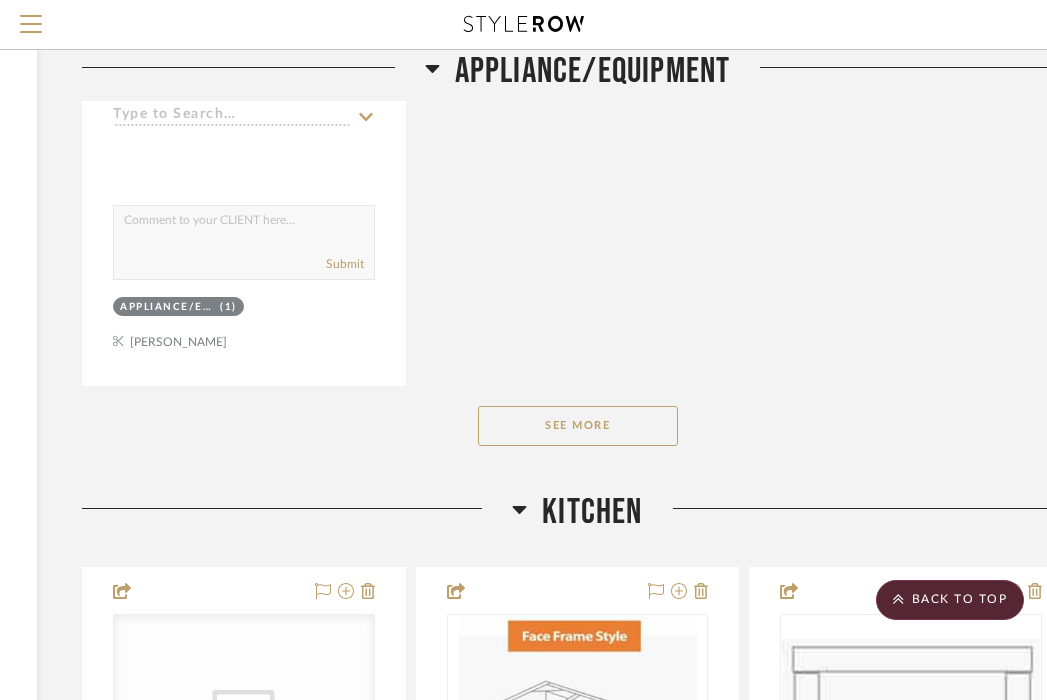 click on "See More" 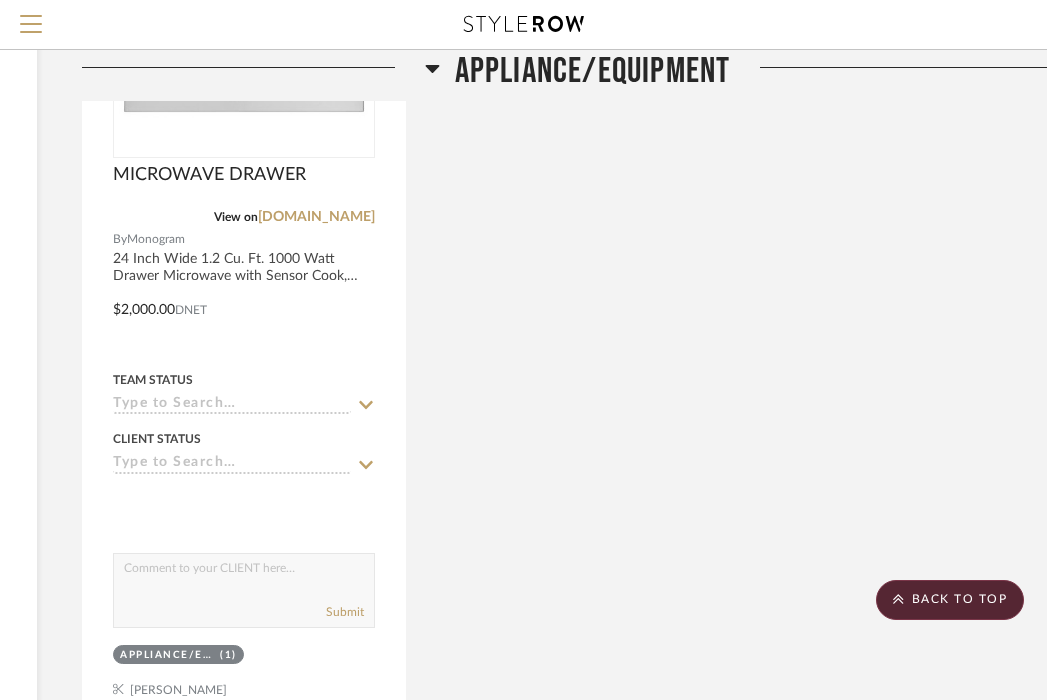 scroll, scrollTop: 2761, scrollLeft: 339, axis: both 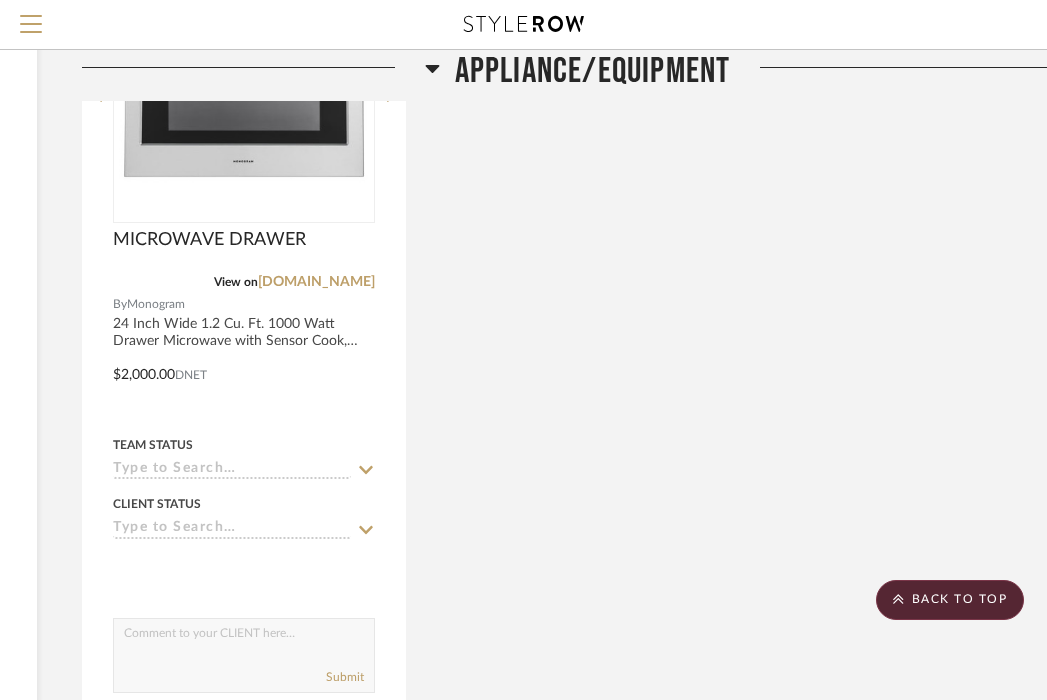 click on "APPLIANCE/EQUIPMENT" 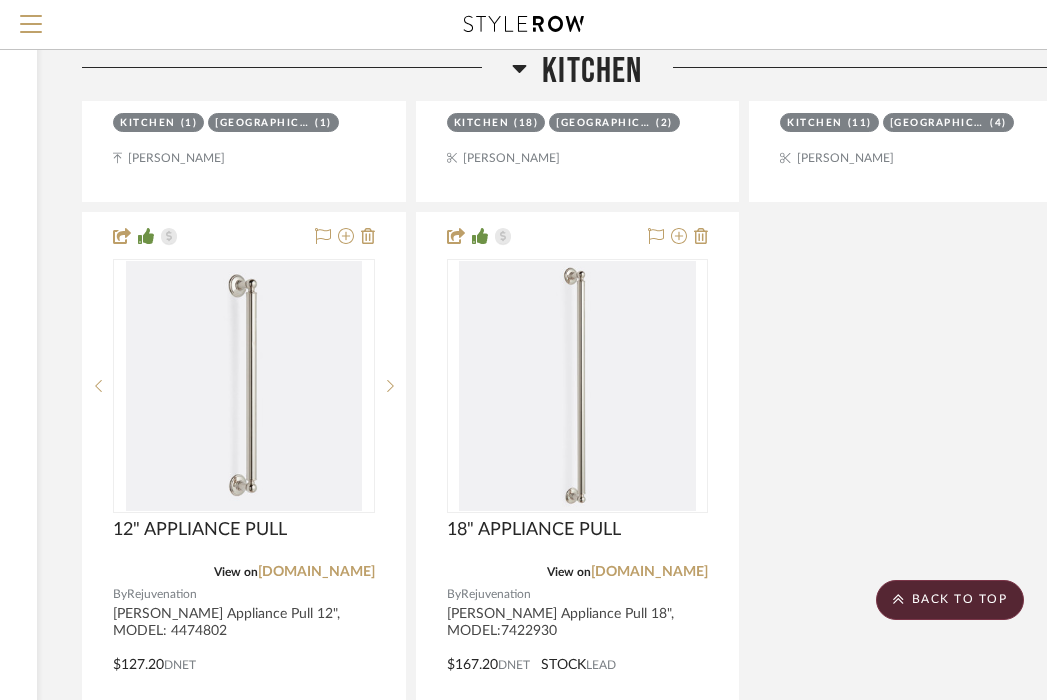 scroll, scrollTop: 2557, scrollLeft: 339, axis: both 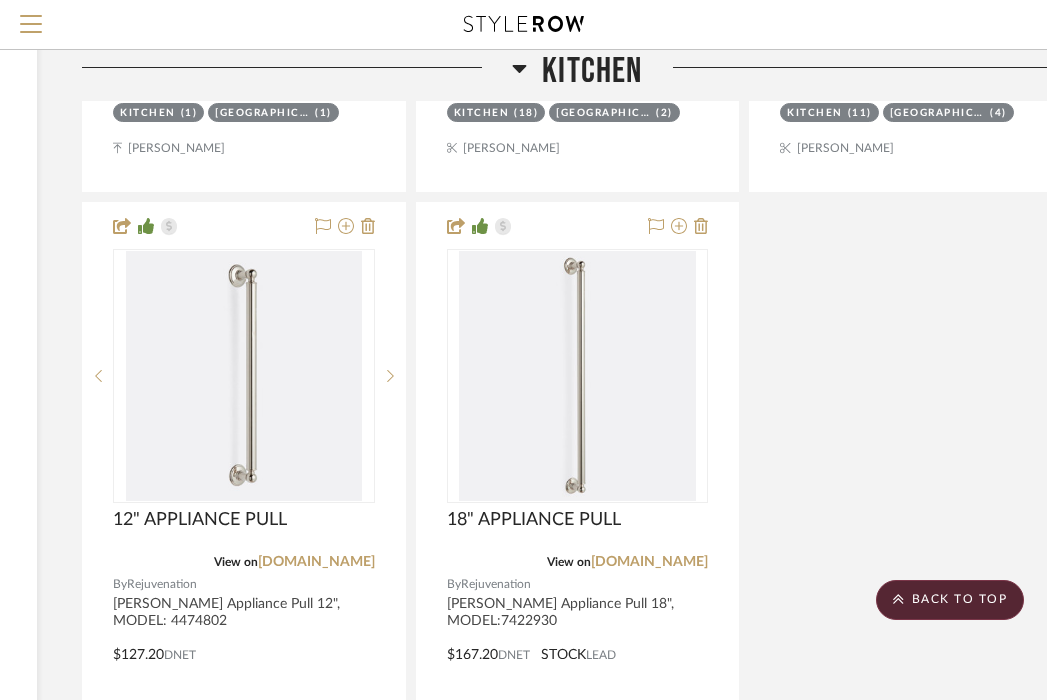 click on "Kitchen" 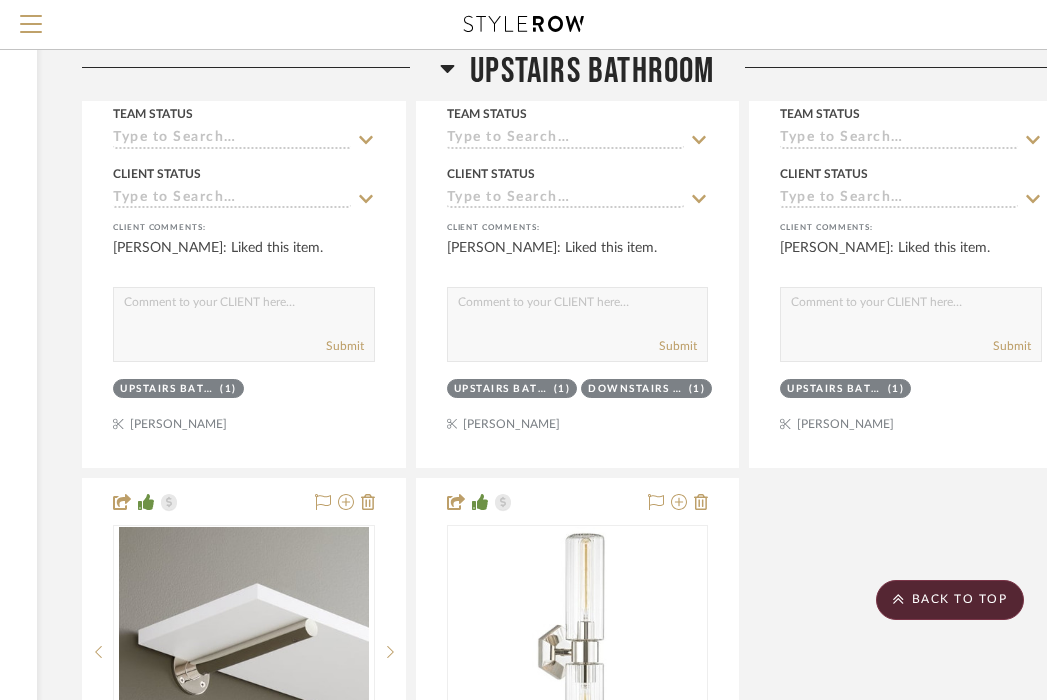 click on "Upstairs Bathroom" 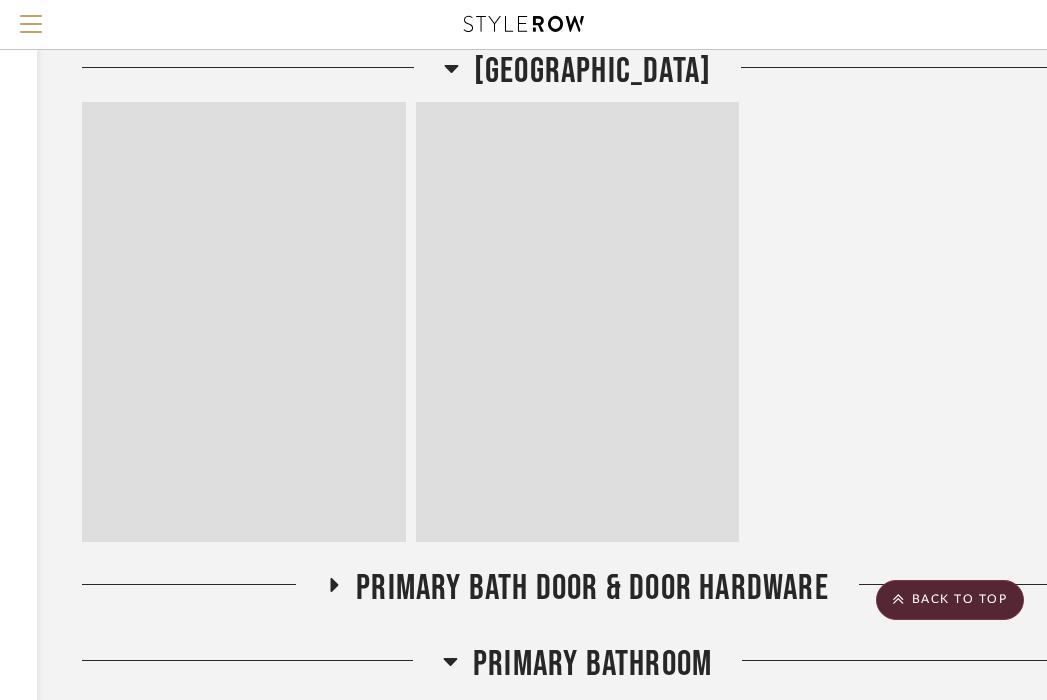 click on "[GEOGRAPHIC_DATA]" 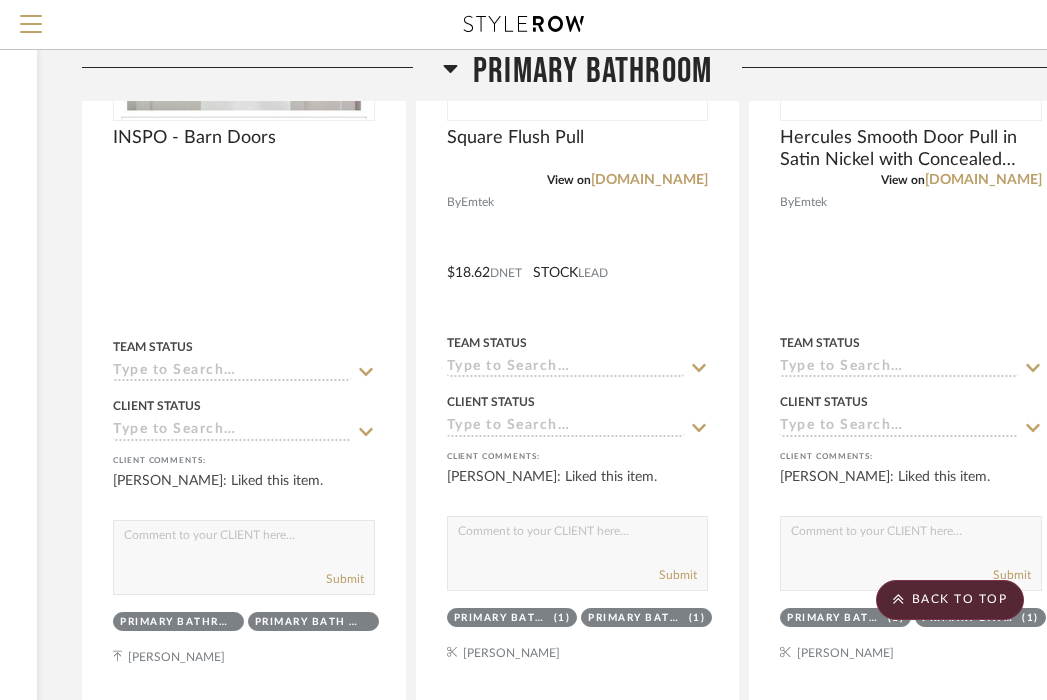 click on "Primary Bathroom" 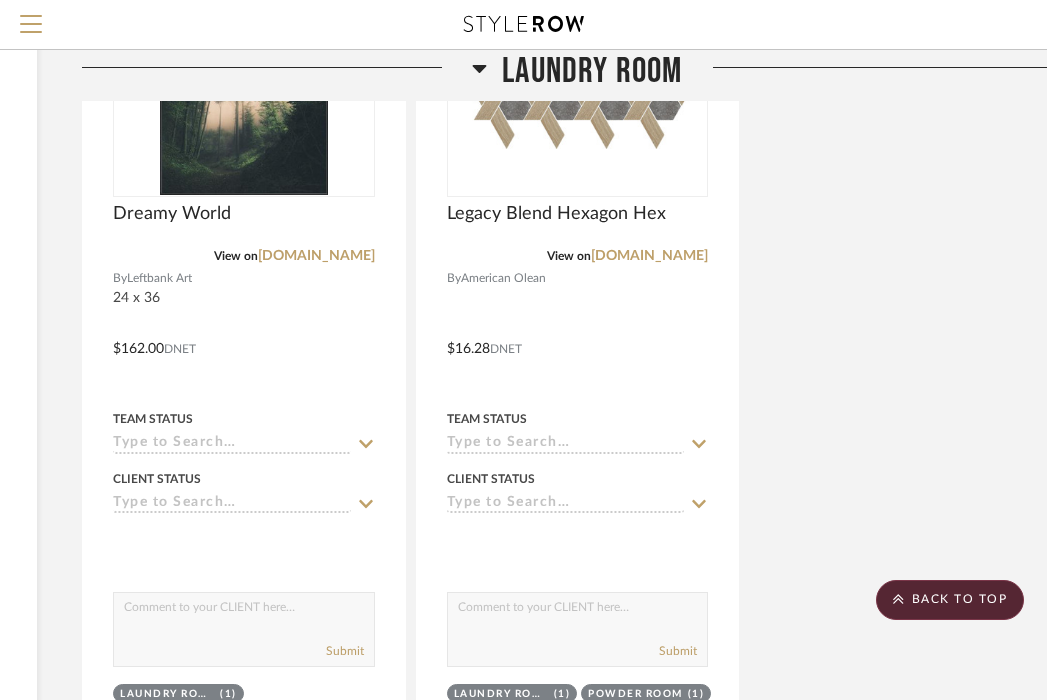 click on "Laundry Room" 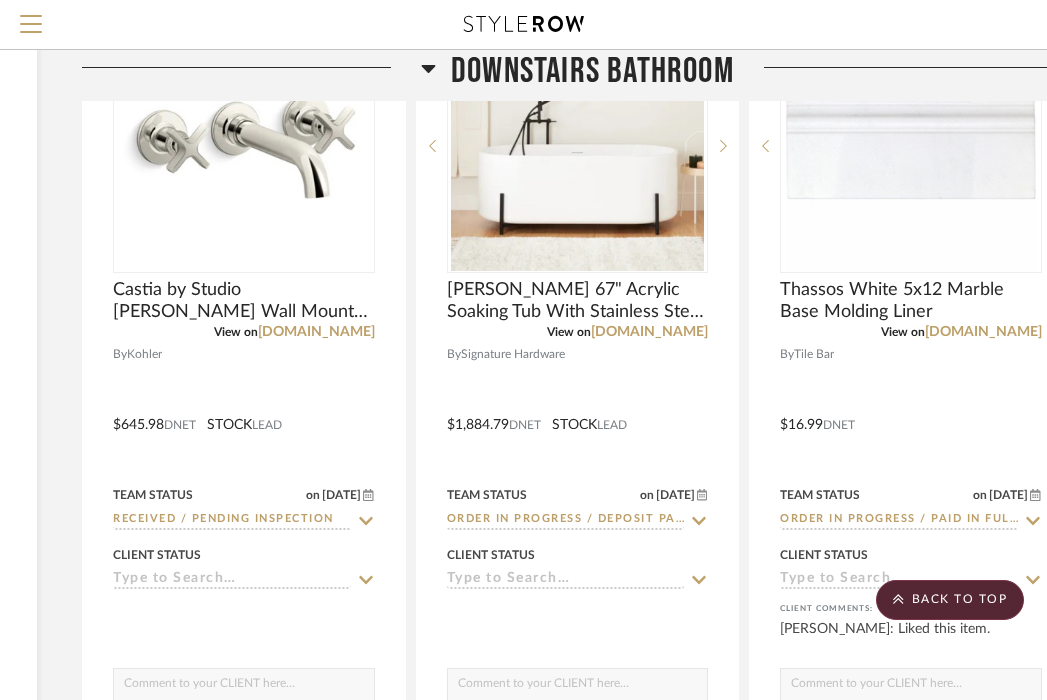 click on "Downstairs Bathroom" 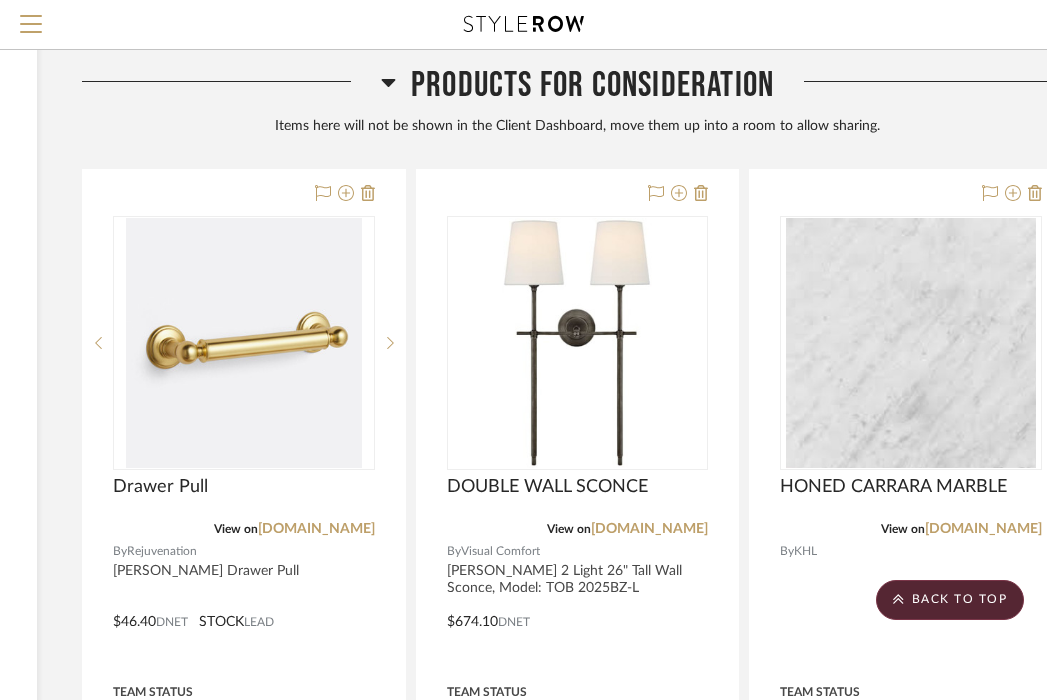 click on "Products For Consideration" 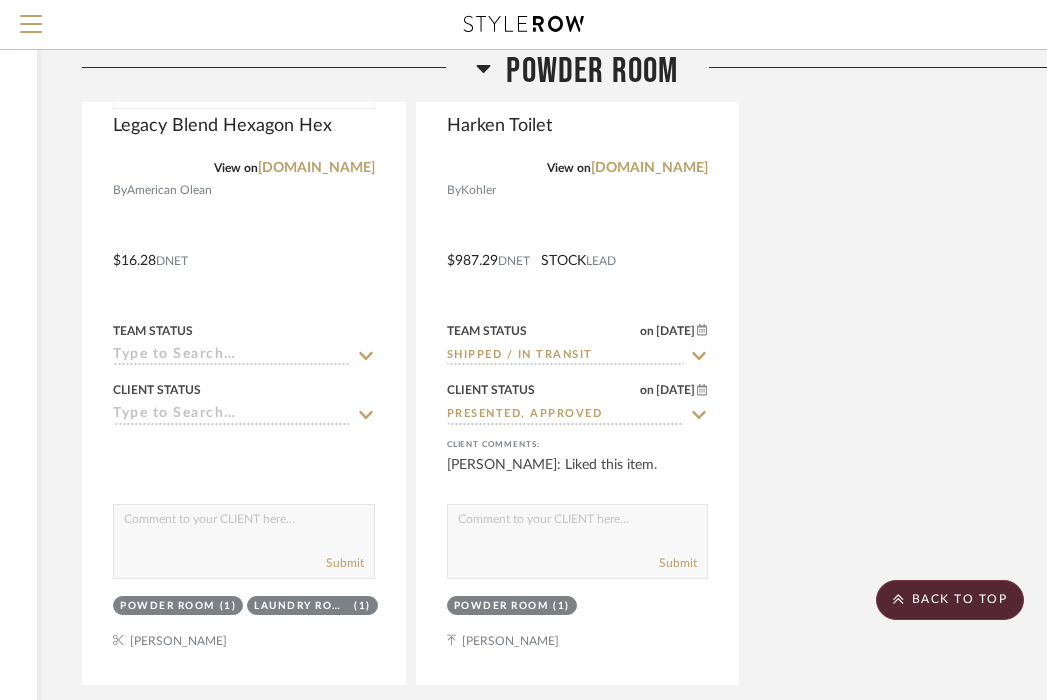 scroll, scrollTop: 1896, scrollLeft: 339, axis: both 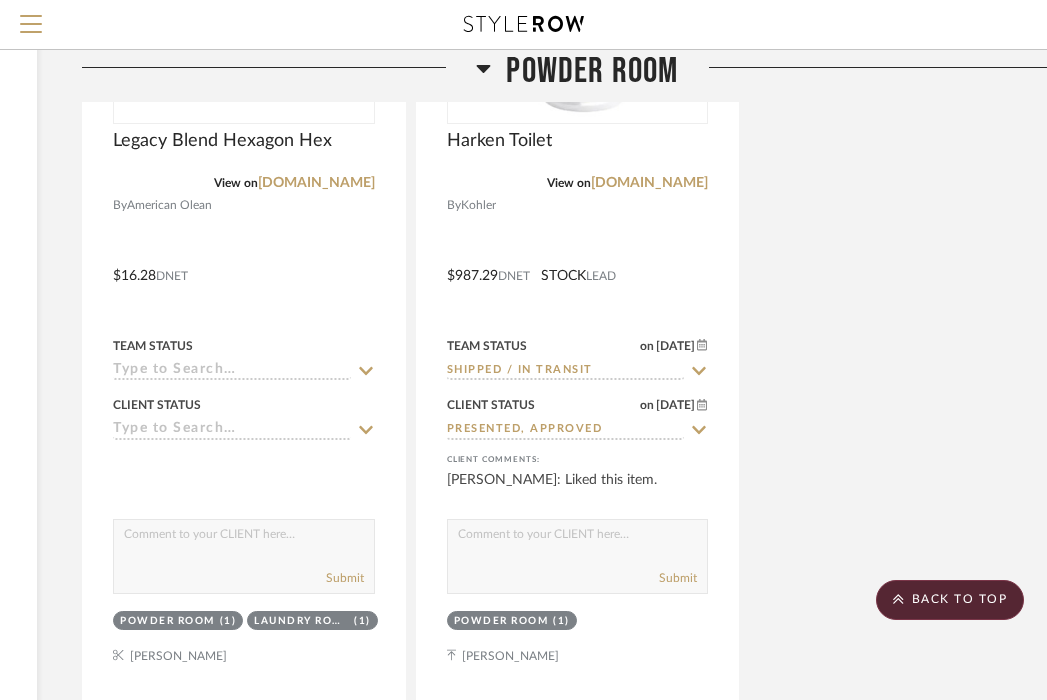 click on "Powder Room" 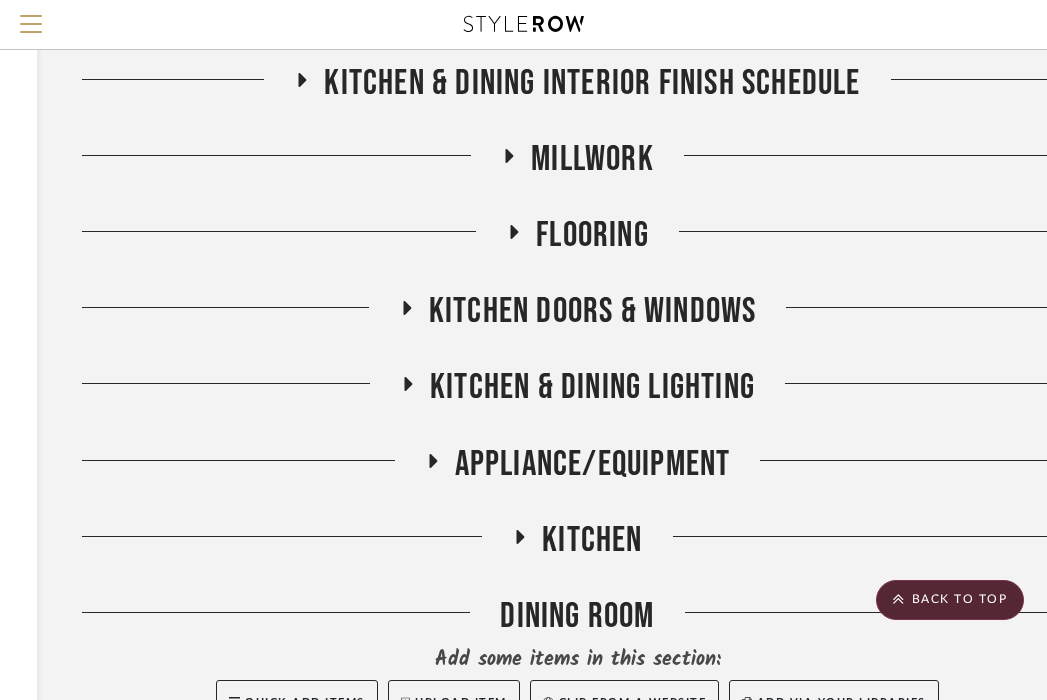 scroll, scrollTop: 386, scrollLeft: 347, axis: both 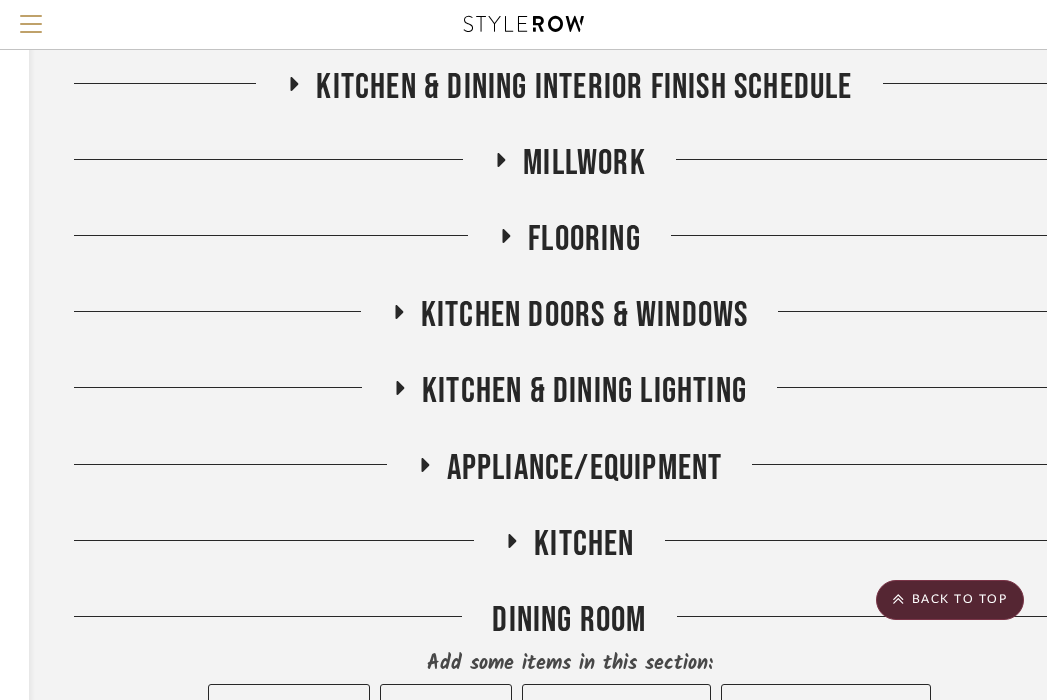 click on "KITCHEN & DINING LIGHTING" 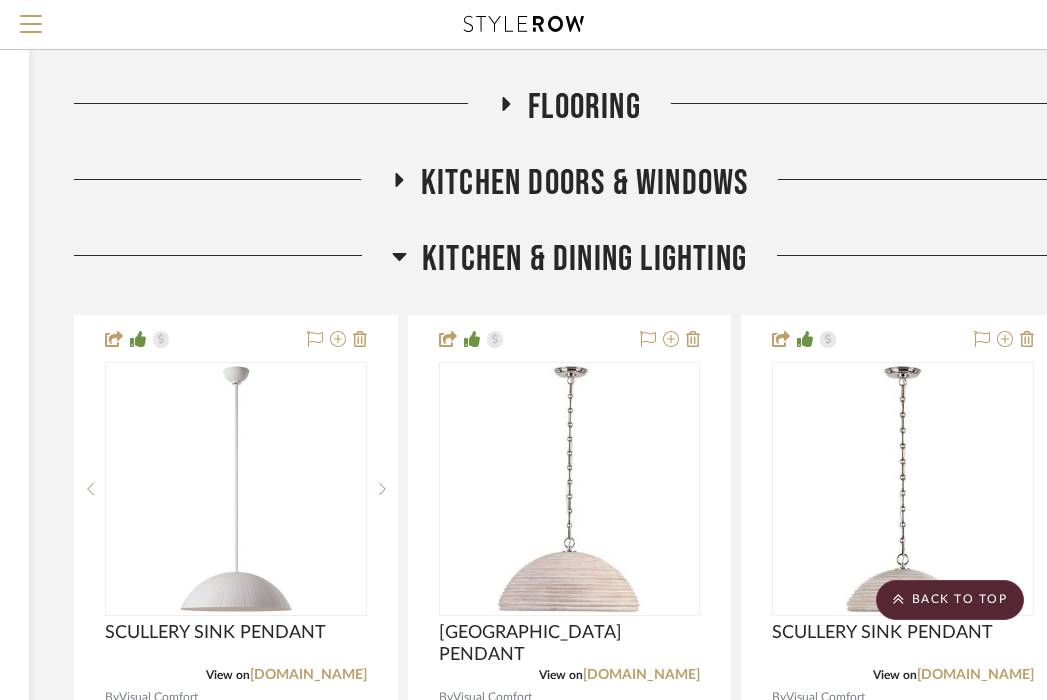 scroll, scrollTop: 515, scrollLeft: 347, axis: both 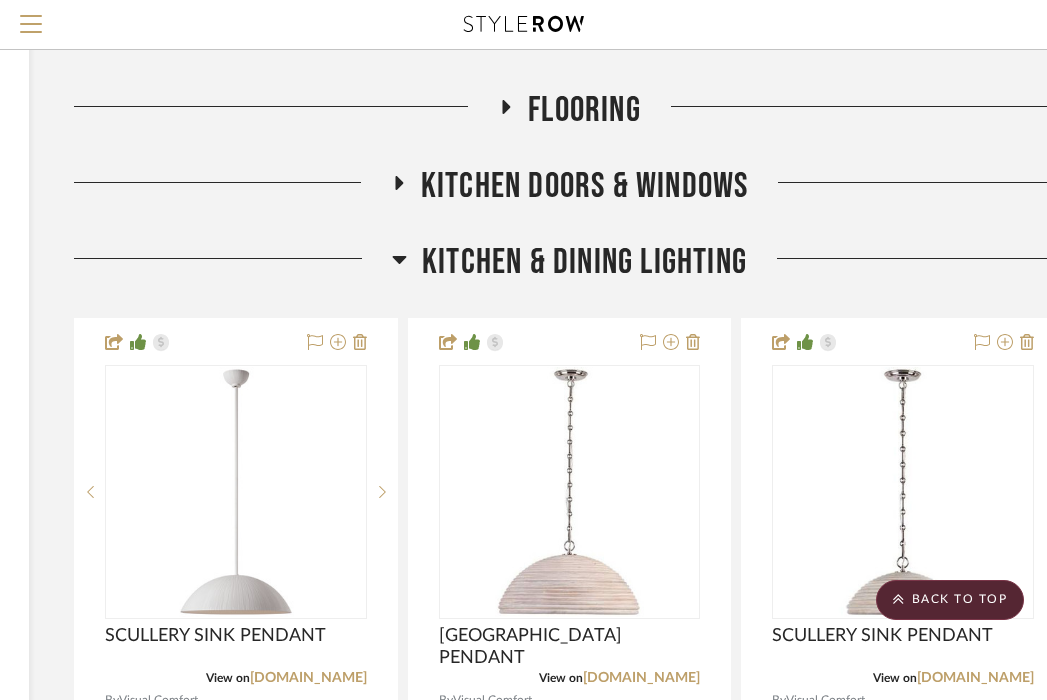 click on "KITCHEN & DINING LIGHTING" 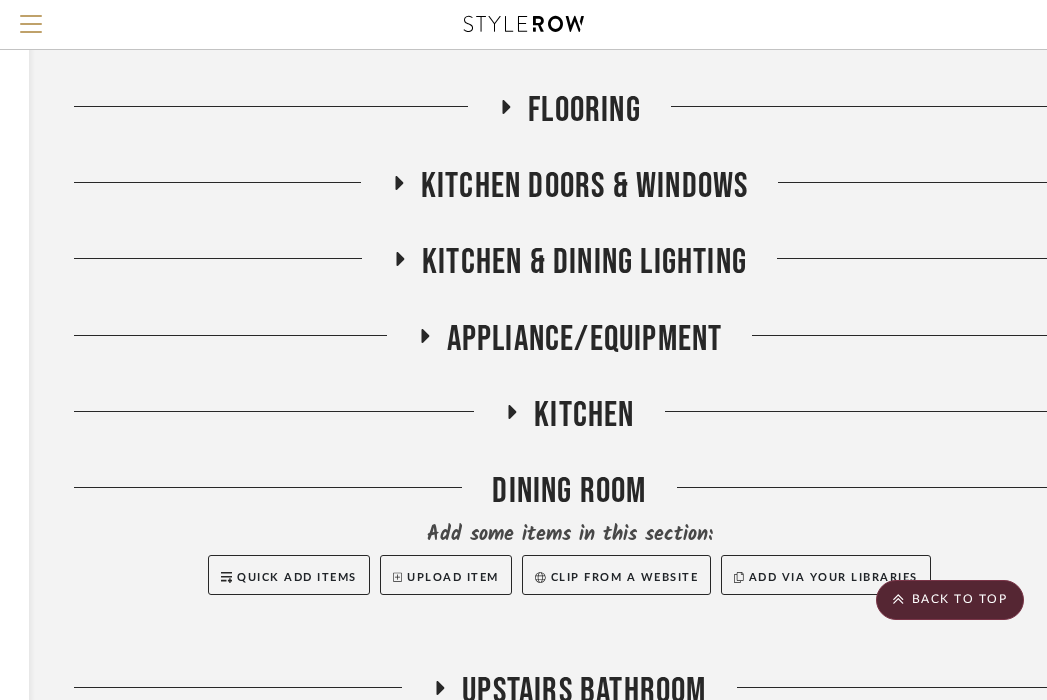 click on "KITCHEN DOORS & WINDOWS" 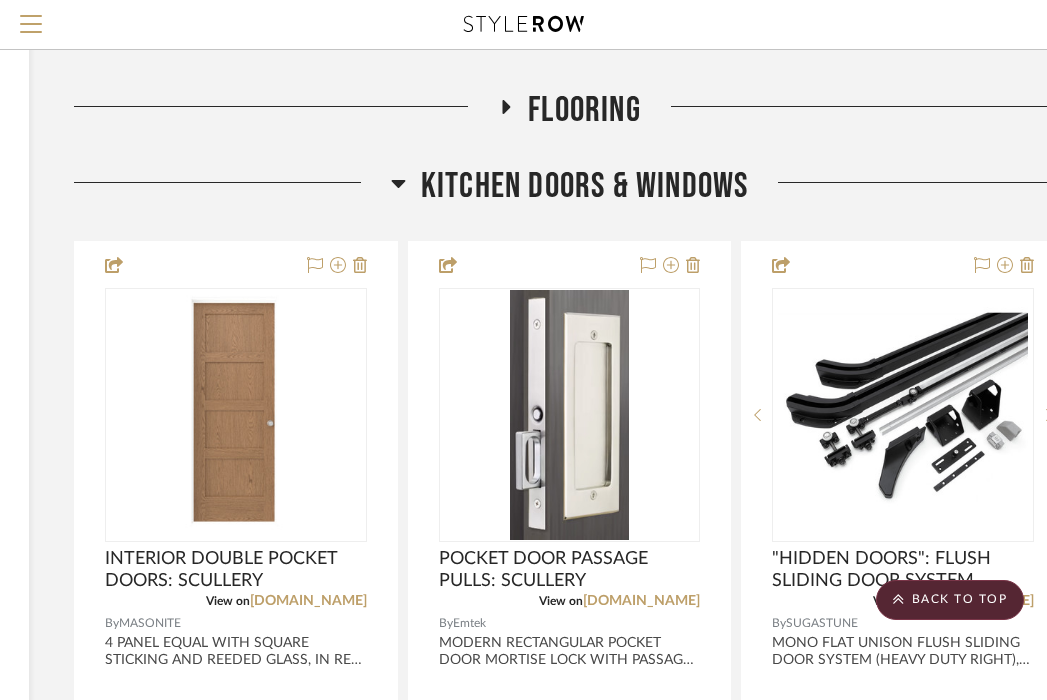click on "KITCHEN DOORS & WINDOWS" 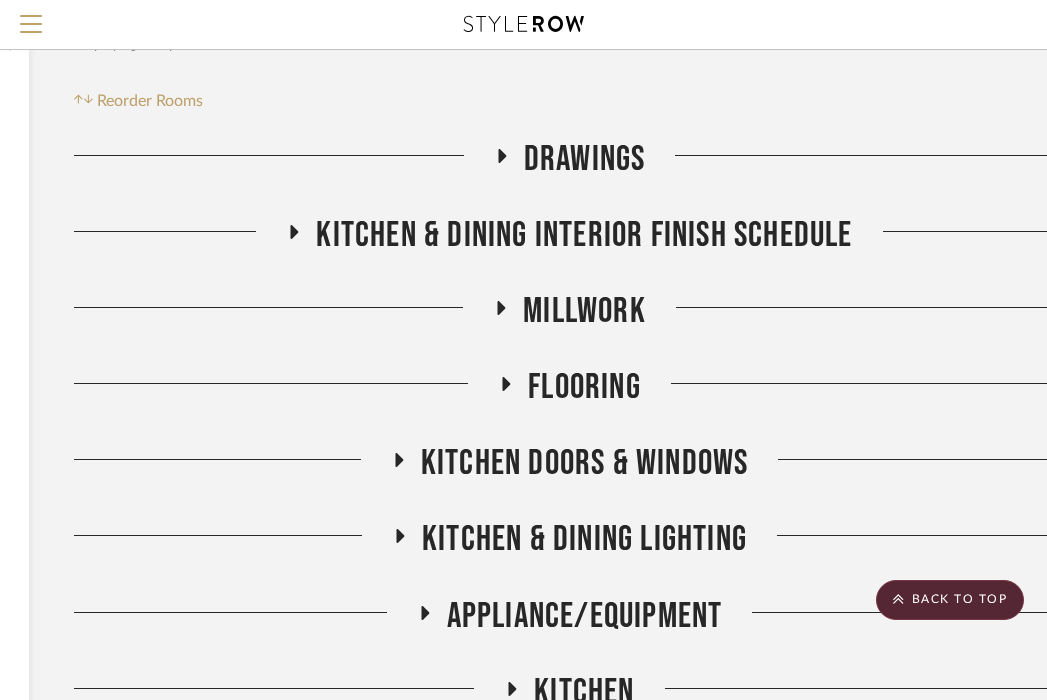 scroll, scrollTop: 207, scrollLeft: 347, axis: both 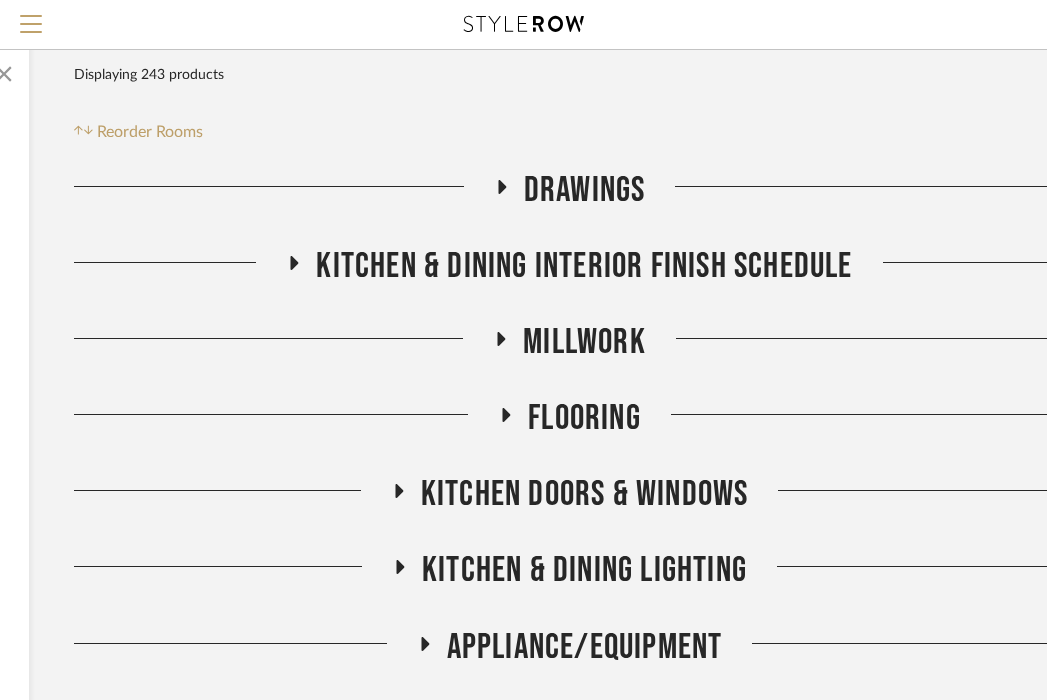click on "KITCHEN & DINING INTERIOR FINISH SCHEDULE" 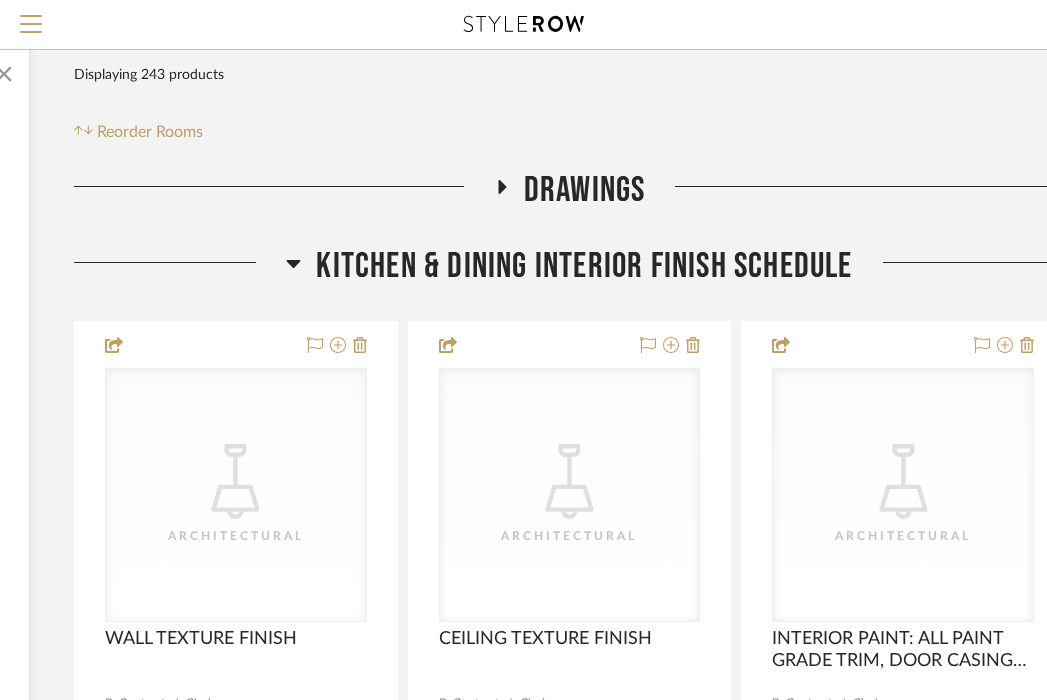 click on "KITCHEN & DINING INTERIOR FINISH SCHEDULE" 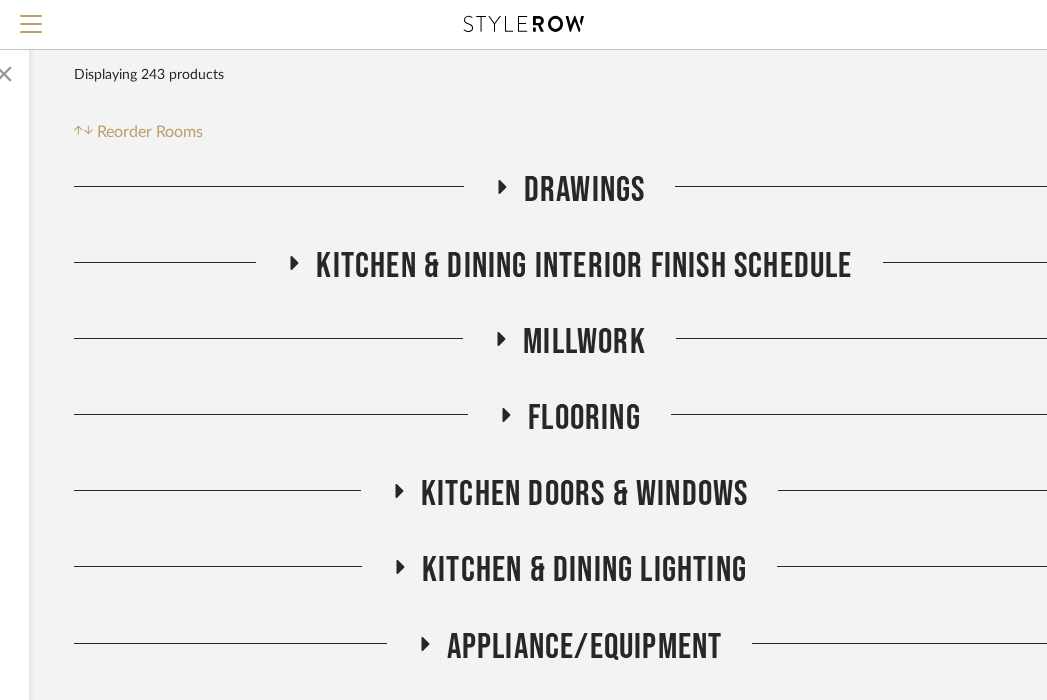 click on "MILLWORK" 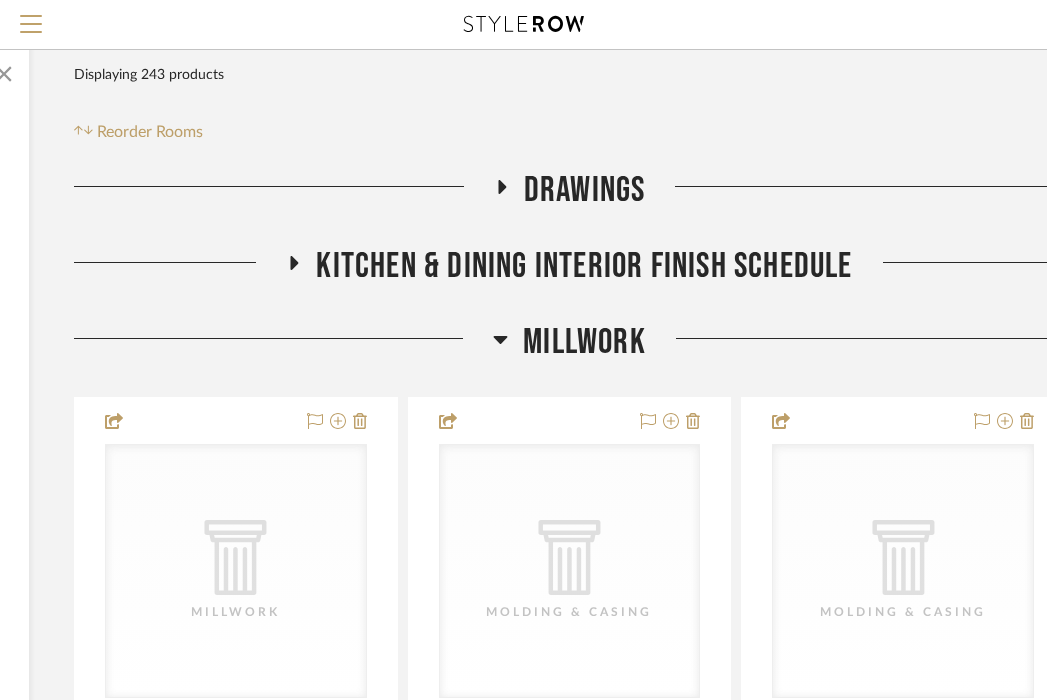 click on "MILLWORK" 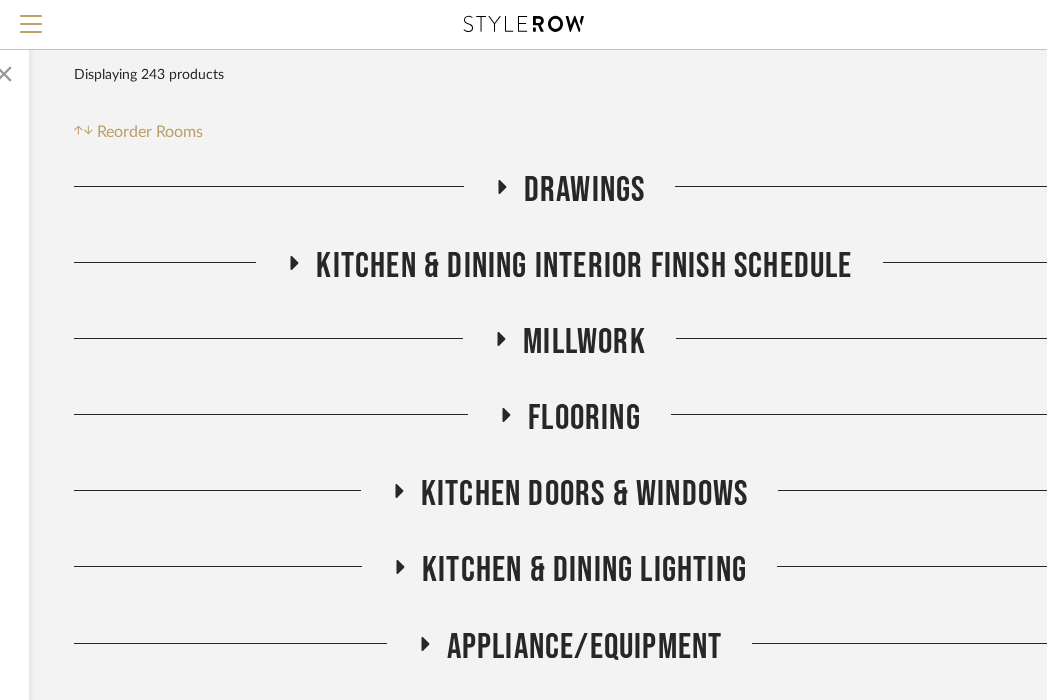 click on "KITCHEN & DINING INTERIOR FINISH SCHEDULE" 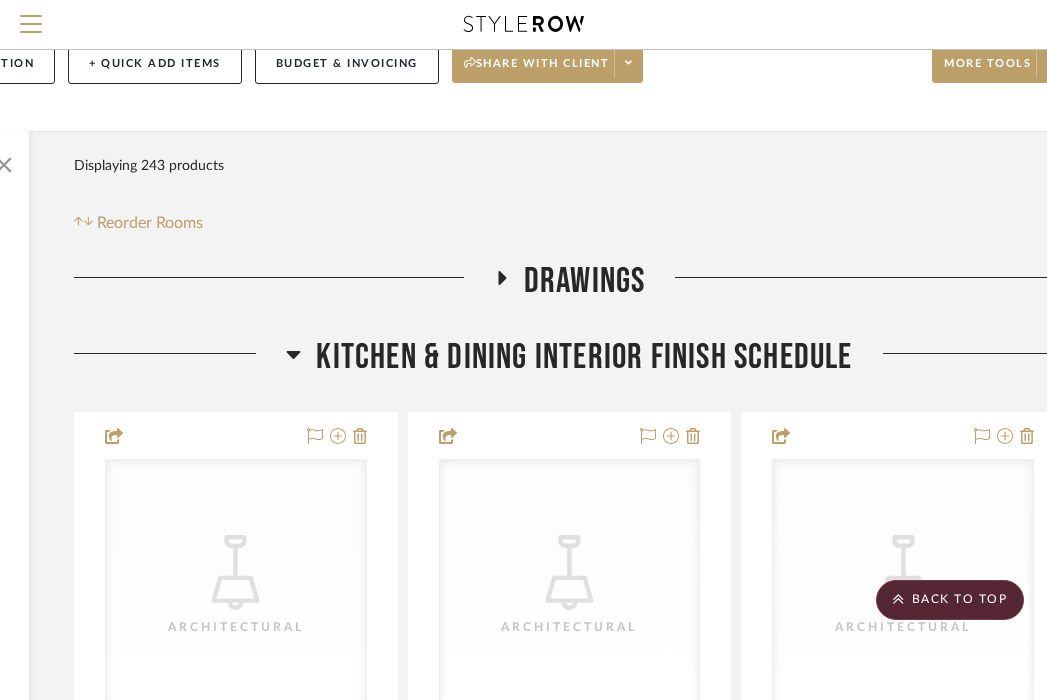 scroll, scrollTop: 0, scrollLeft: 347, axis: horizontal 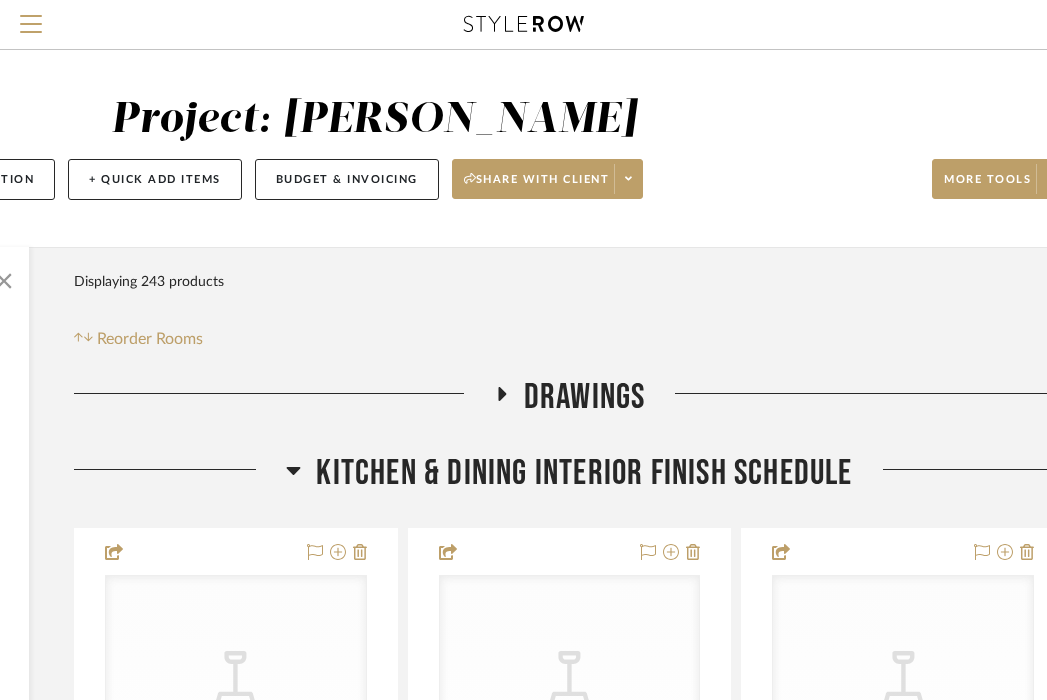 click on "KITCHEN & DINING INTERIOR FINISH SCHEDULE" 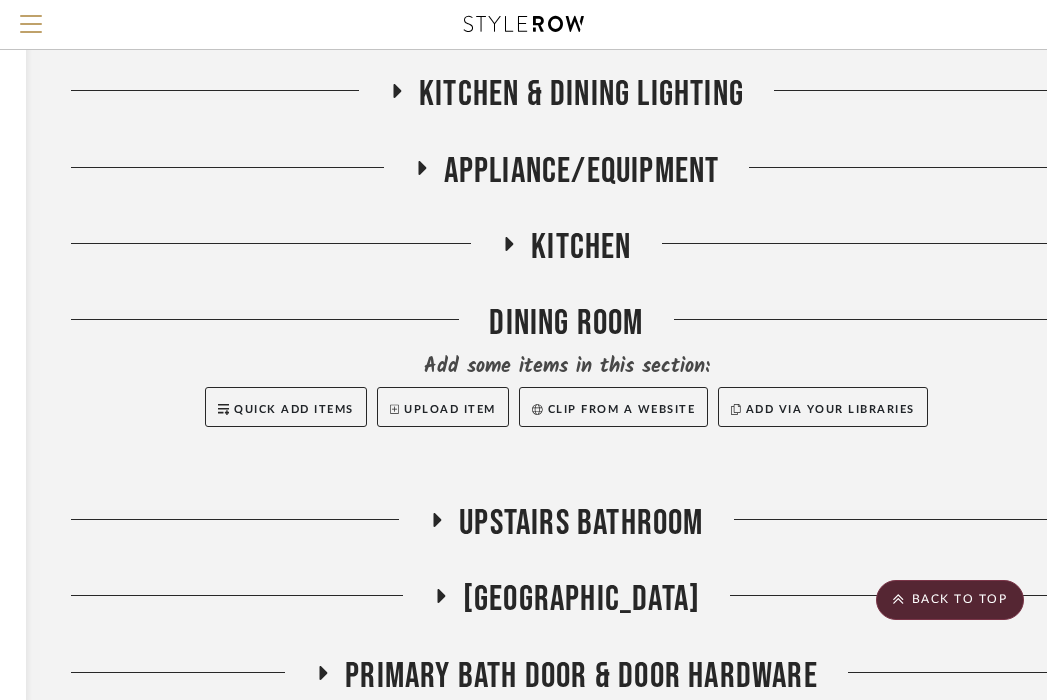 scroll, scrollTop: 686, scrollLeft: 350, axis: both 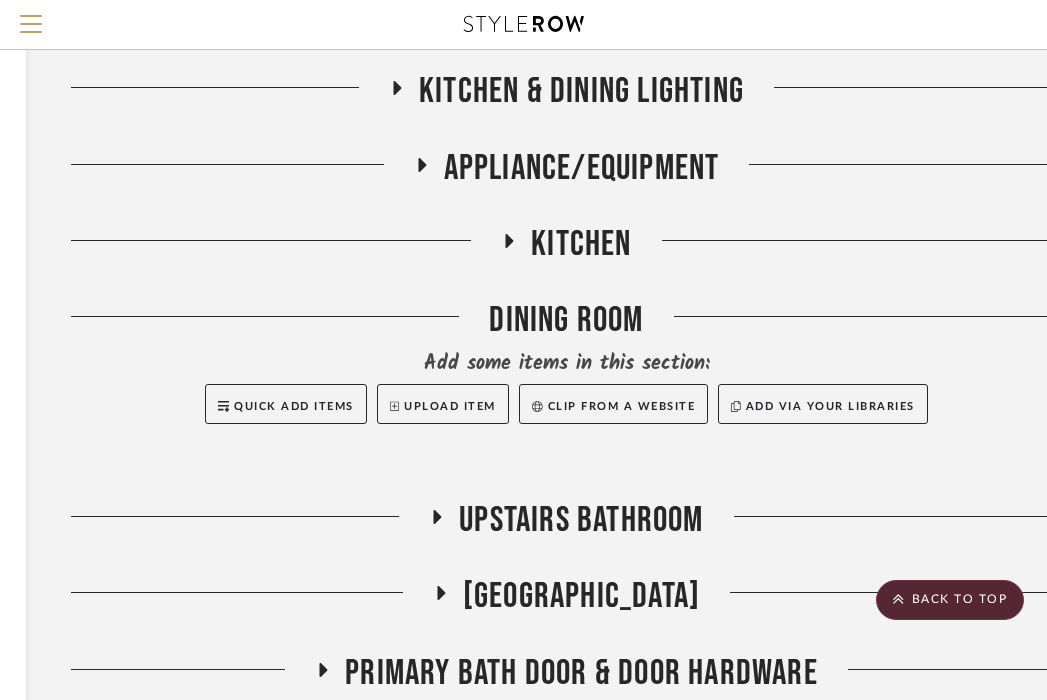 click on "KITCHEN & DINING LIGHTING" 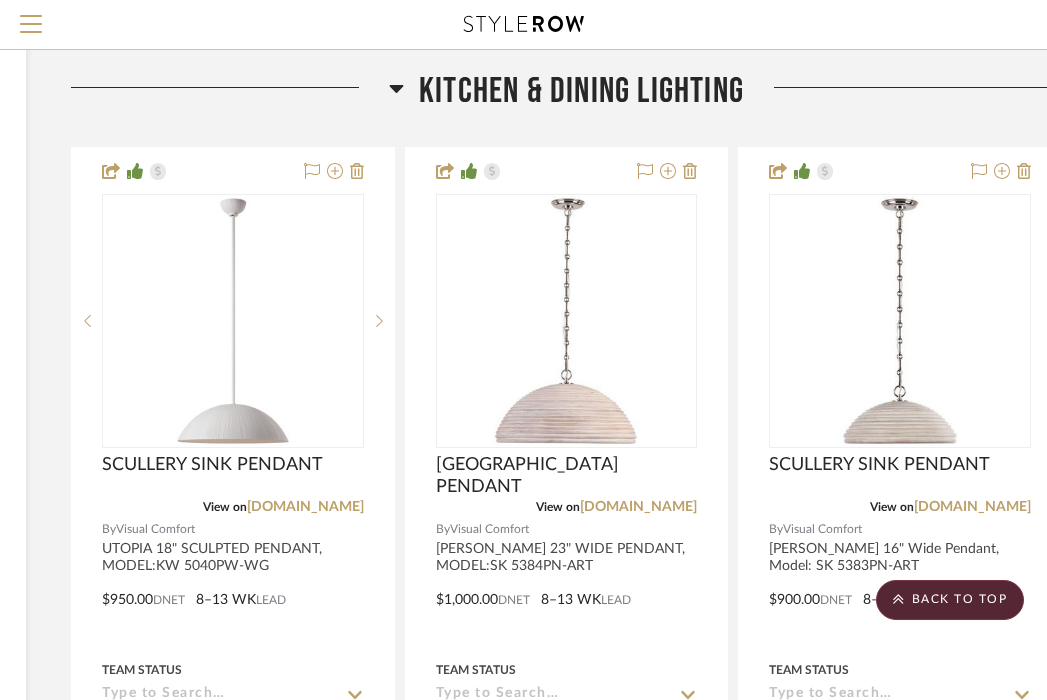 click on "KITCHEN & DINING LIGHTING" 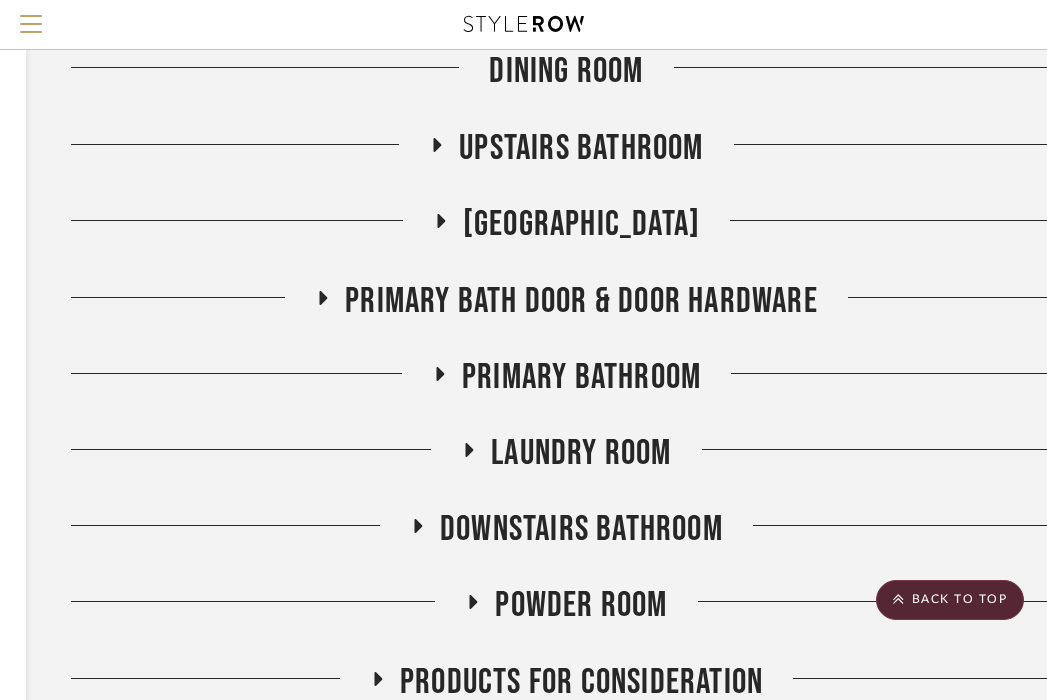 scroll, scrollTop: 1056, scrollLeft: 350, axis: both 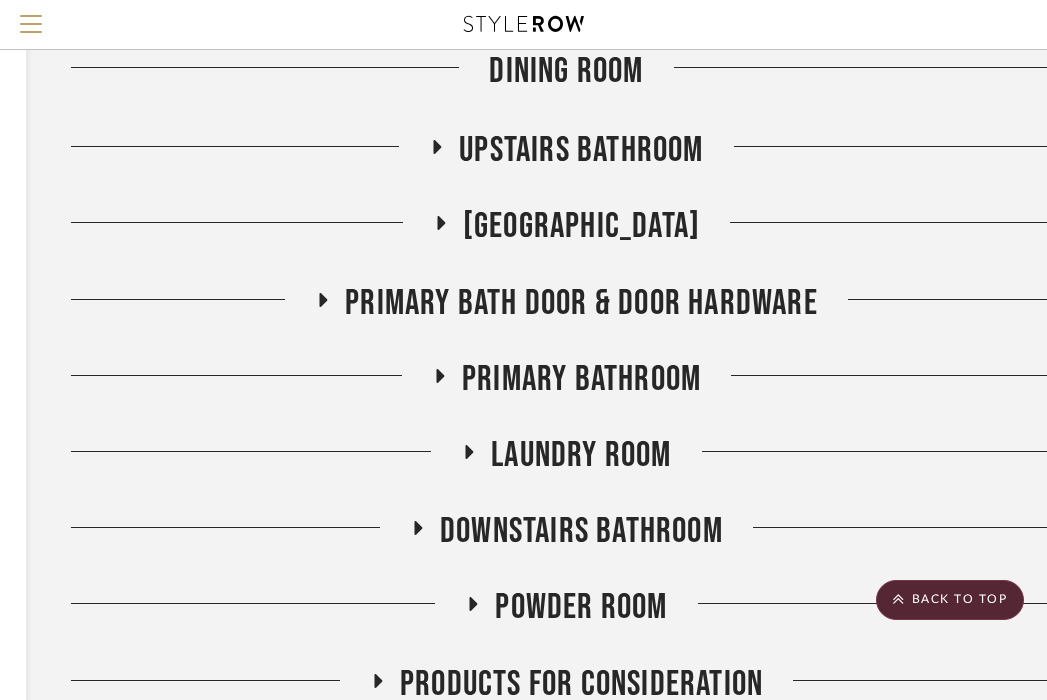 click on "[GEOGRAPHIC_DATA]" 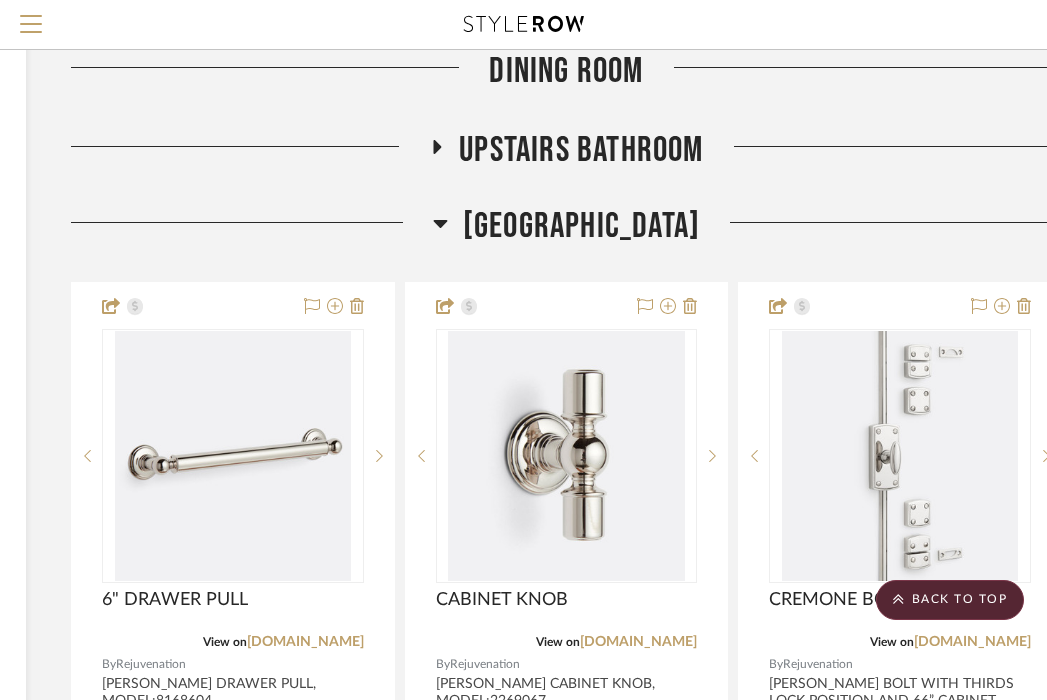 click on "[GEOGRAPHIC_DATA]" 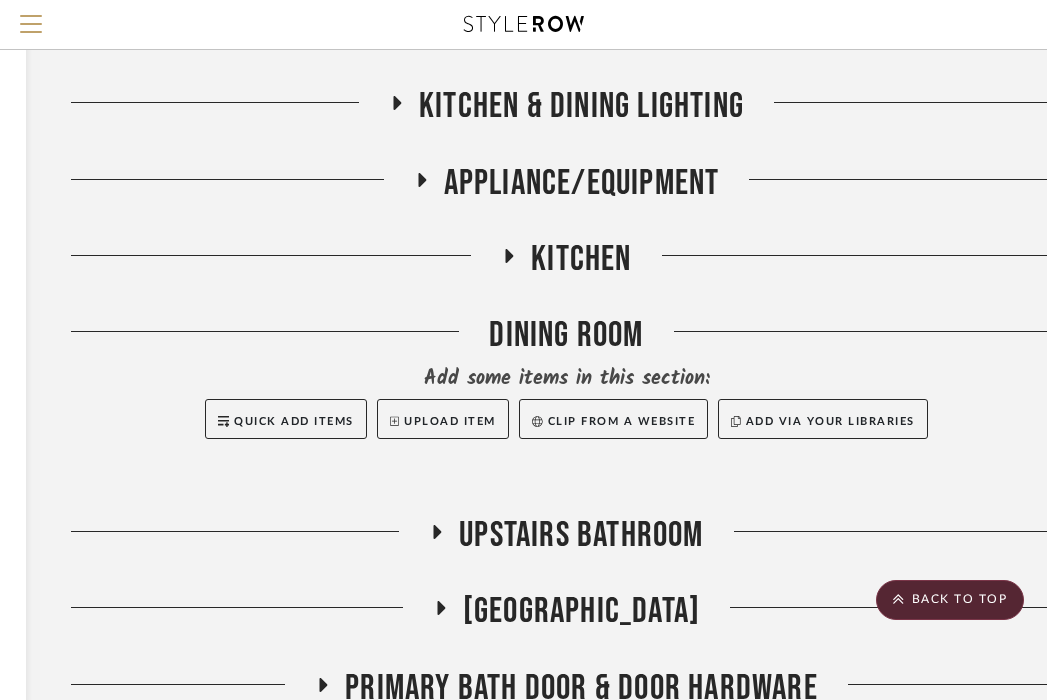 scroll, scrollTop: 691, scrollLeft: 350, axis: both 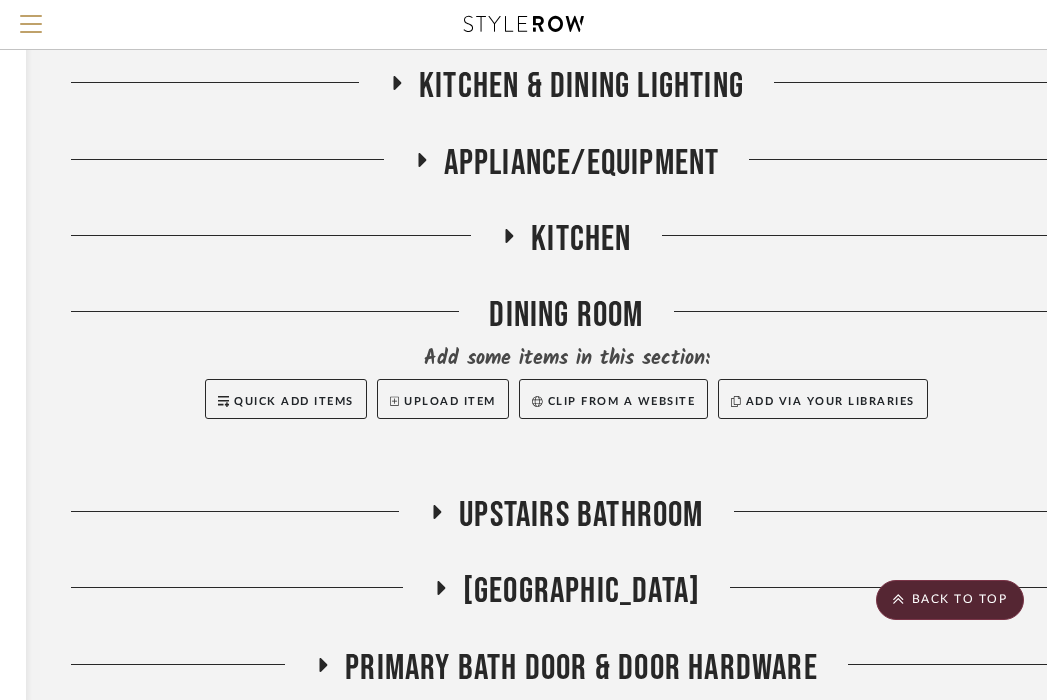 click on "Kitchen" 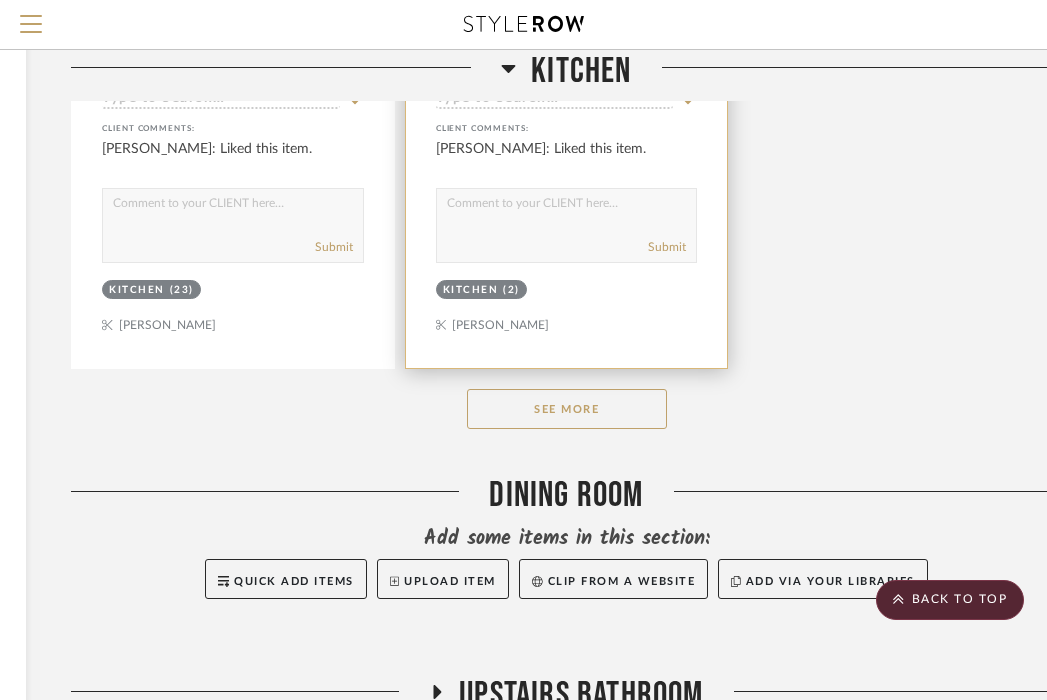 scroll, scrollTop: 3269, scrollLeft: 350, axis: both 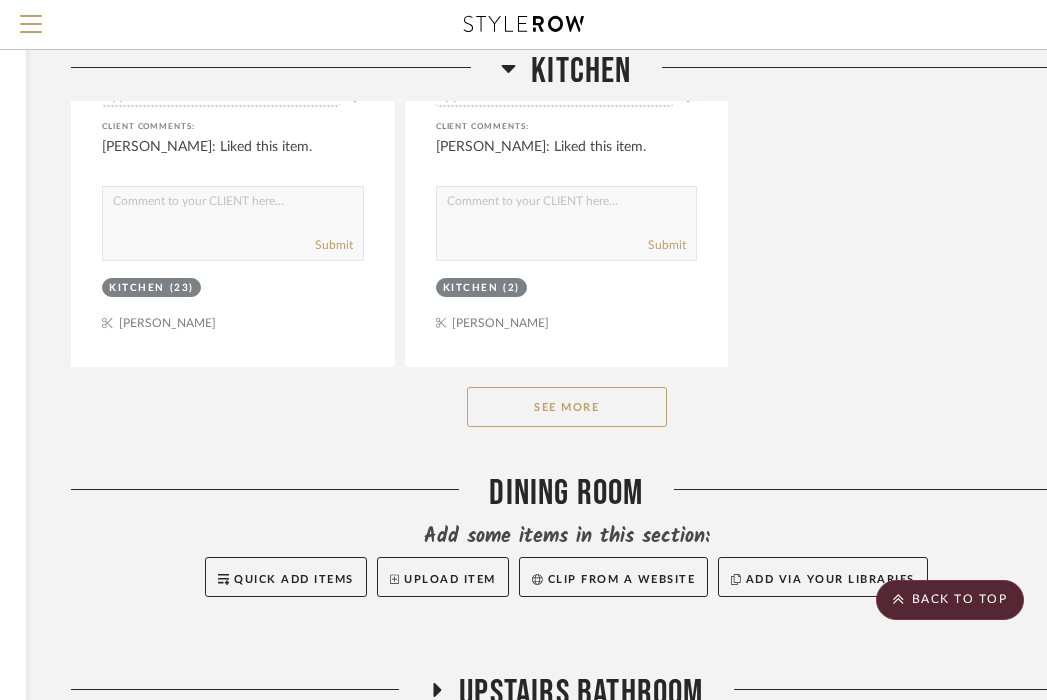 click on "See More" 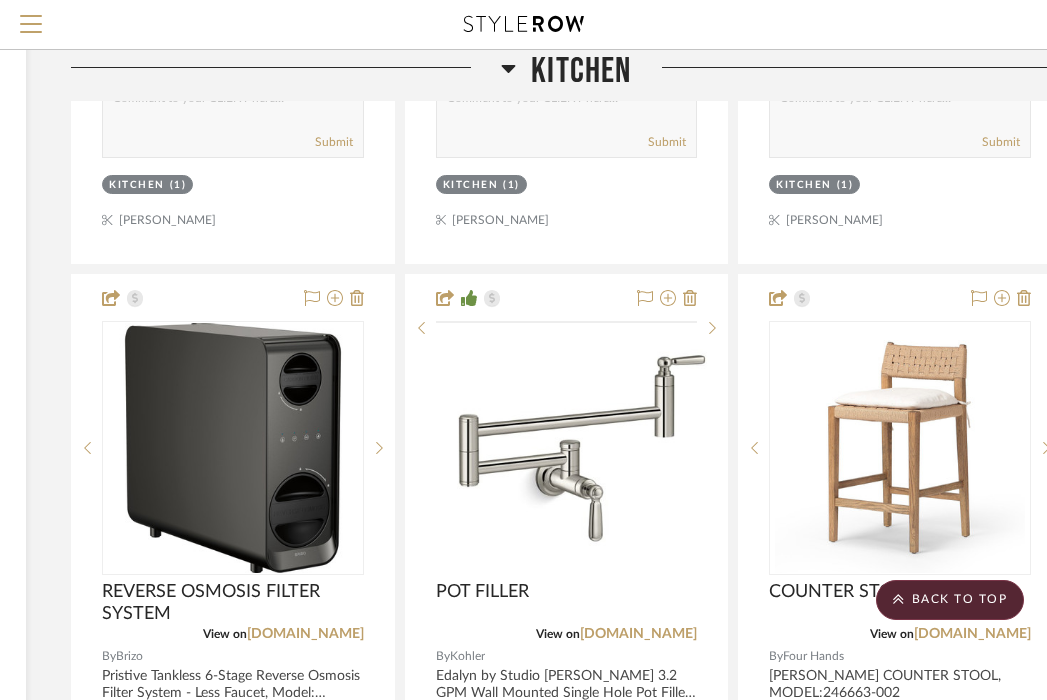 scroll, scrollTop: 15993, scrollLeft: 350, axis: both 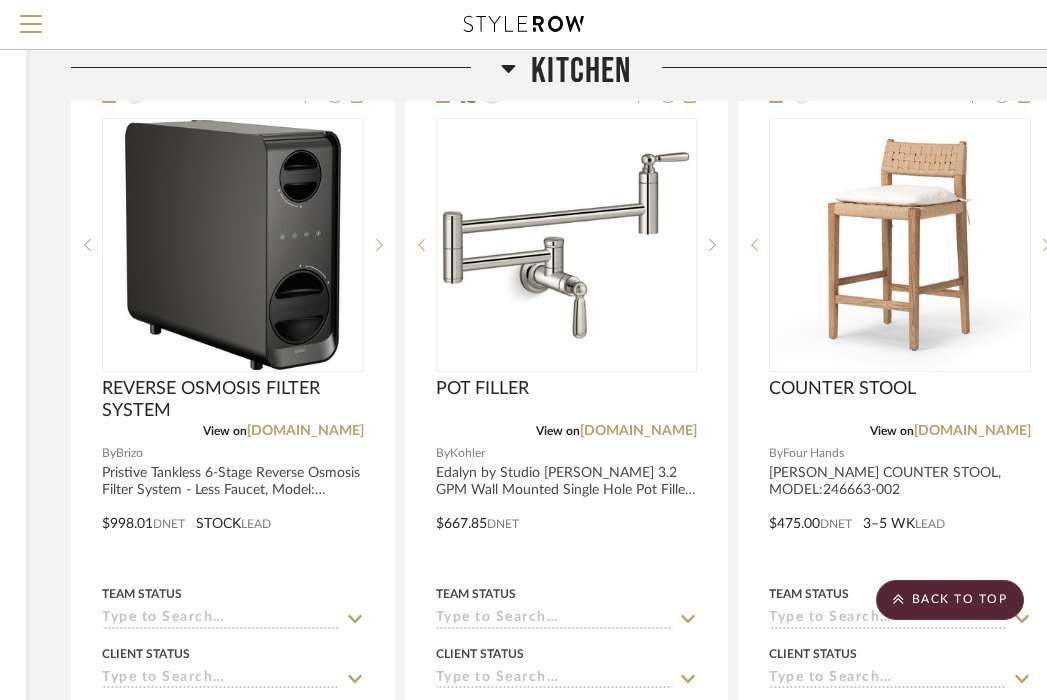 click on "Kitchen" 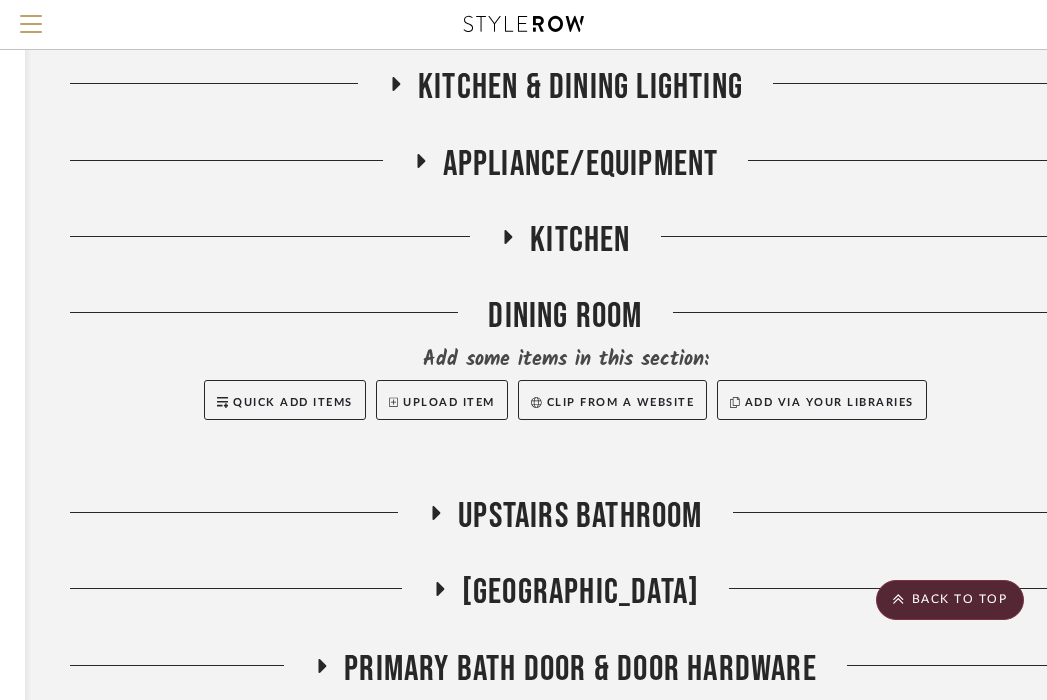 scroll, scrollTop: 690, scrollLeft: 352, axis: both 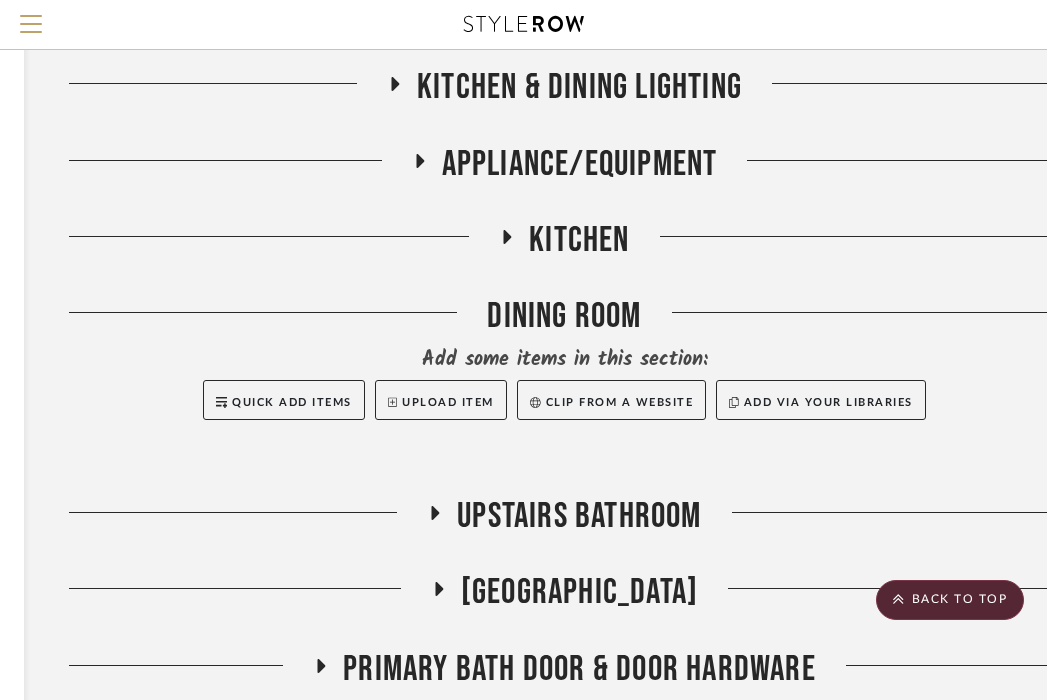 click on "KITCHEN & DINING LIGHTING" 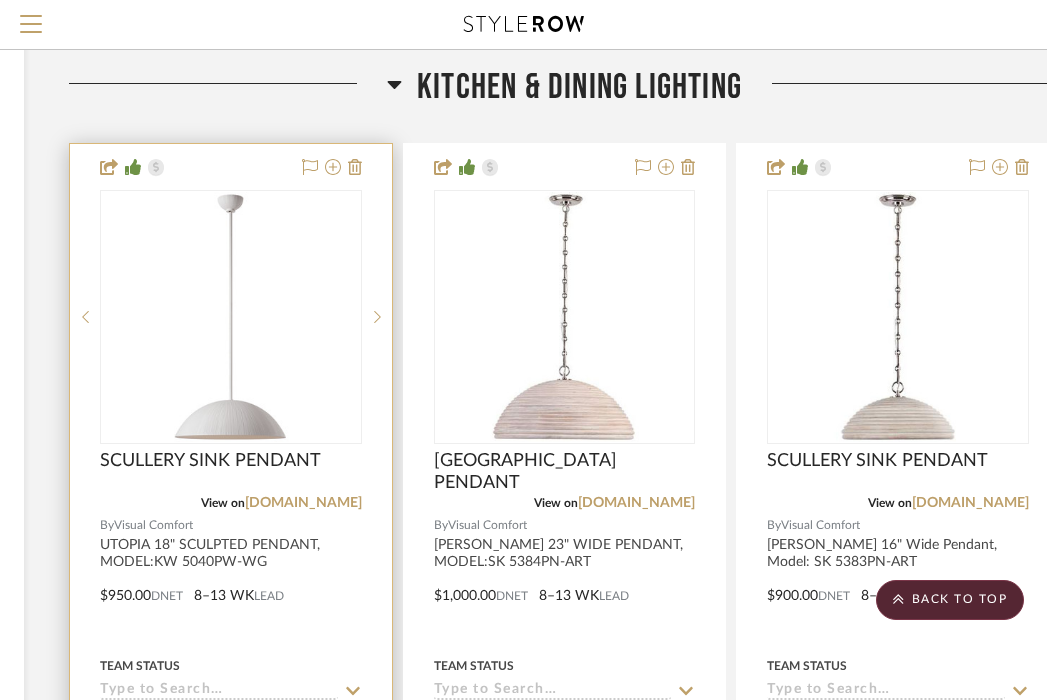 drag, startPoint x: 154, startPoint y: 563, endPoint x: 171, endPoint y: 563, distance: 17 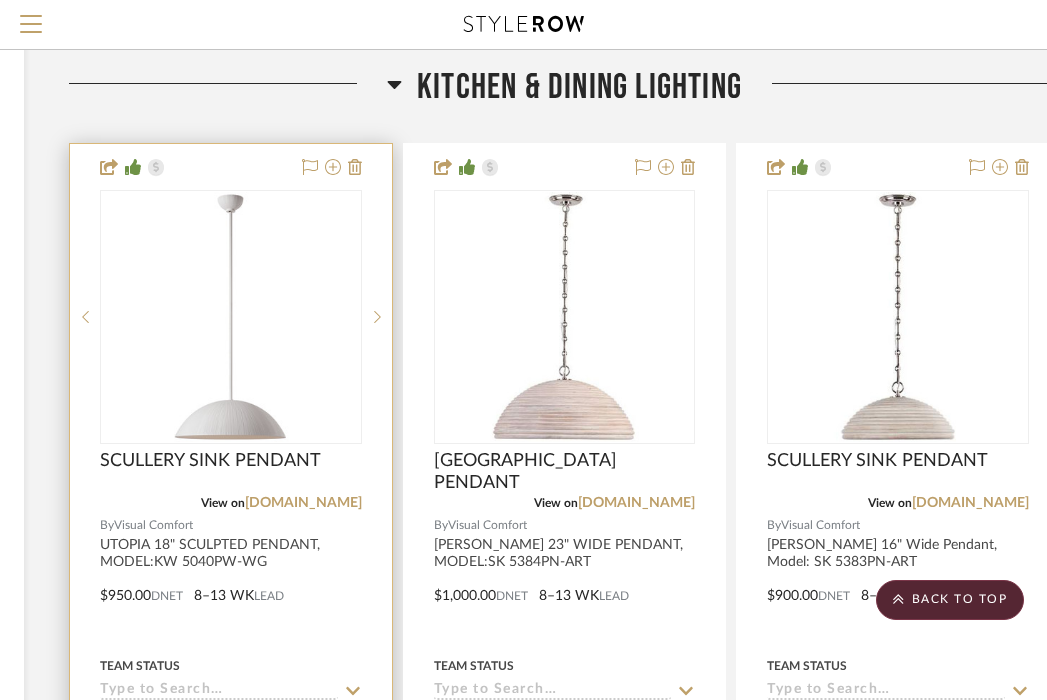 click at bounding box center (231, 581) 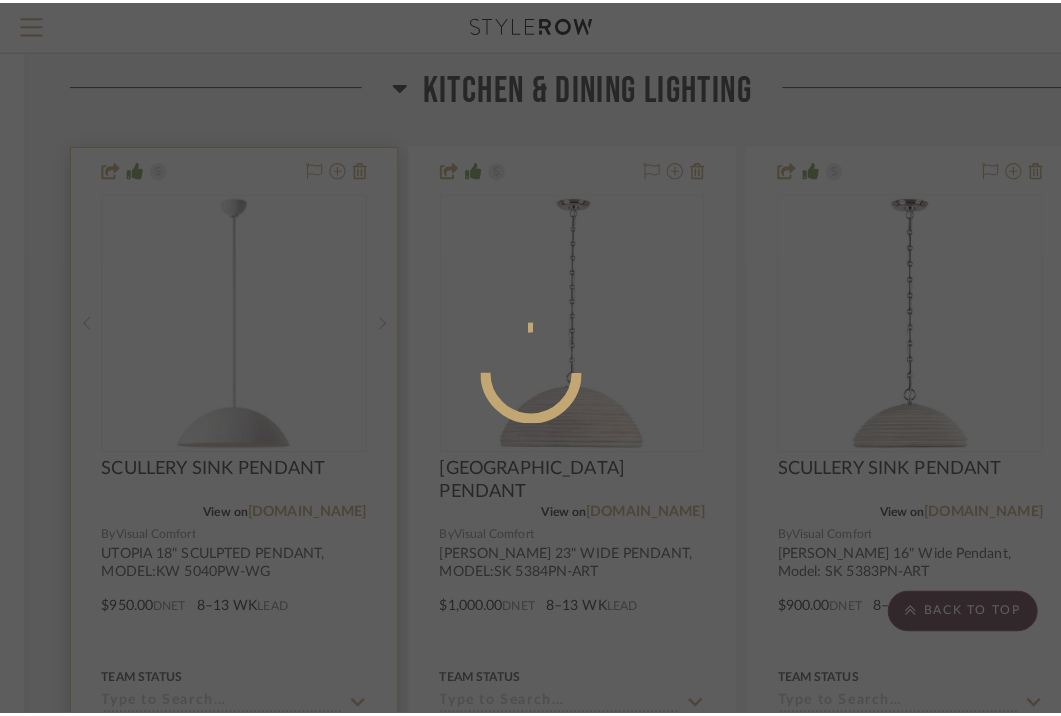 scroll, scrollTop: 0, scrollLeft: 0, axis: both 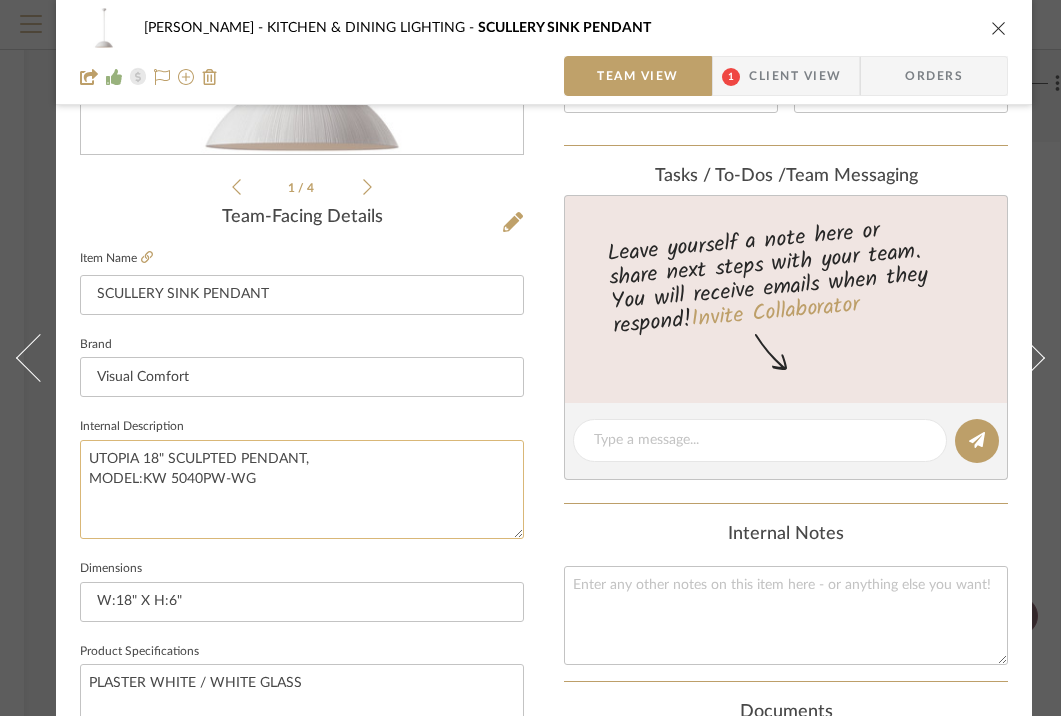 click on "UTOPIA 18" SCULPTED PENDANT,
MODEL:KW 5040PW-WG" 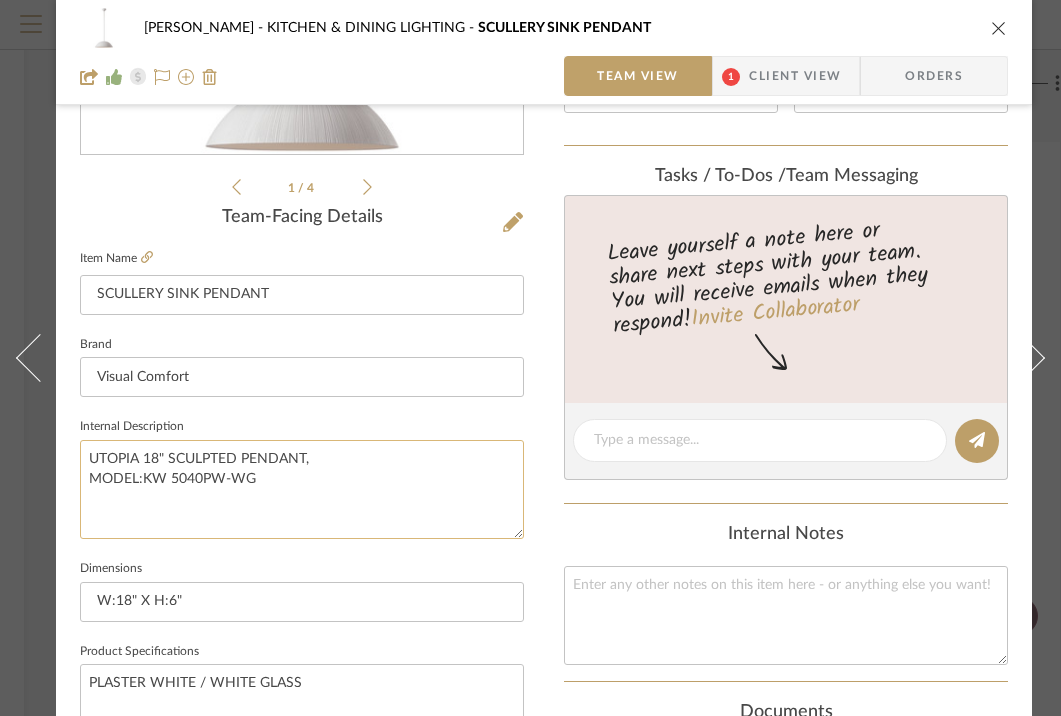 click on "UTOPIA 18" SCULPTED PENDANT,
MODEL:KW 5040PW-WG" 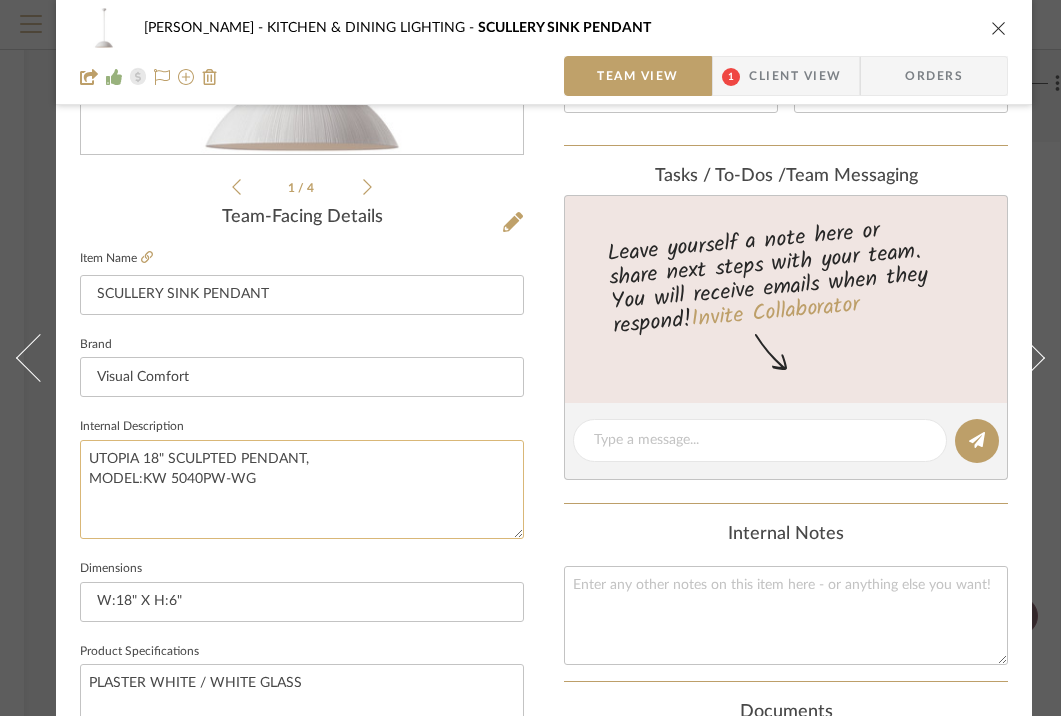 drag, startPoint x: 146, startPoint y: 476, endPoint x: 269, endPoint y: 482, distance: 123.146255 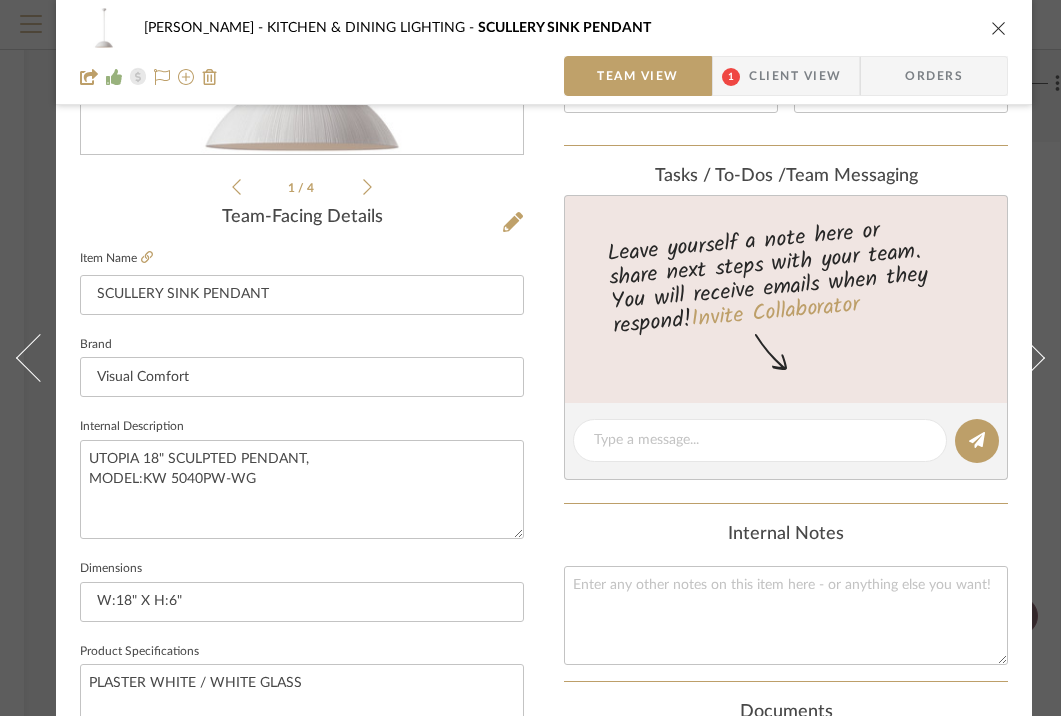 click at bounding box center (999, 28) 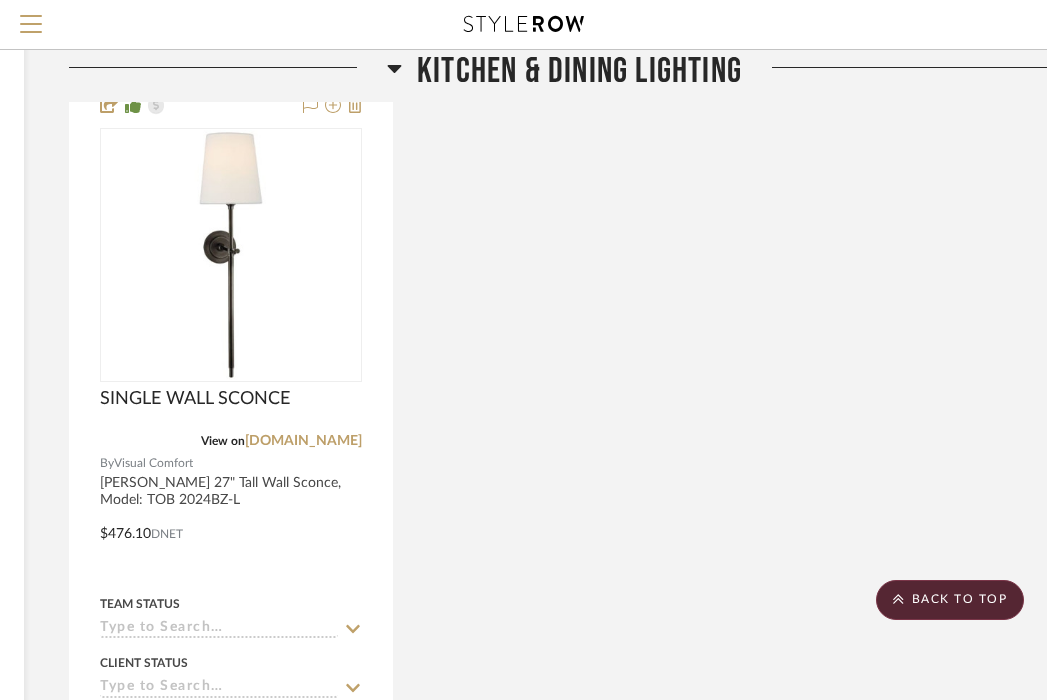 scroll, scrollTop: 1568, scrollLeft: 352, axis: both 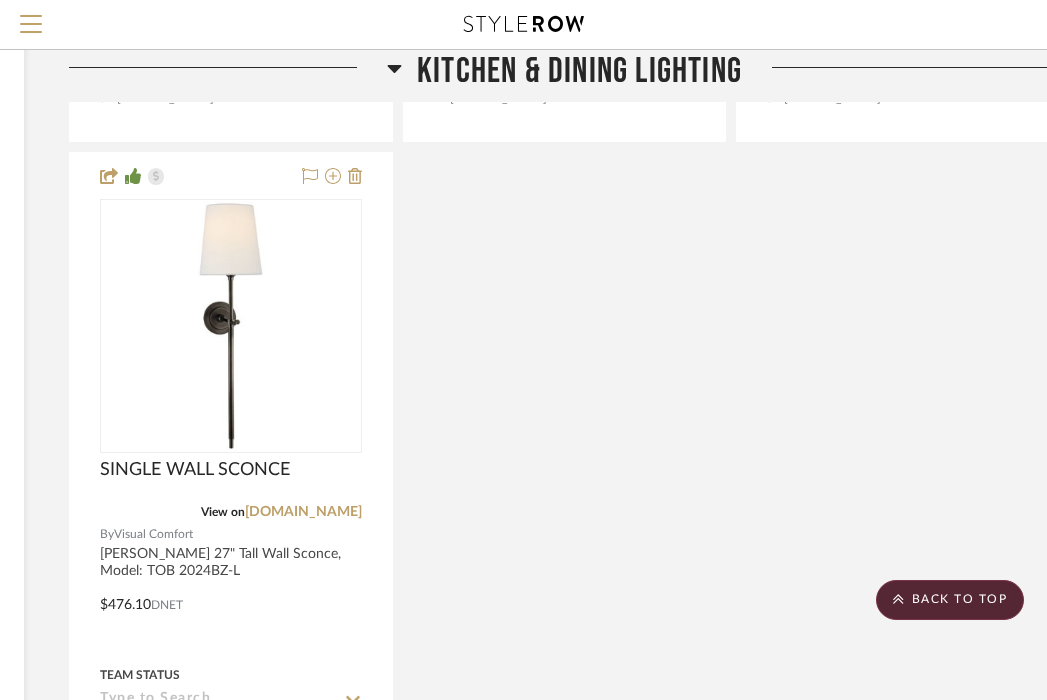 click on "KITCHEN & DINING LIGHTING" 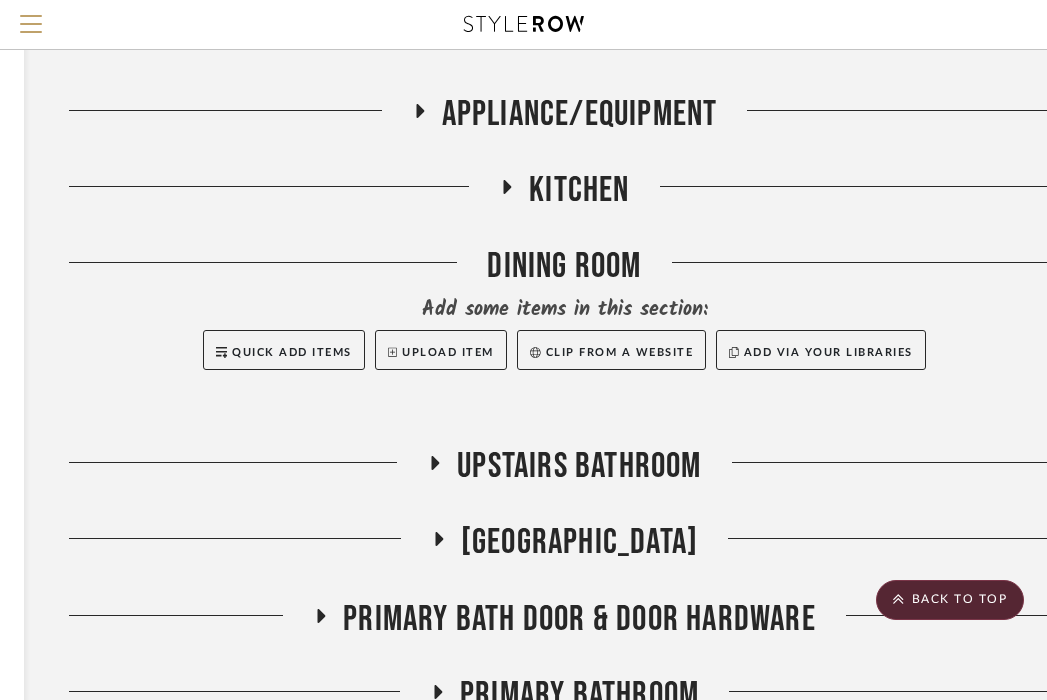 scroll, scrollTop: 758, scrollLeft: 352, axis: both 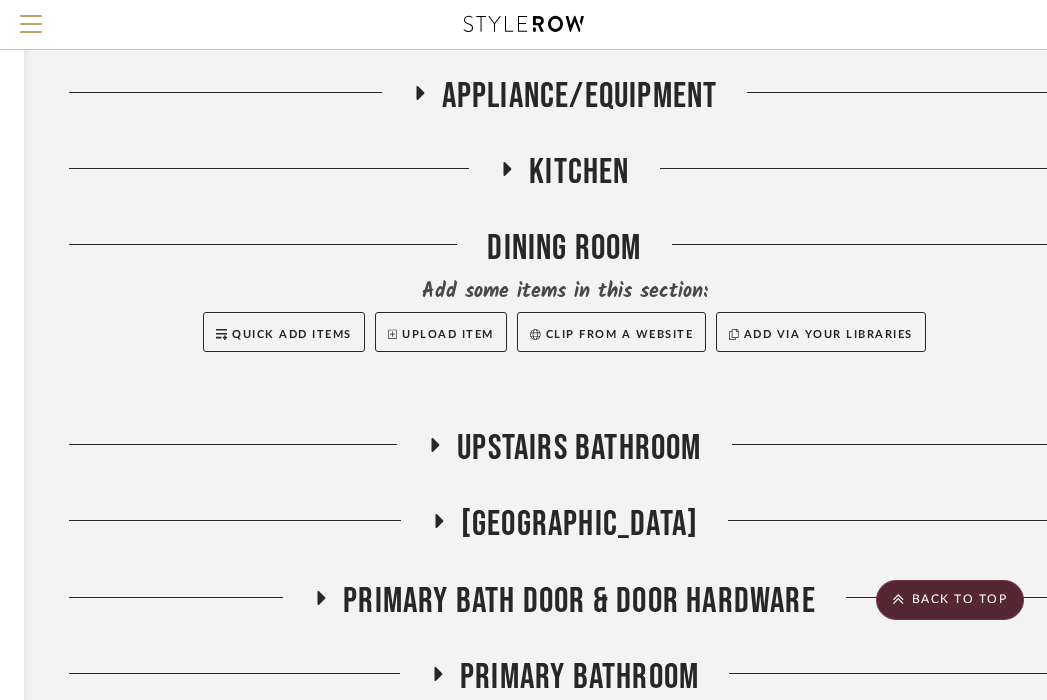 click on "APPLIANCE/EQUIPMENT" 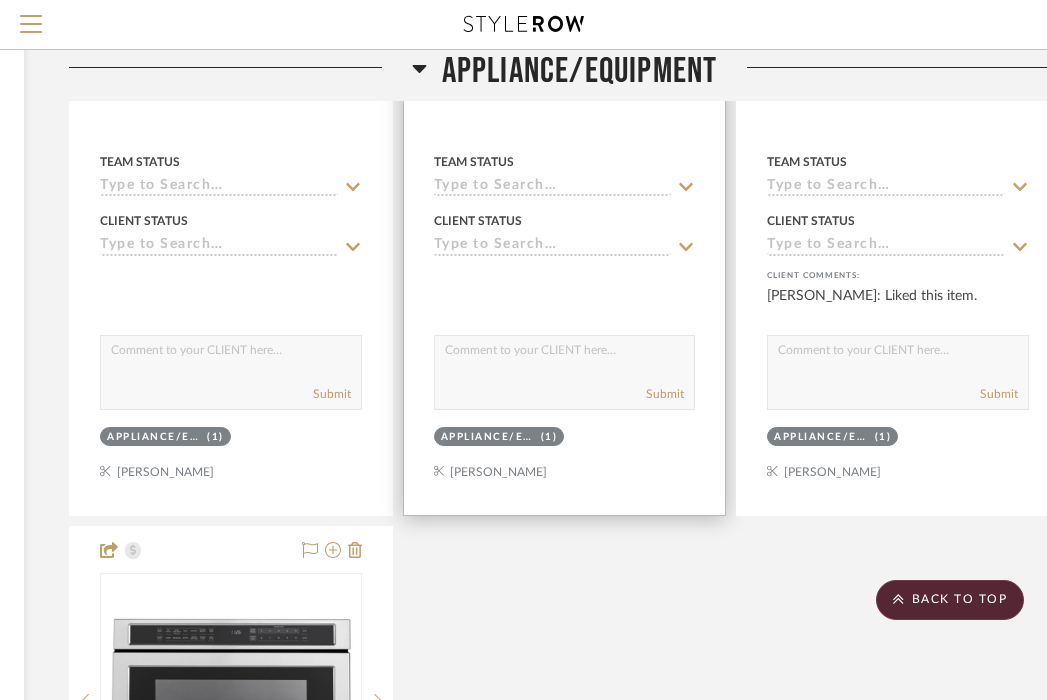 scroll, scrollTop: 2578, scrollLeft: 352, axis: both 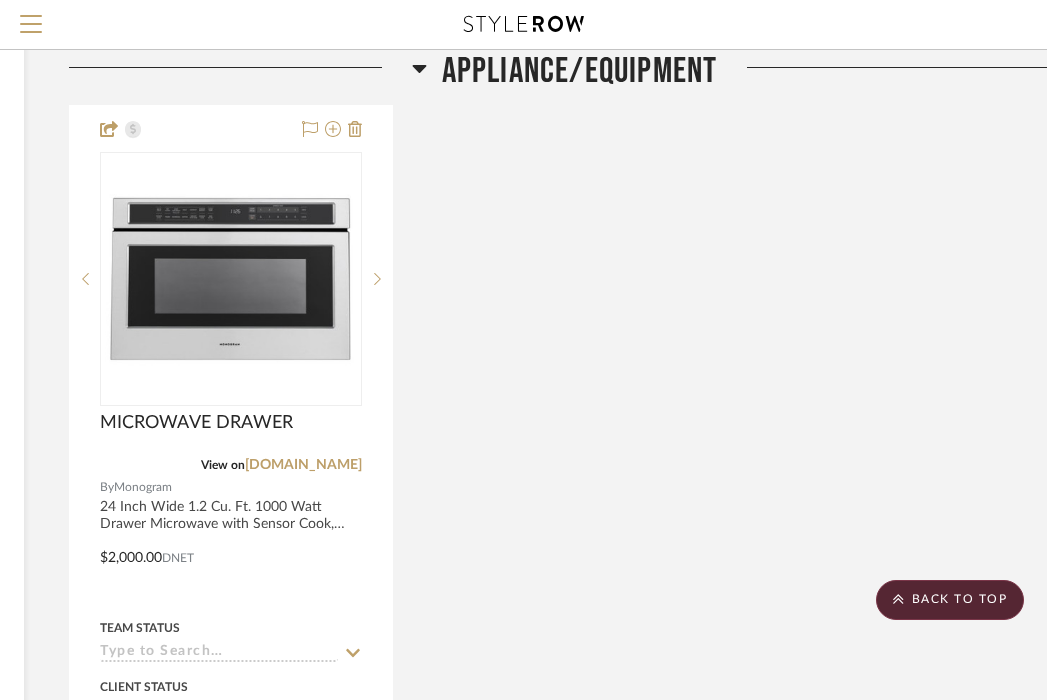 click on "APPLIANCE/EQUIPMENT" 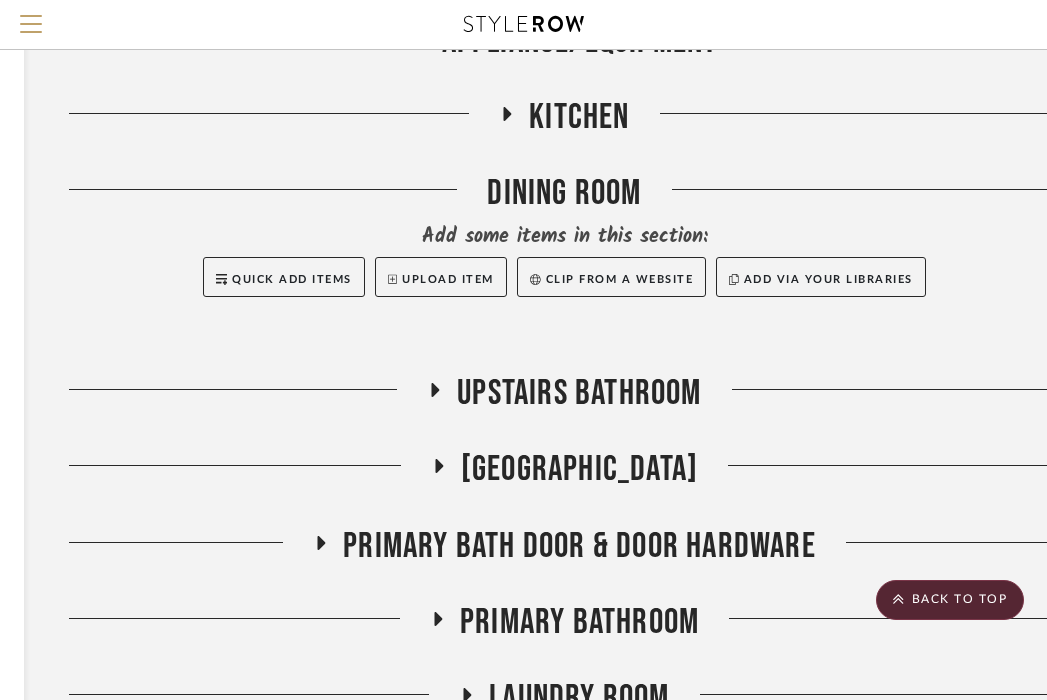 scroll, scrollTop: 828, scrollLeft: 352, axis: both 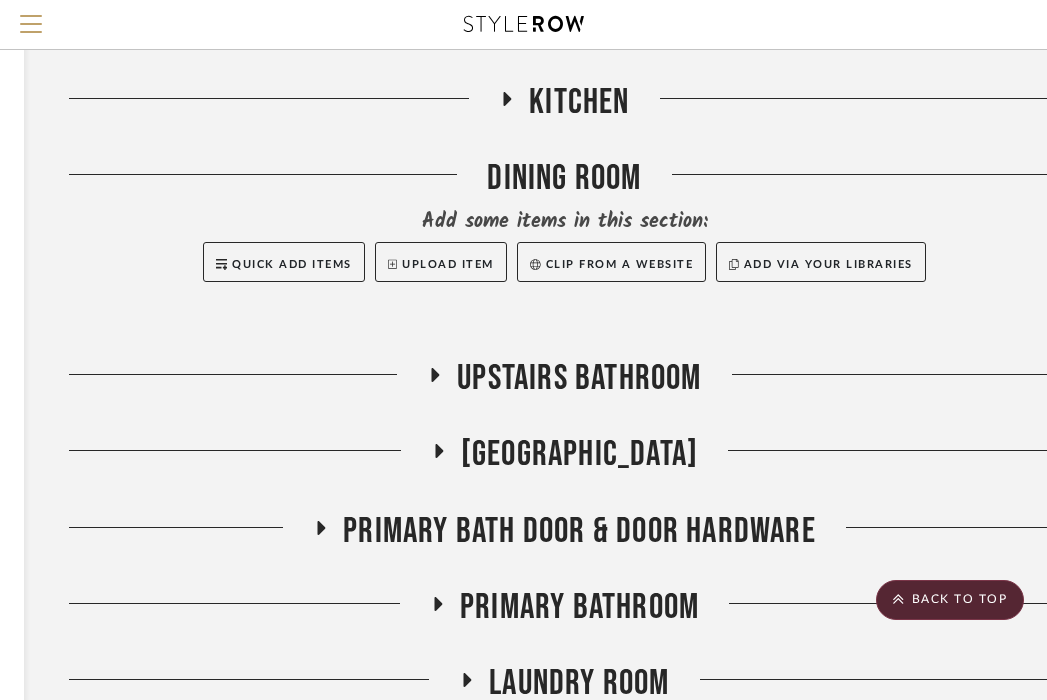 click on "Drawings KITCHEN & DINING INTERIOR FINISH SCHEDULE MILLWORK FLOORING KITCHEN DOORS & WINDOWS KITCHEN & DINING LIGHTING APPLIANCE/EQUIPMENT Kitchen Dining Room Add some items in this section: Quick Add Items  Upload Item   Clip from a website   Add via your libraries  Upstairs Bathroom Primary Bedroom Hallway PRIMARY BATH DOOR & DOOR HARDWARE Primary Bathroom Laundry Room Downstairs Bathroom Powder Room Products For Consideration Items here will not be shown in the Client Dashboard, move them up into a room to allow sharing.  Sorry, we can’t find any products that match your search criteria.   GO TO LIBRARIES" 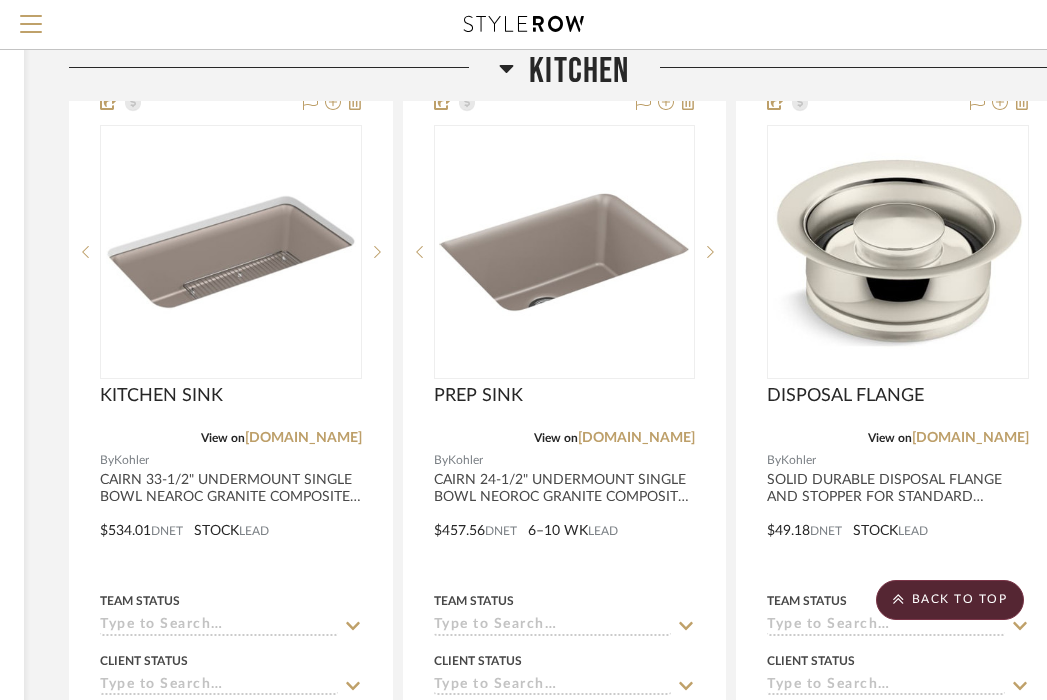 scroll, scrollTop: 13338, scrollLeft: 352, axis: both 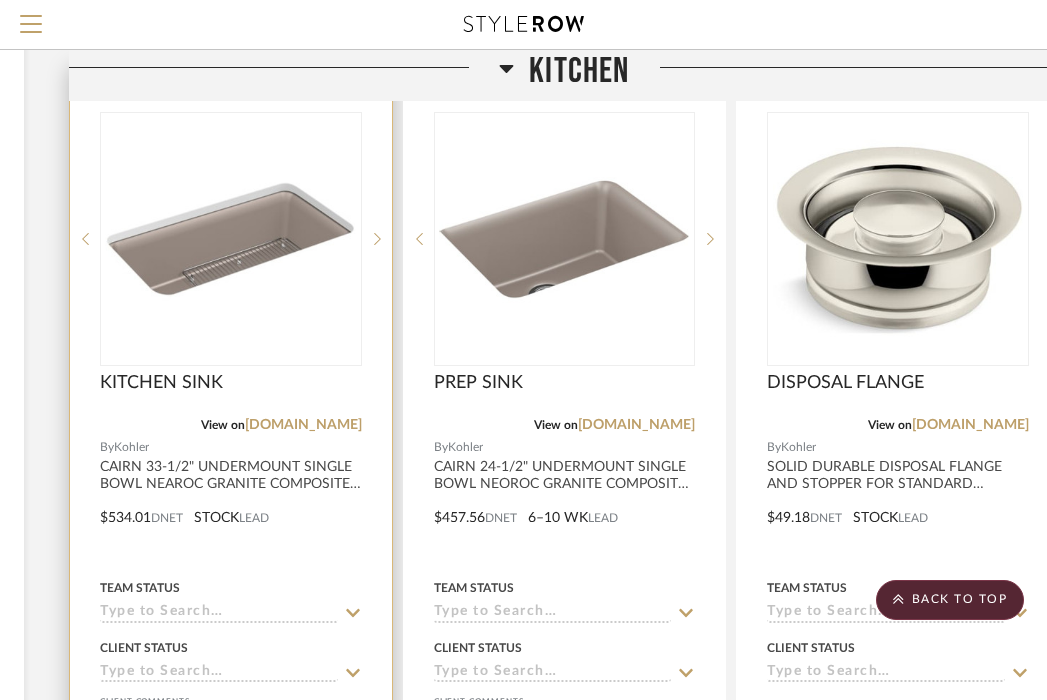 click at bounding box center [231, 503] 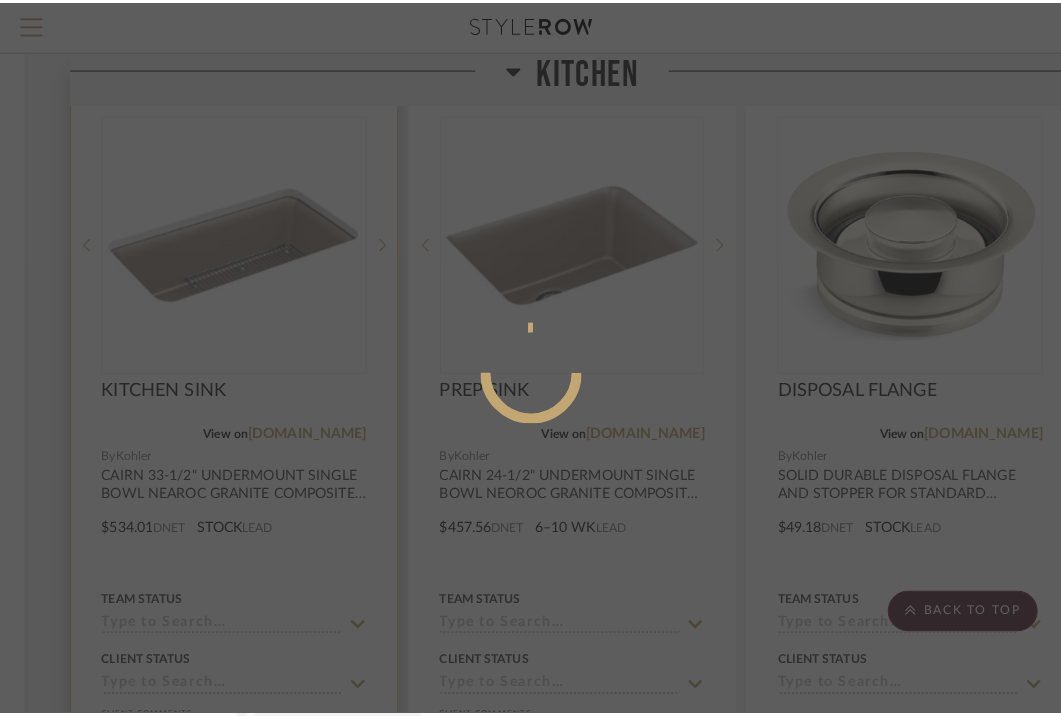 scroll, scrollTop: 0, scrollLeft: 0, axis: both 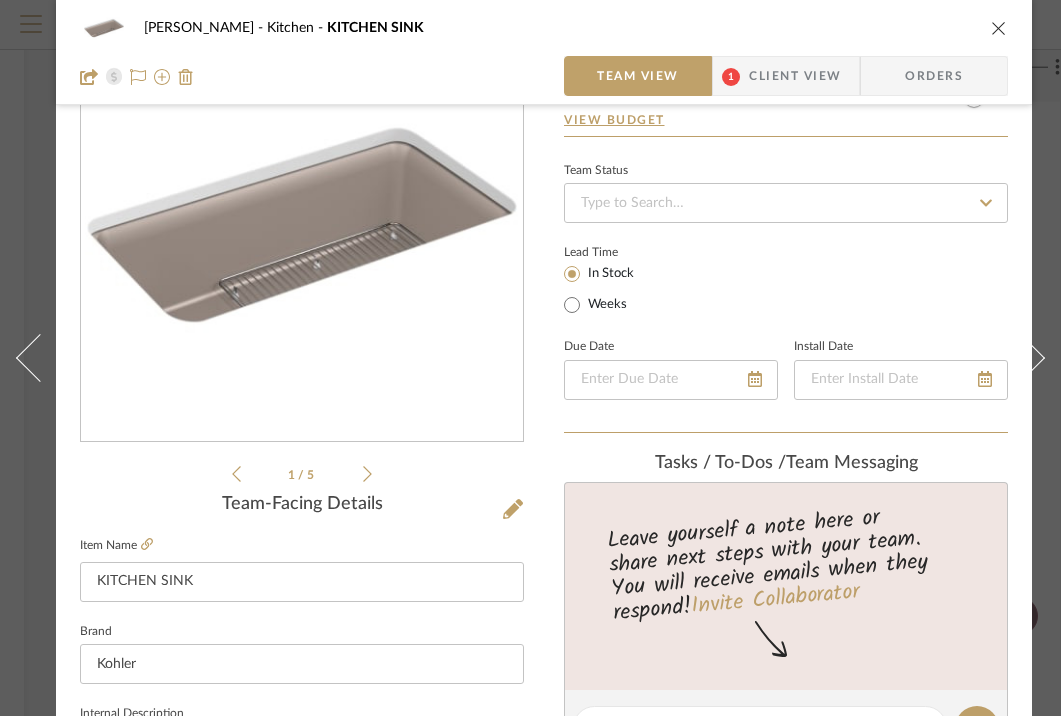 click at bounding box center (999, 28) 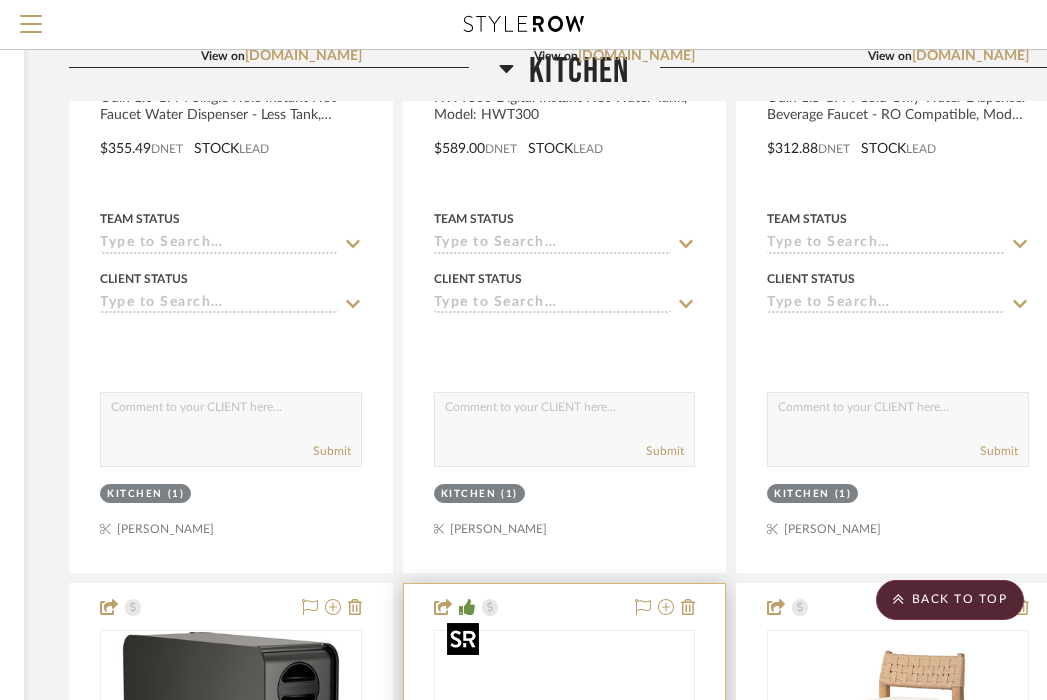 scroll, scrollTop: 15860, scrollLeft: 352, axis: both 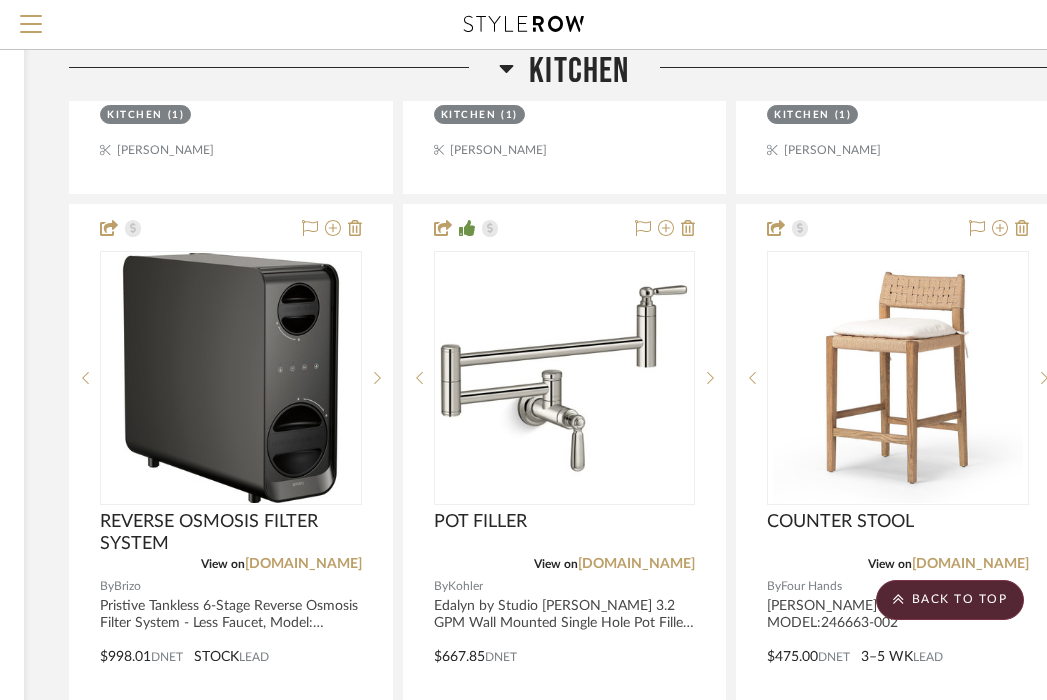 click on "Kitchen" 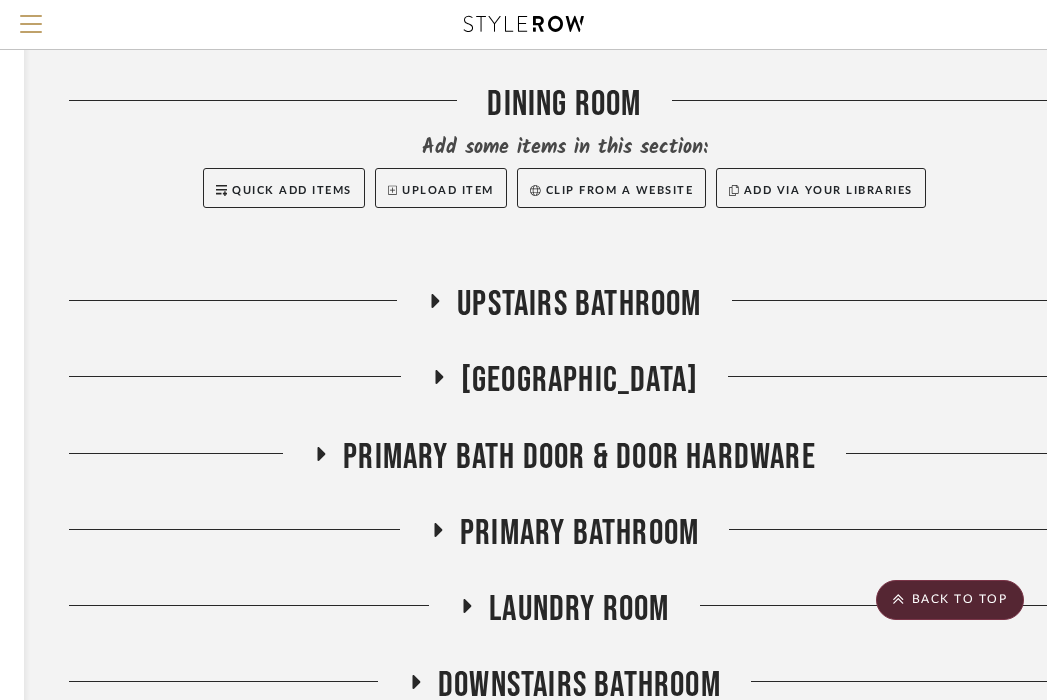 scroll, scrollTop: 904, scrollLeft: 352, axis: both 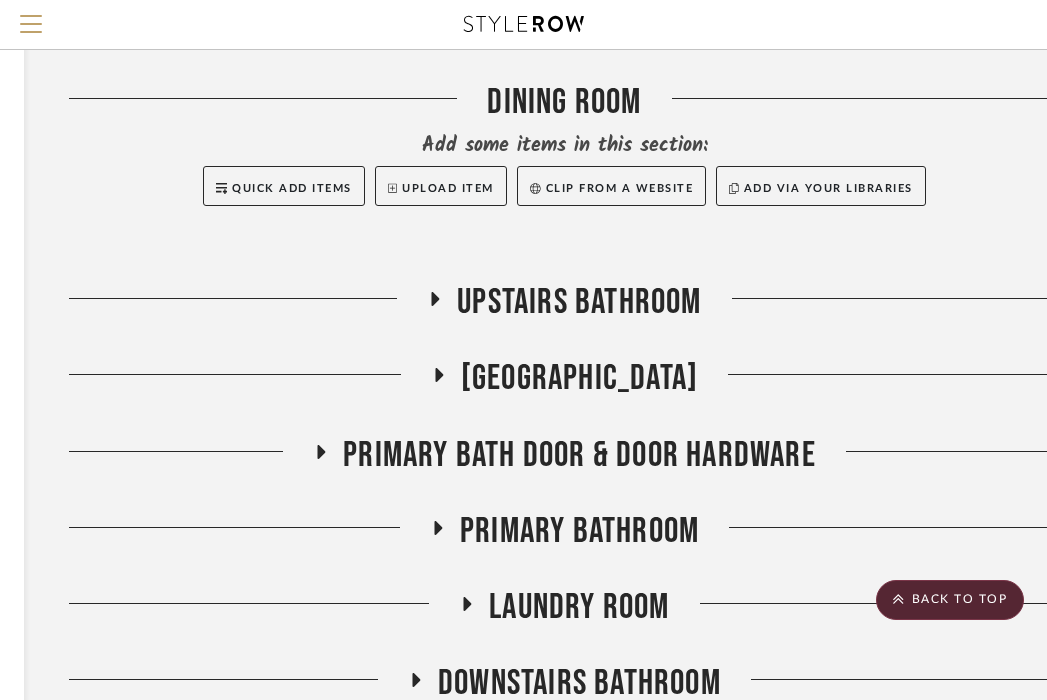 click on "Upstairs Bathroom" 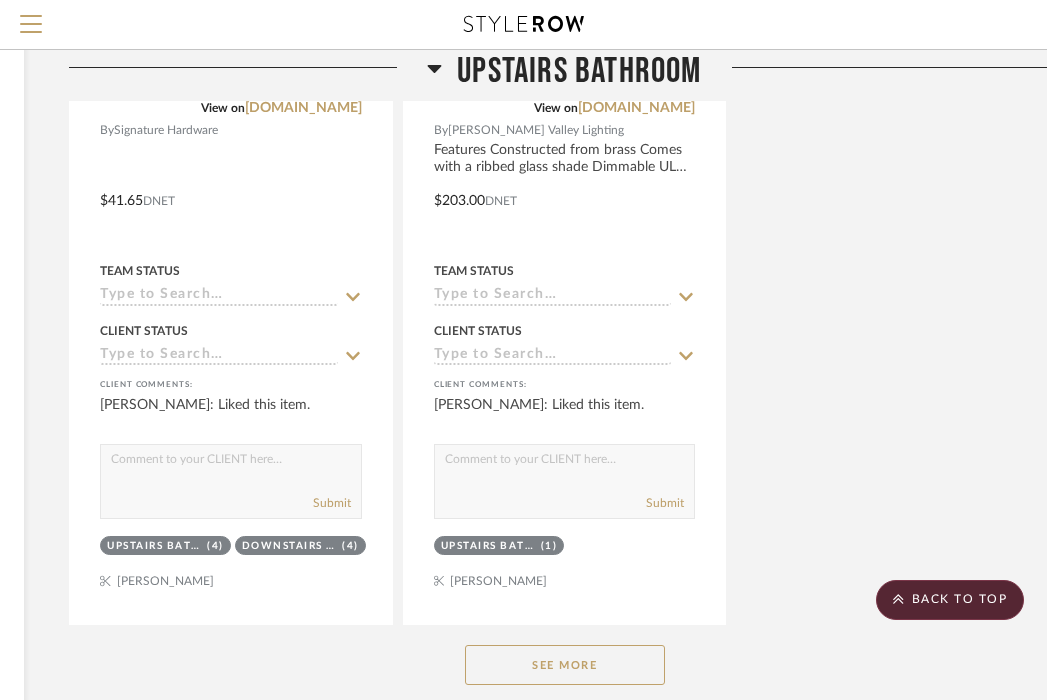 scroll, scrollTop: 3290, scrollLeft: 352, axis: both 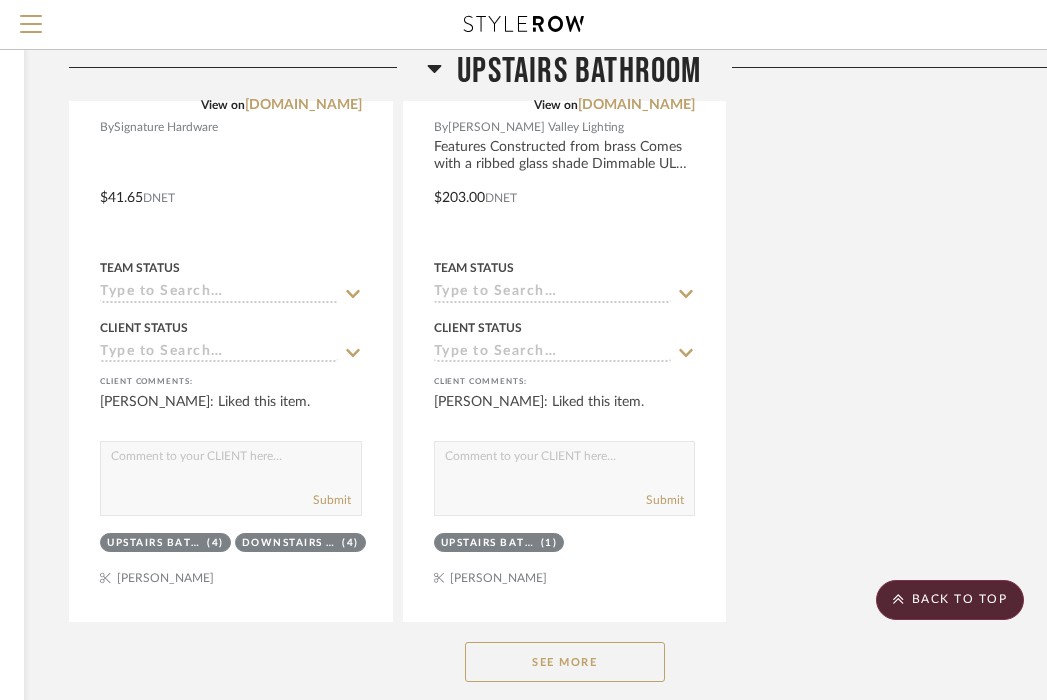 click on "See More" 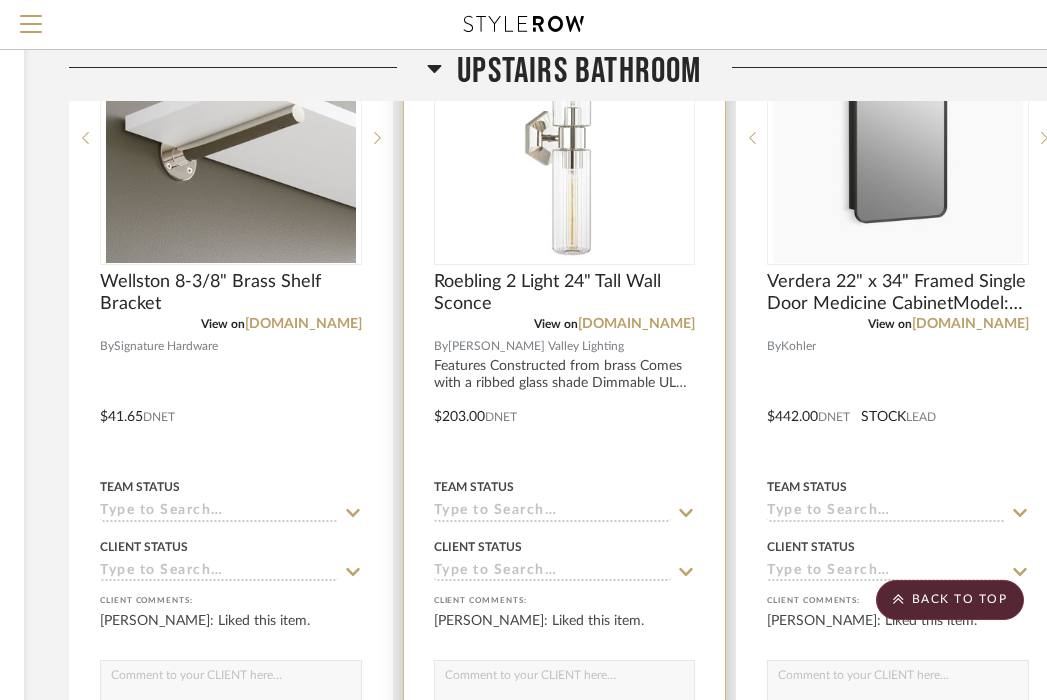 scroll, scrollTop: 3070, scrollLeft: 352, axis: both 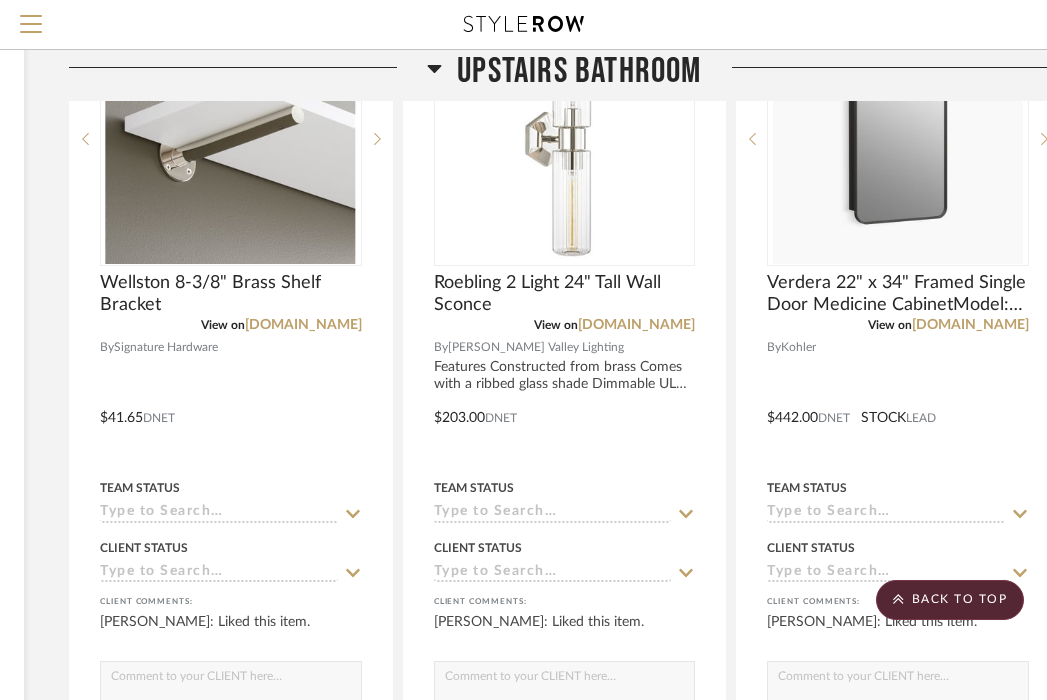 click on "Upstairs Bathroom" 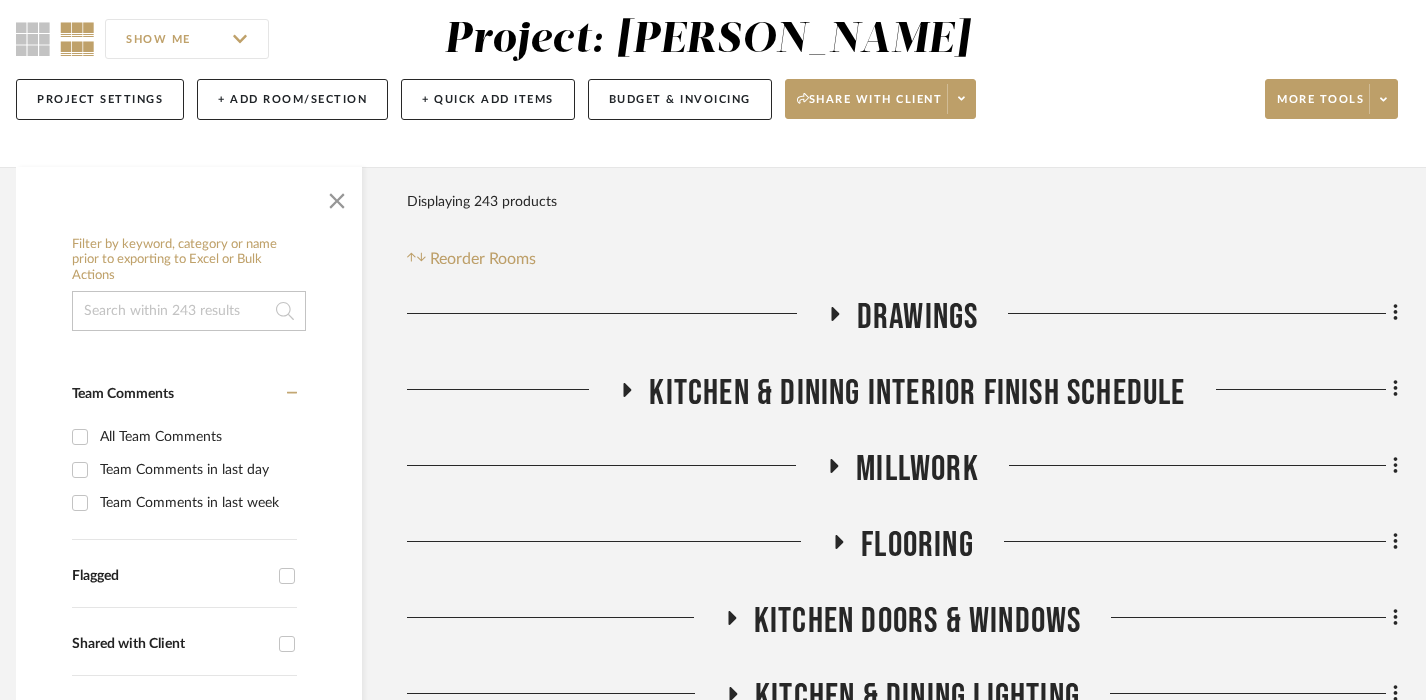 scroll, scrollTop: 157, scrollLeft: 14, axis: both 